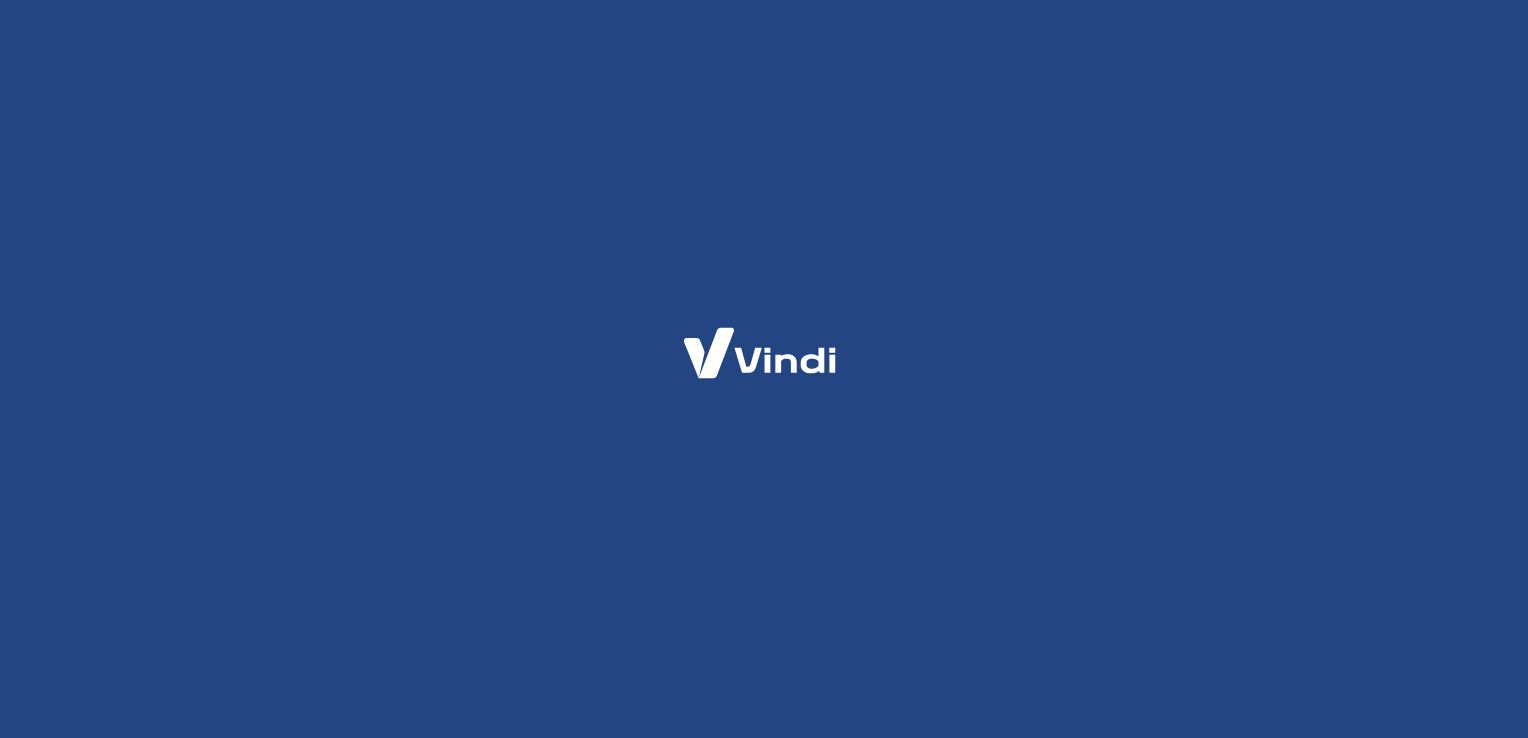 scroll, scrollTop: 0, scrollLeft: 0, axis: both 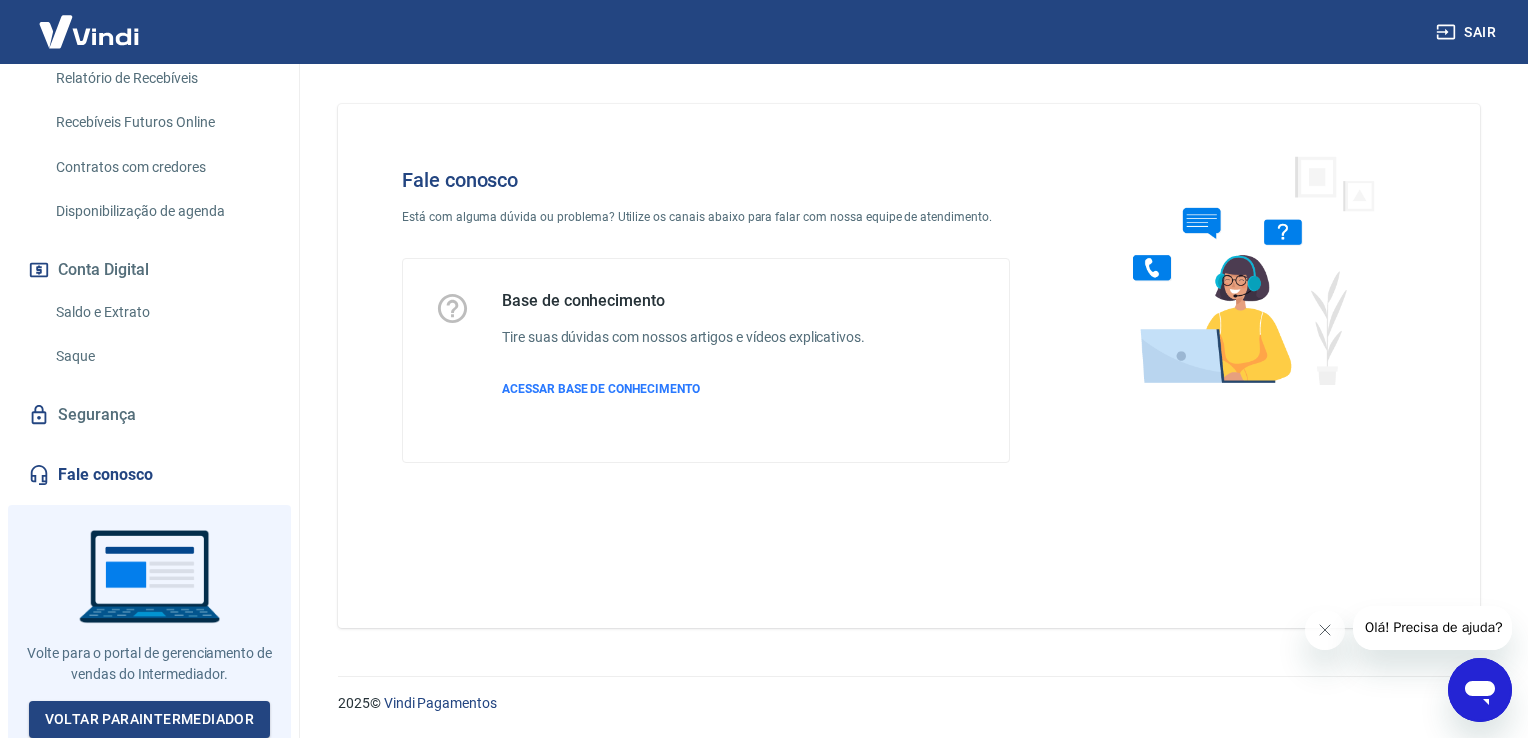 click on "Fale conosco" at bounding box center [149, 475] 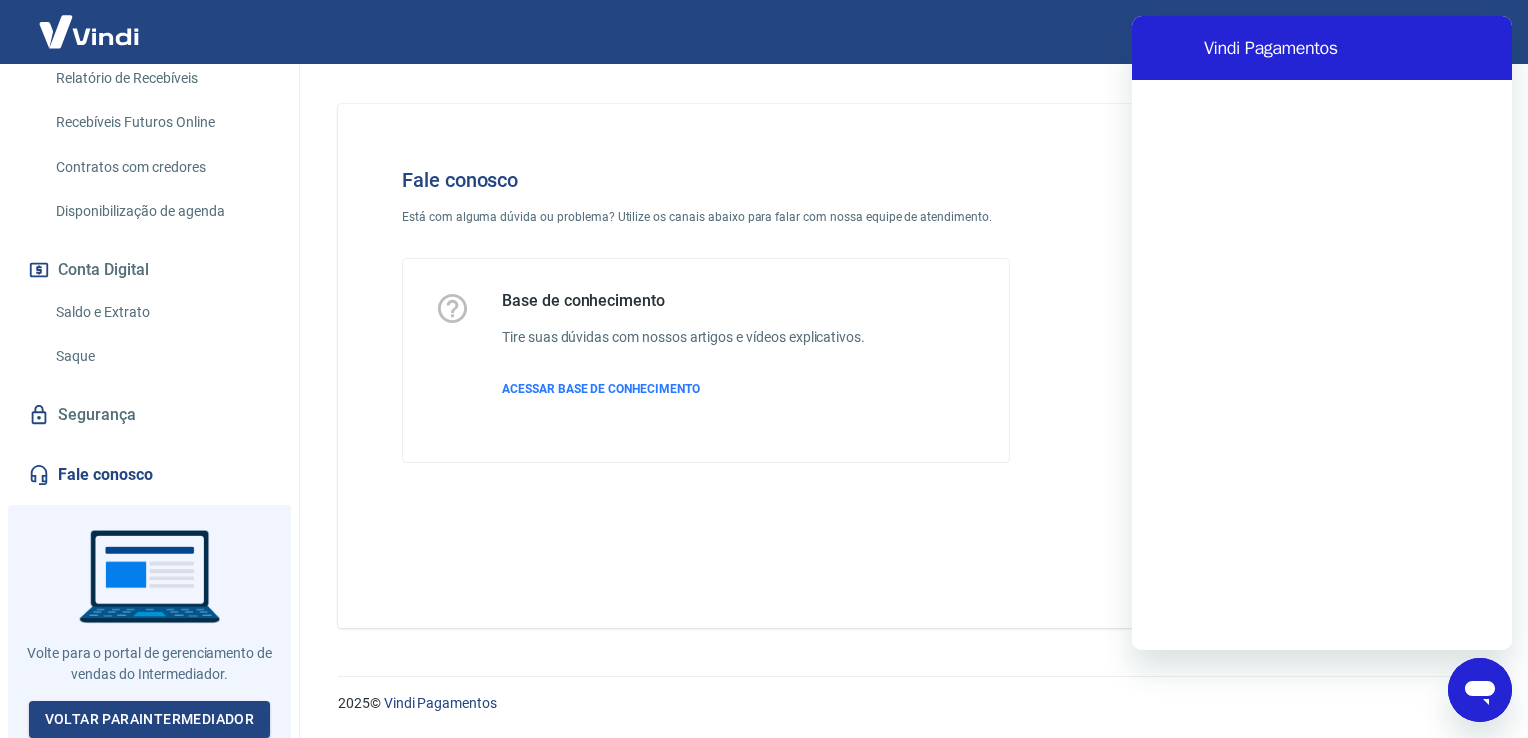 scroll, scrollTop: 0, scrollLeft: 0, axis: both 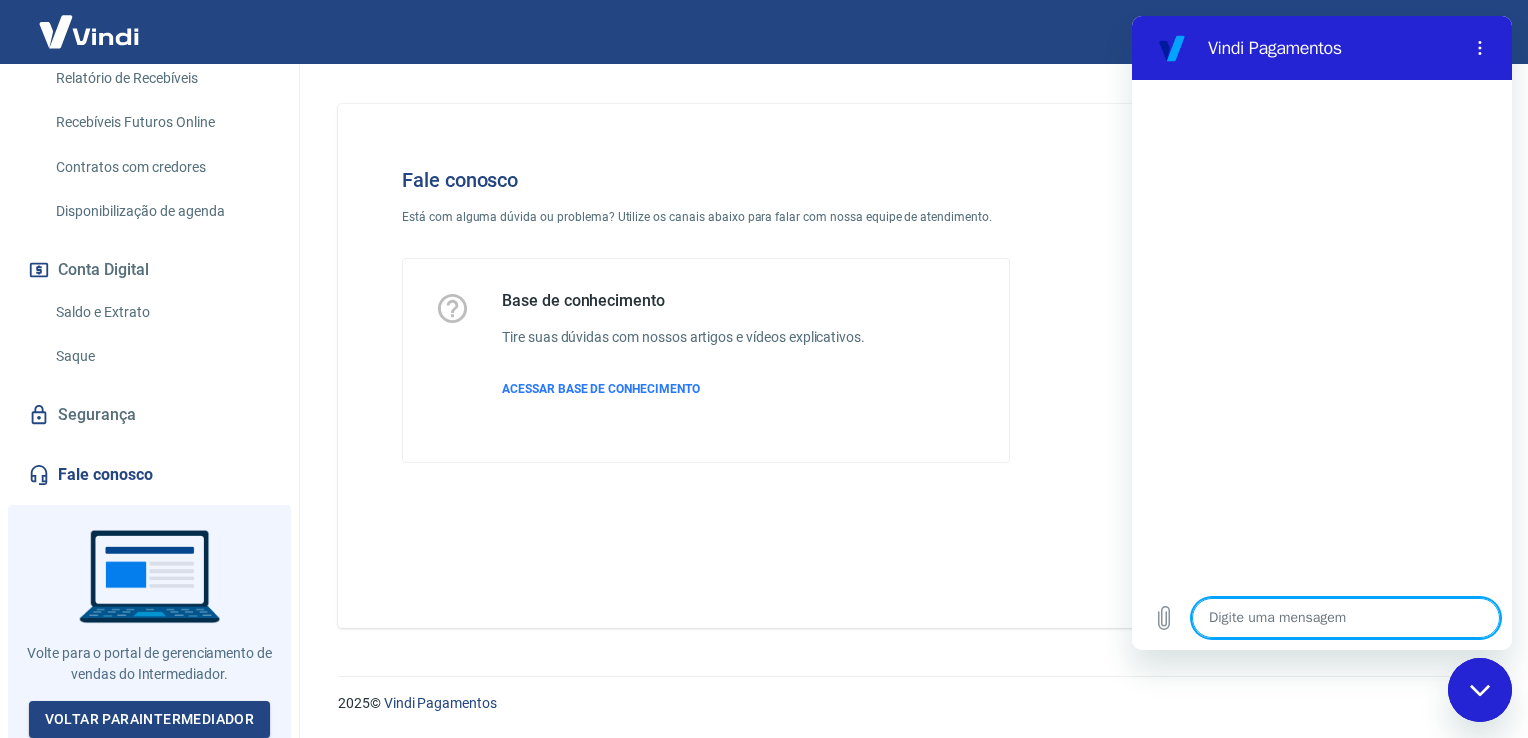 click at bounding box center (1346, 618) 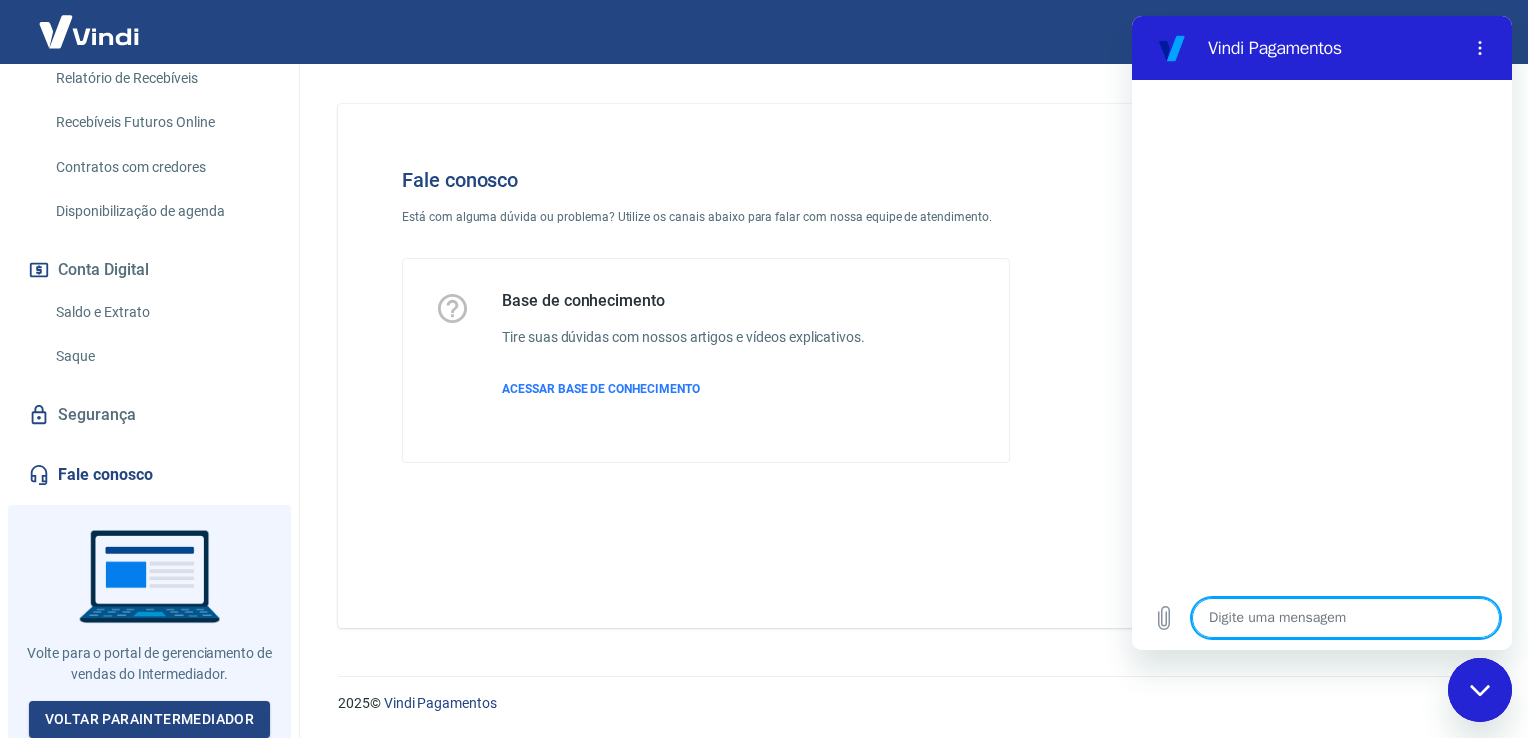 type on "f" 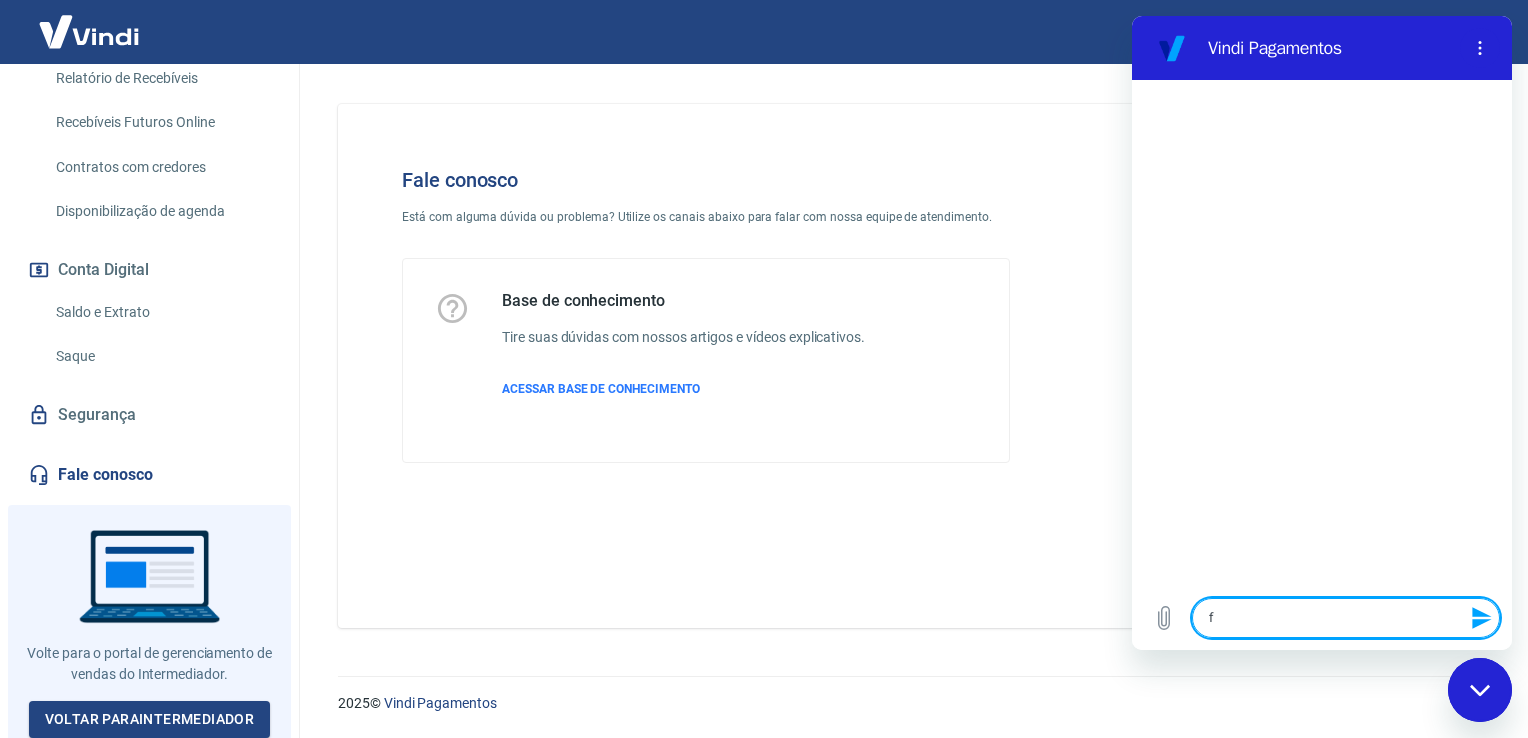 type on "fa" 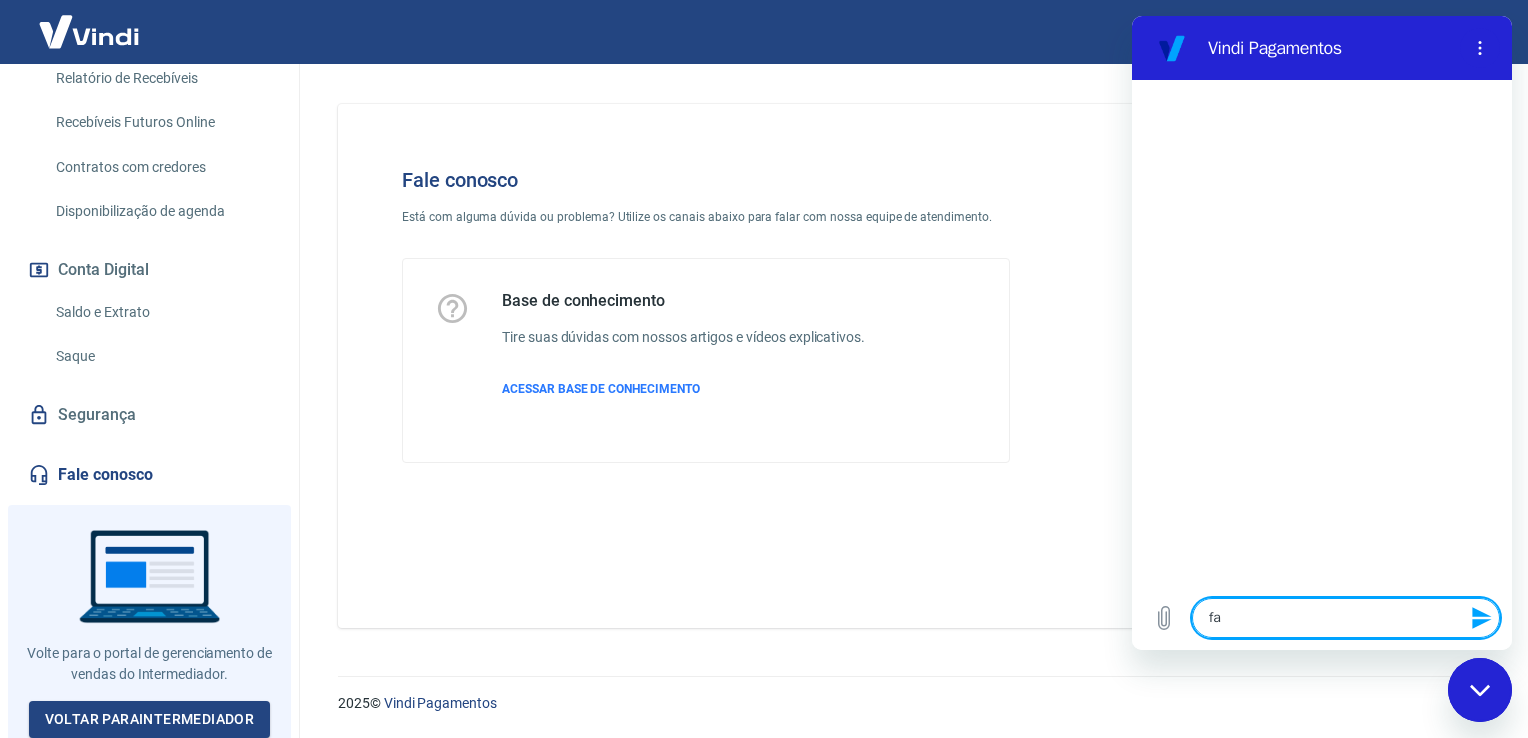 type on "x" 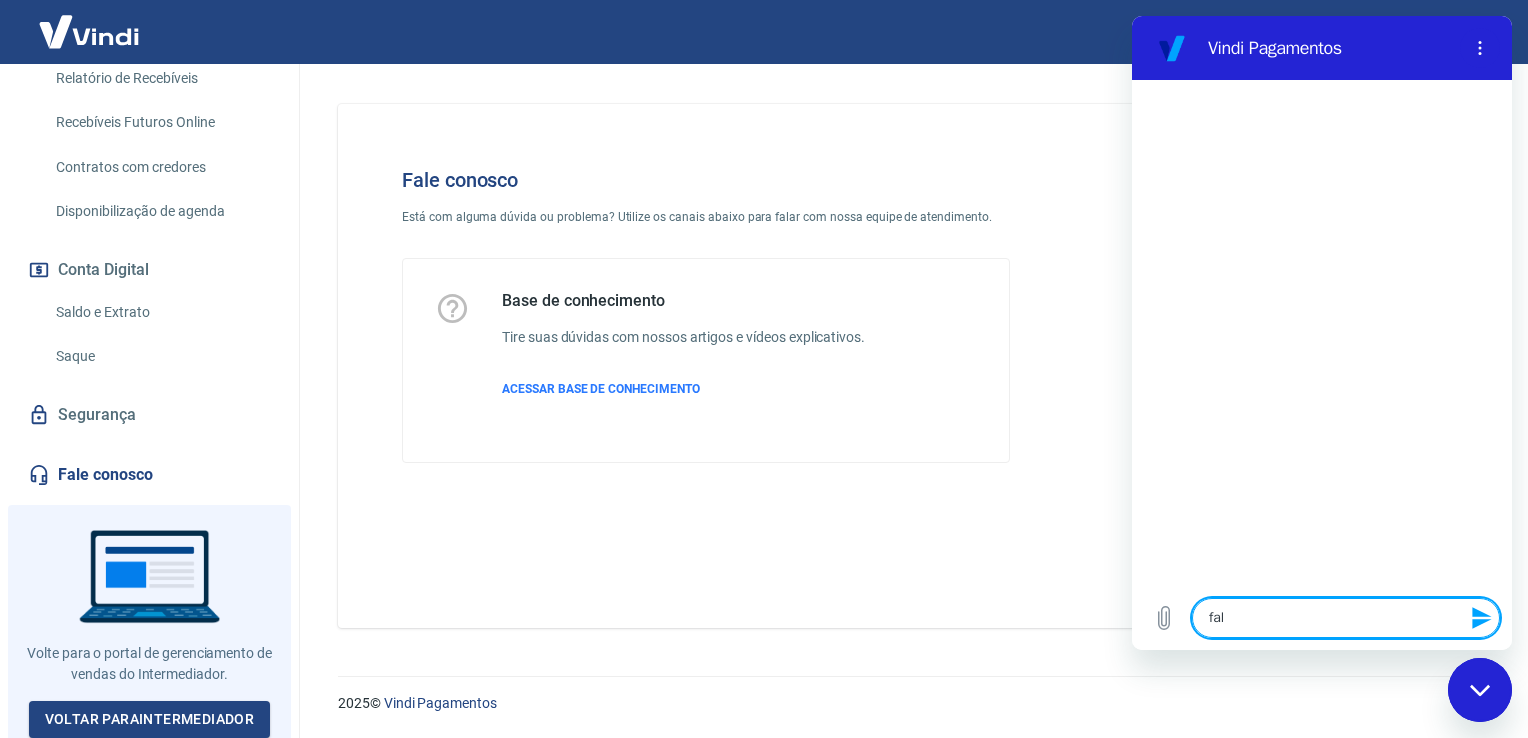 type on "fala" 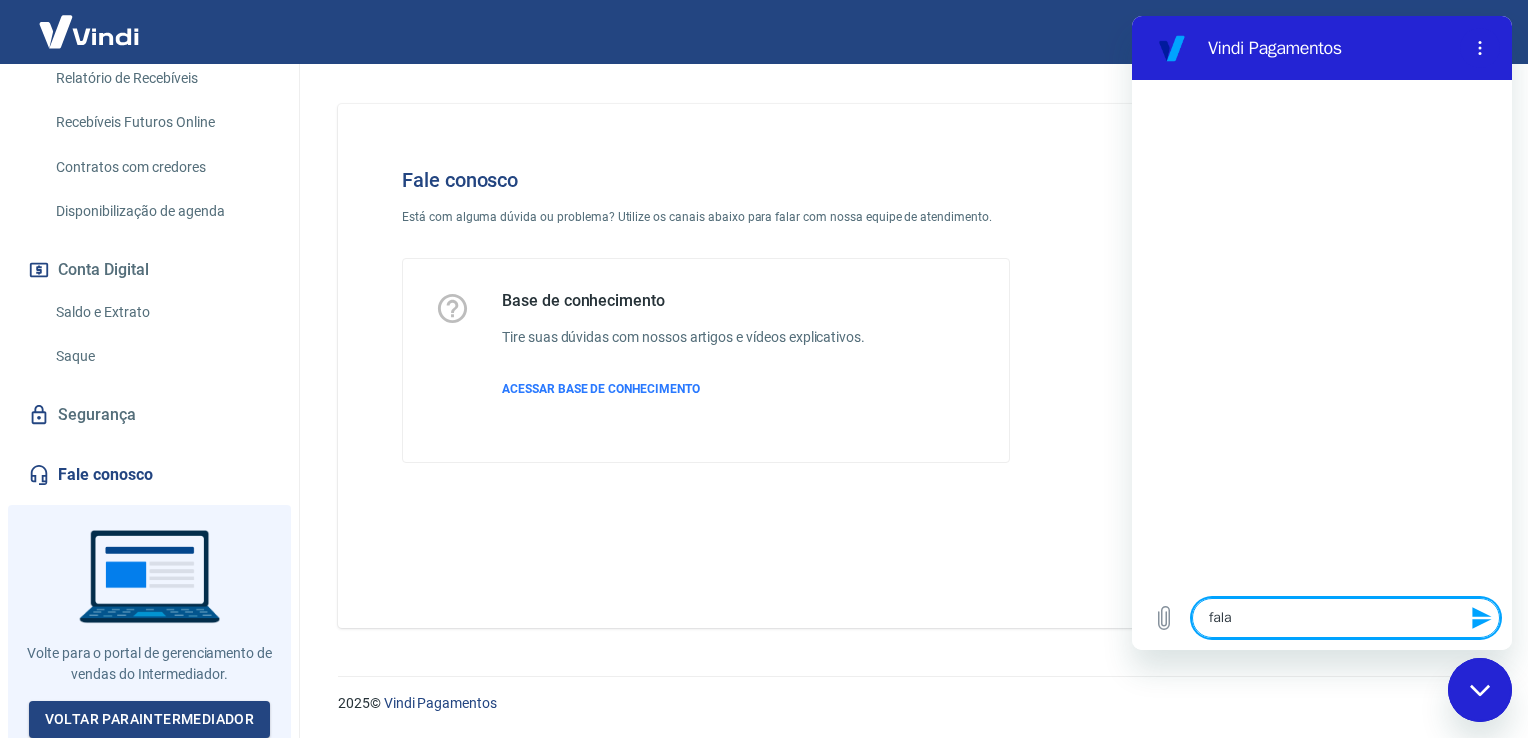 type on "falar" 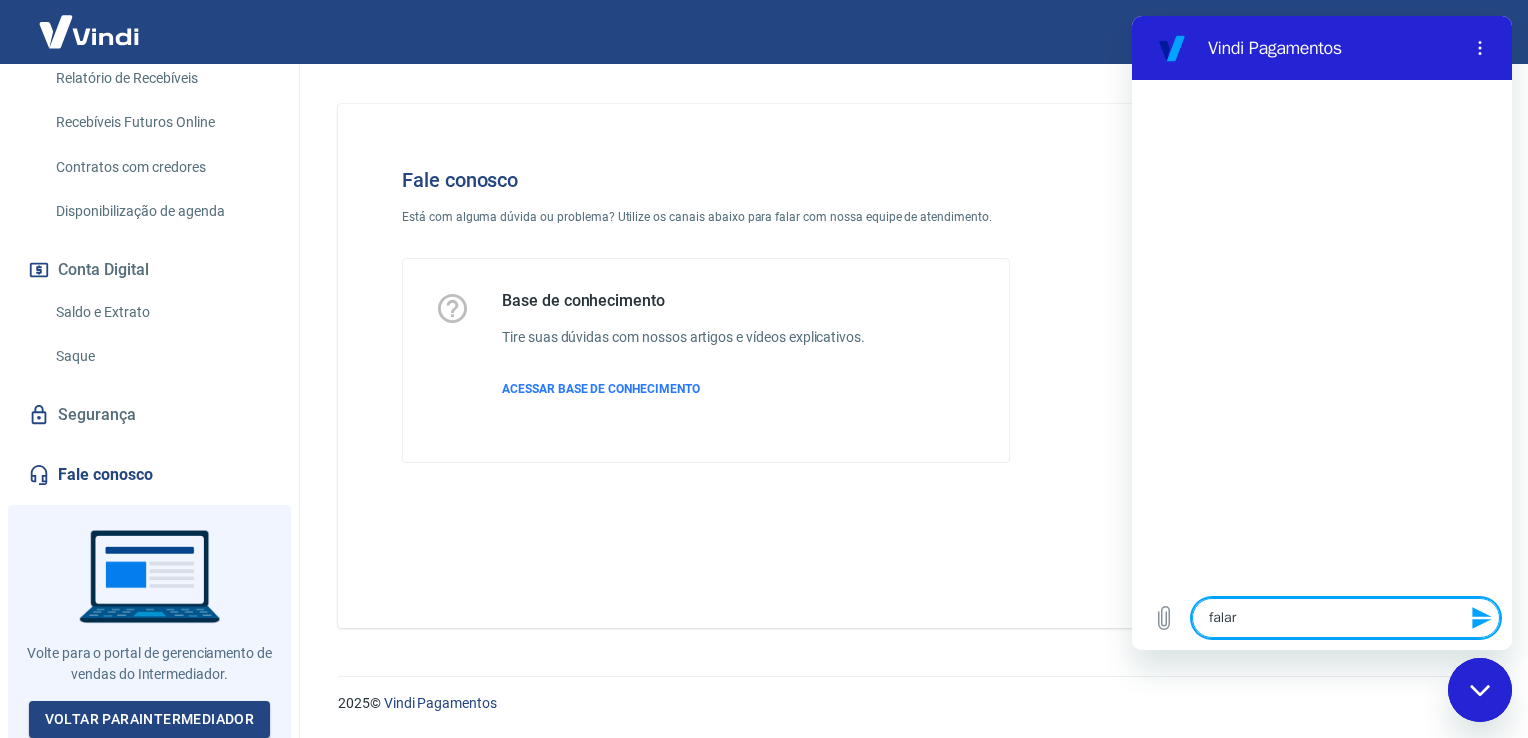 type on "falar" 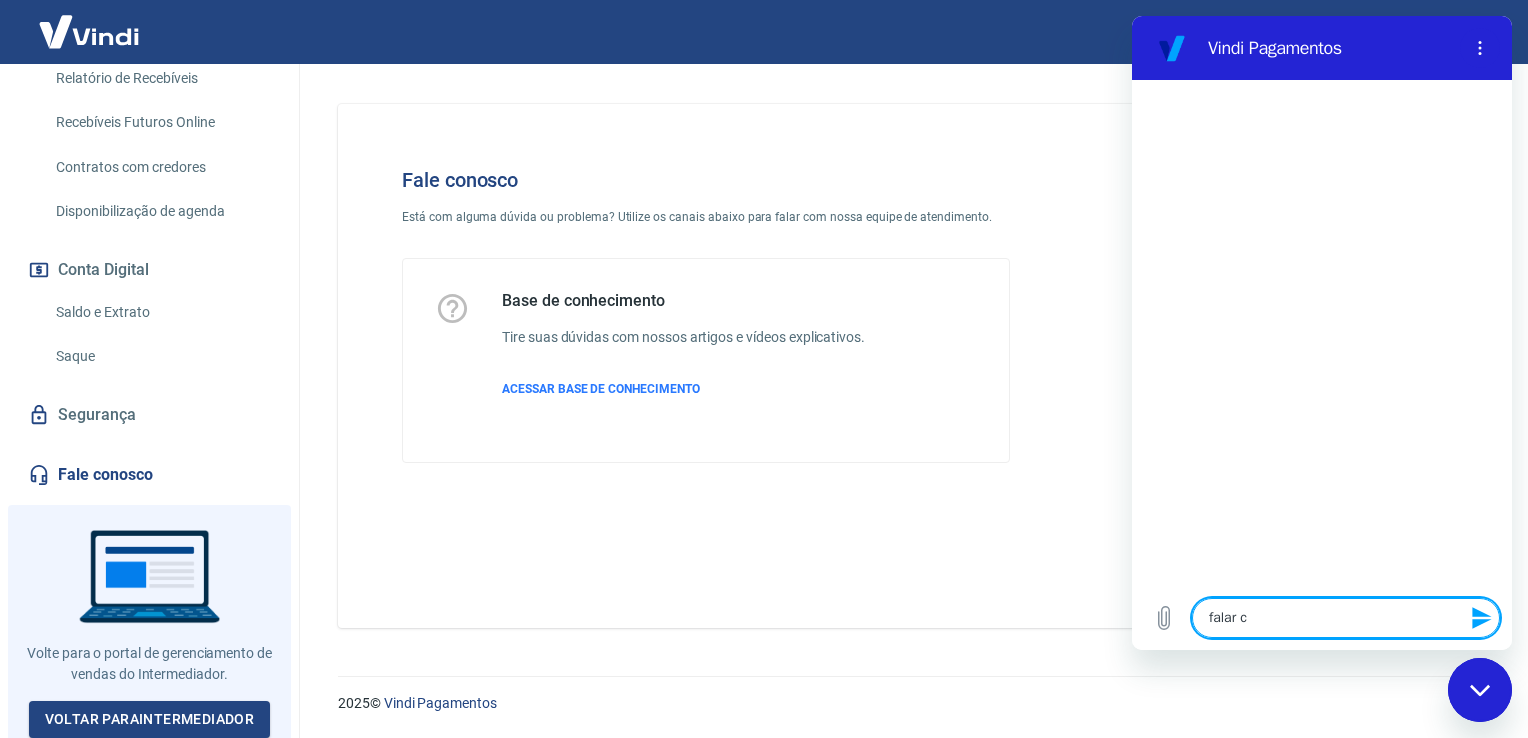 type on "falar ci" 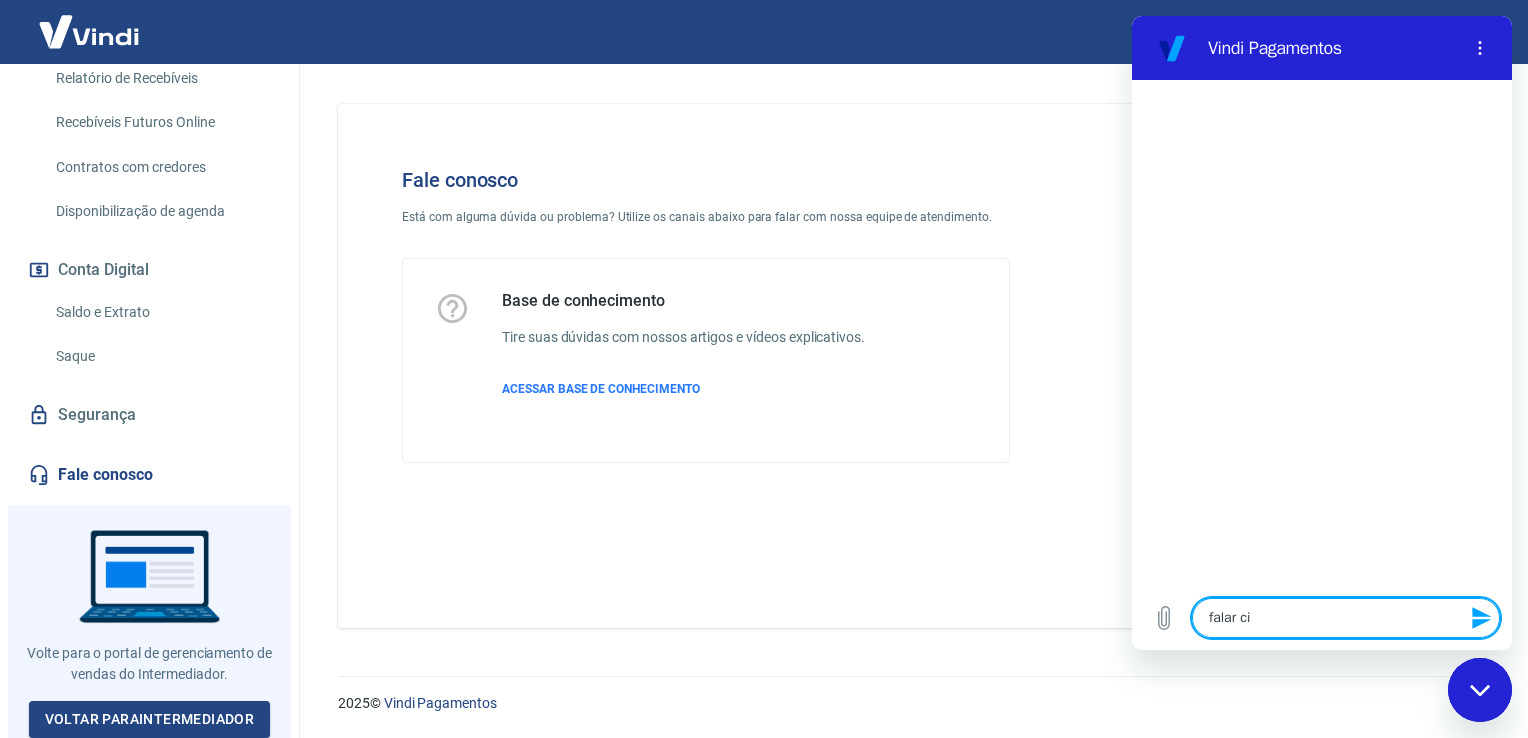 type on "falar cim" 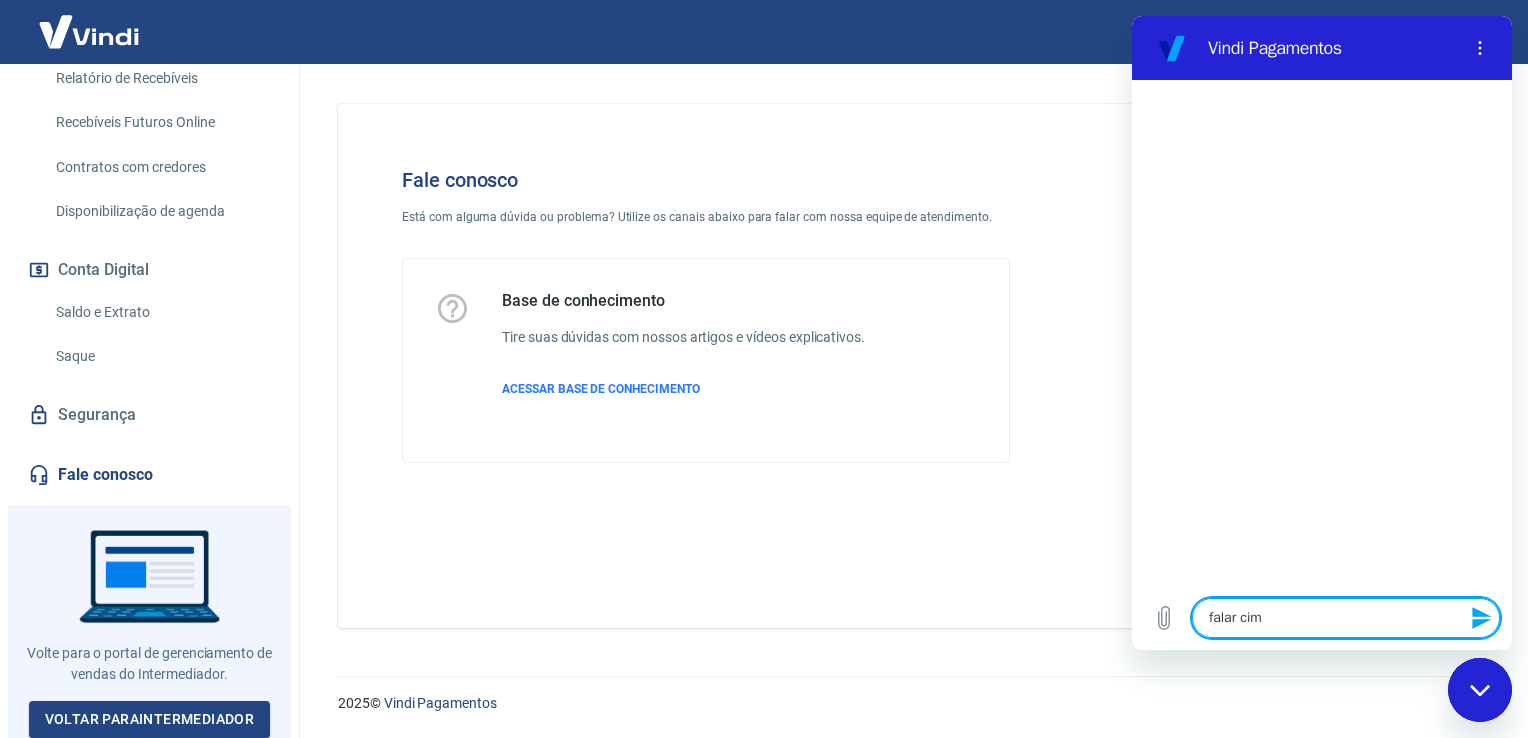 type on "falar cim" 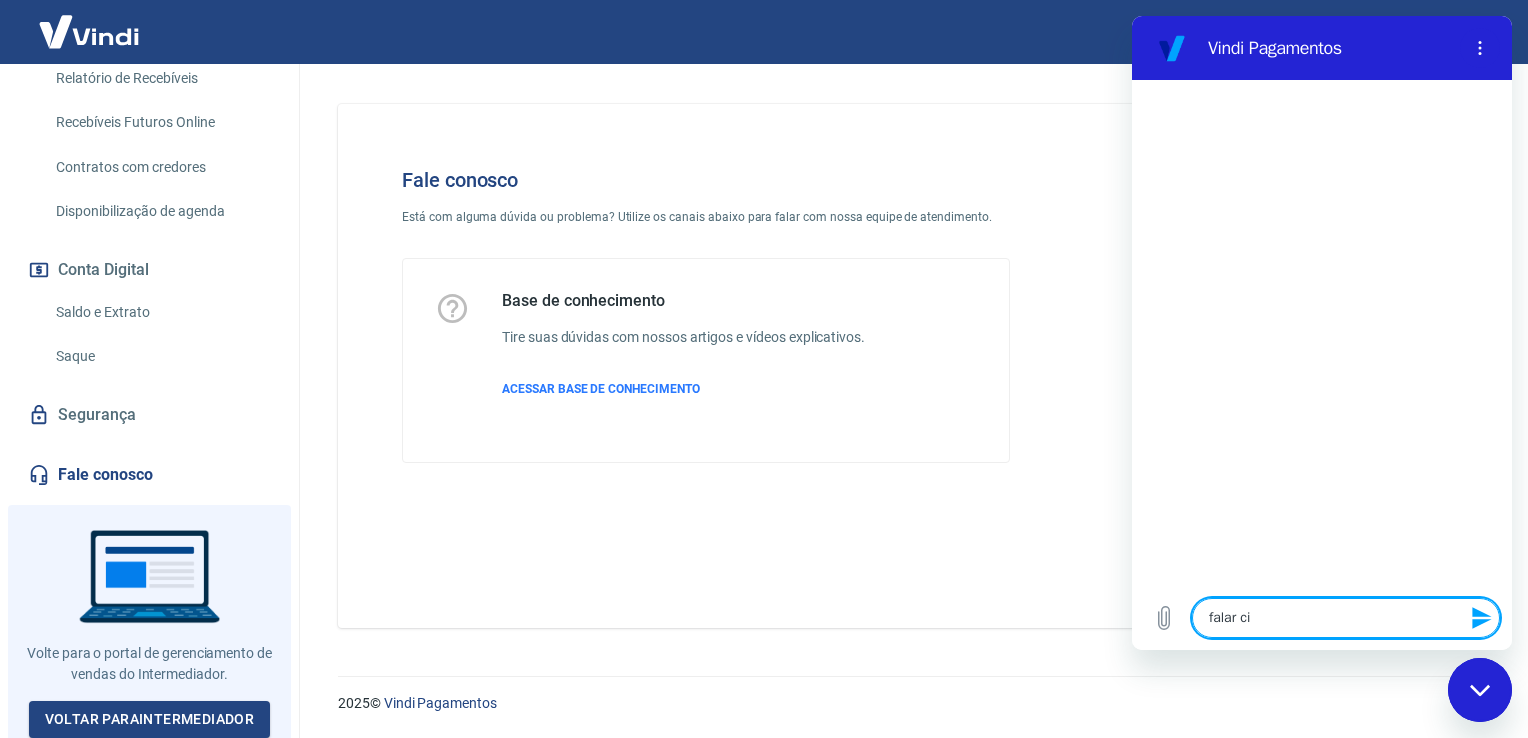 type on "falar c" 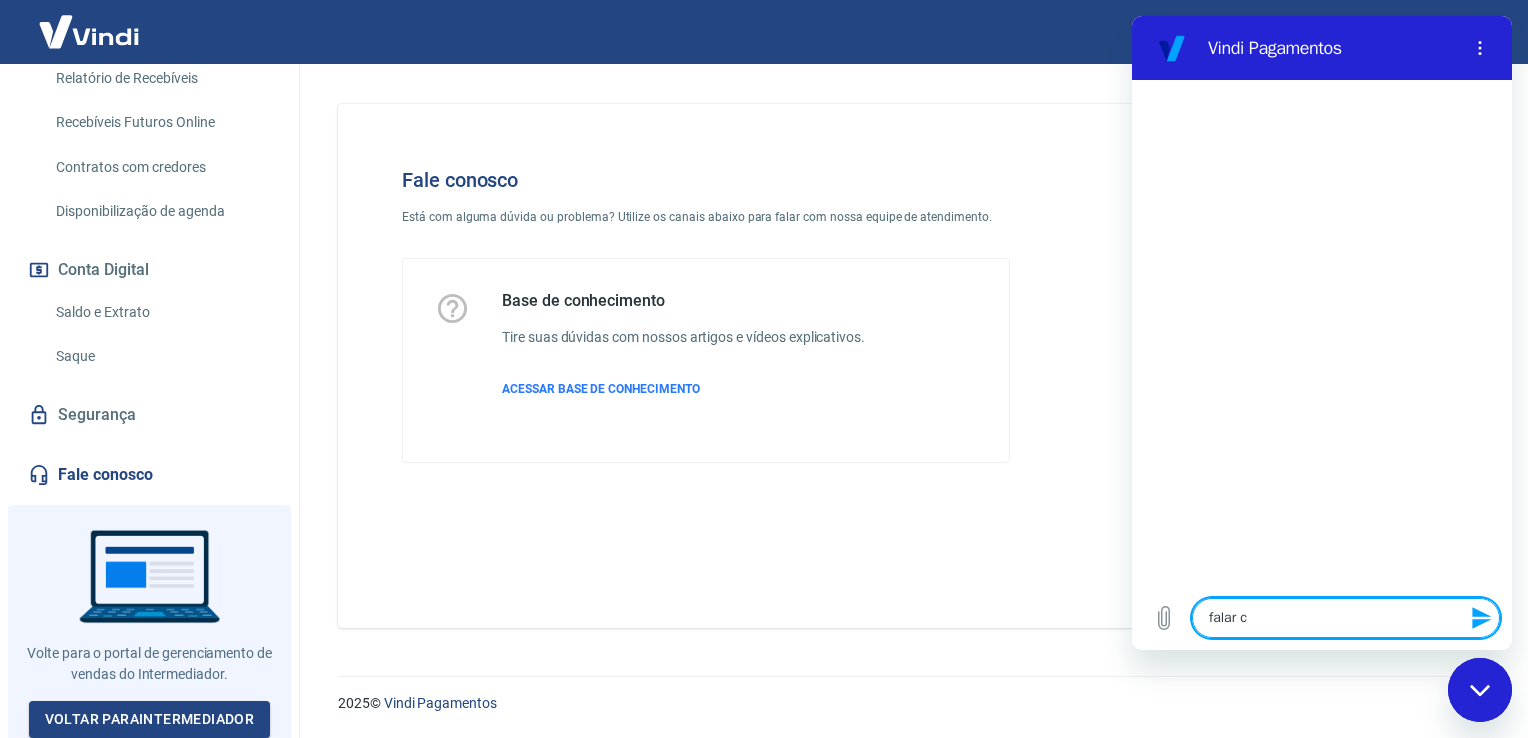 type on "falar co" 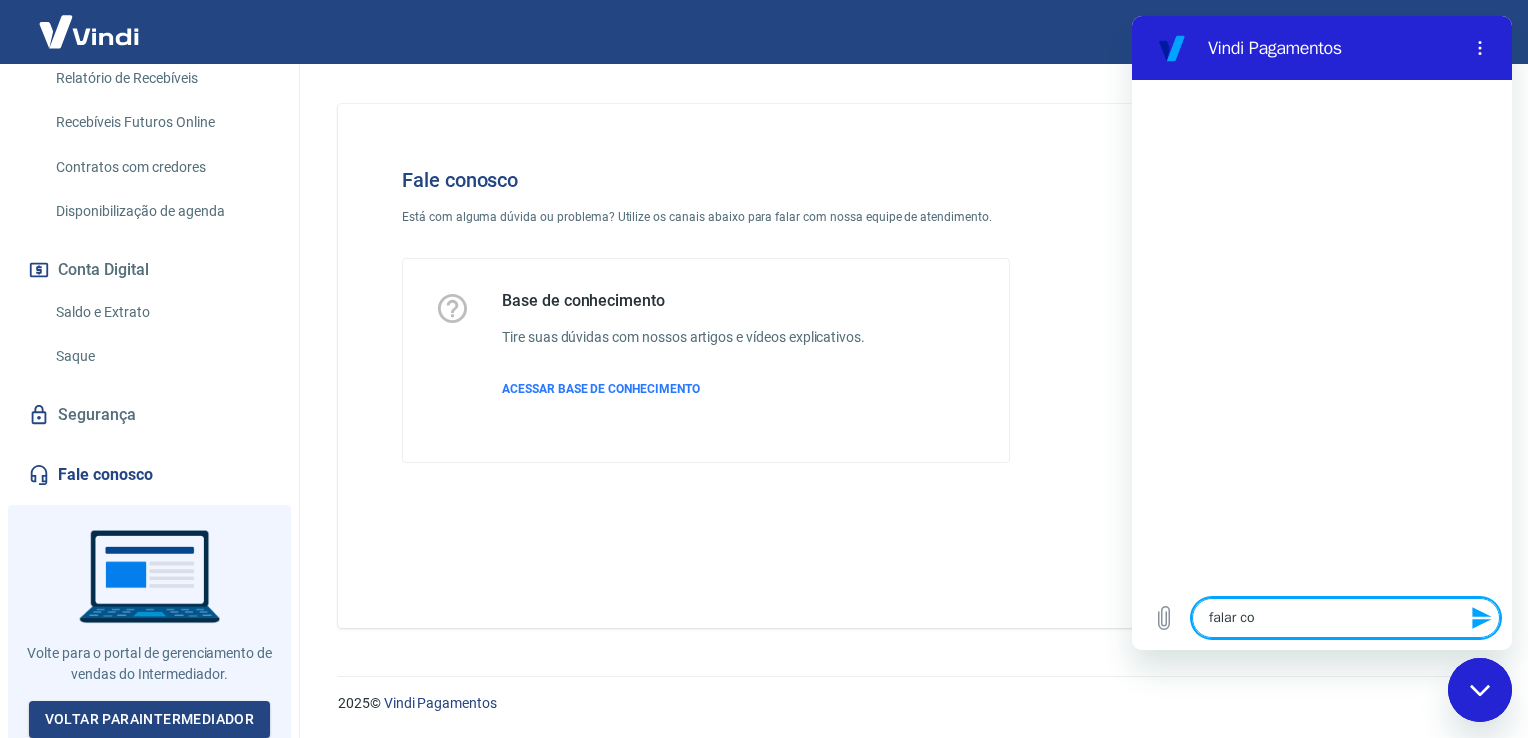 type on "falar com" 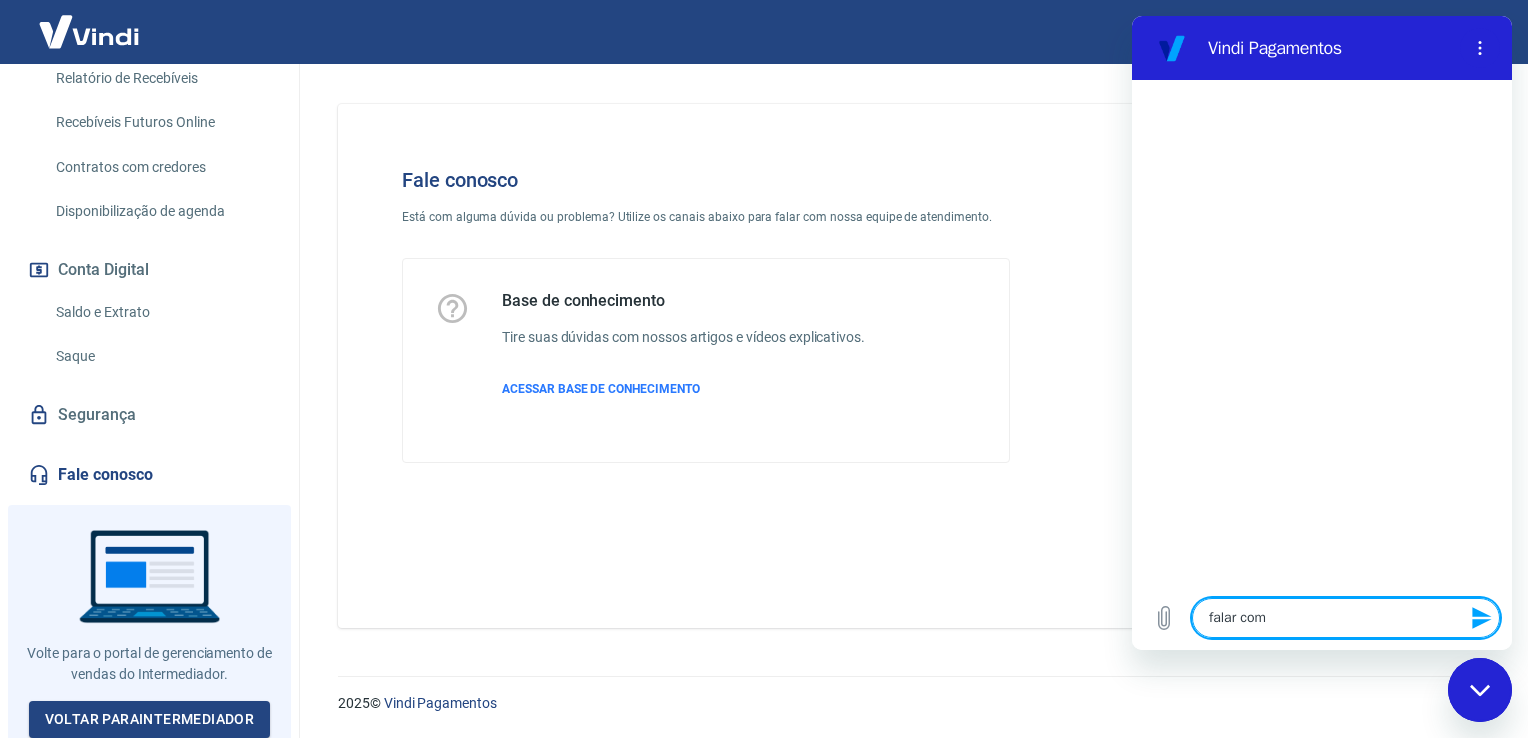type on "falar com" 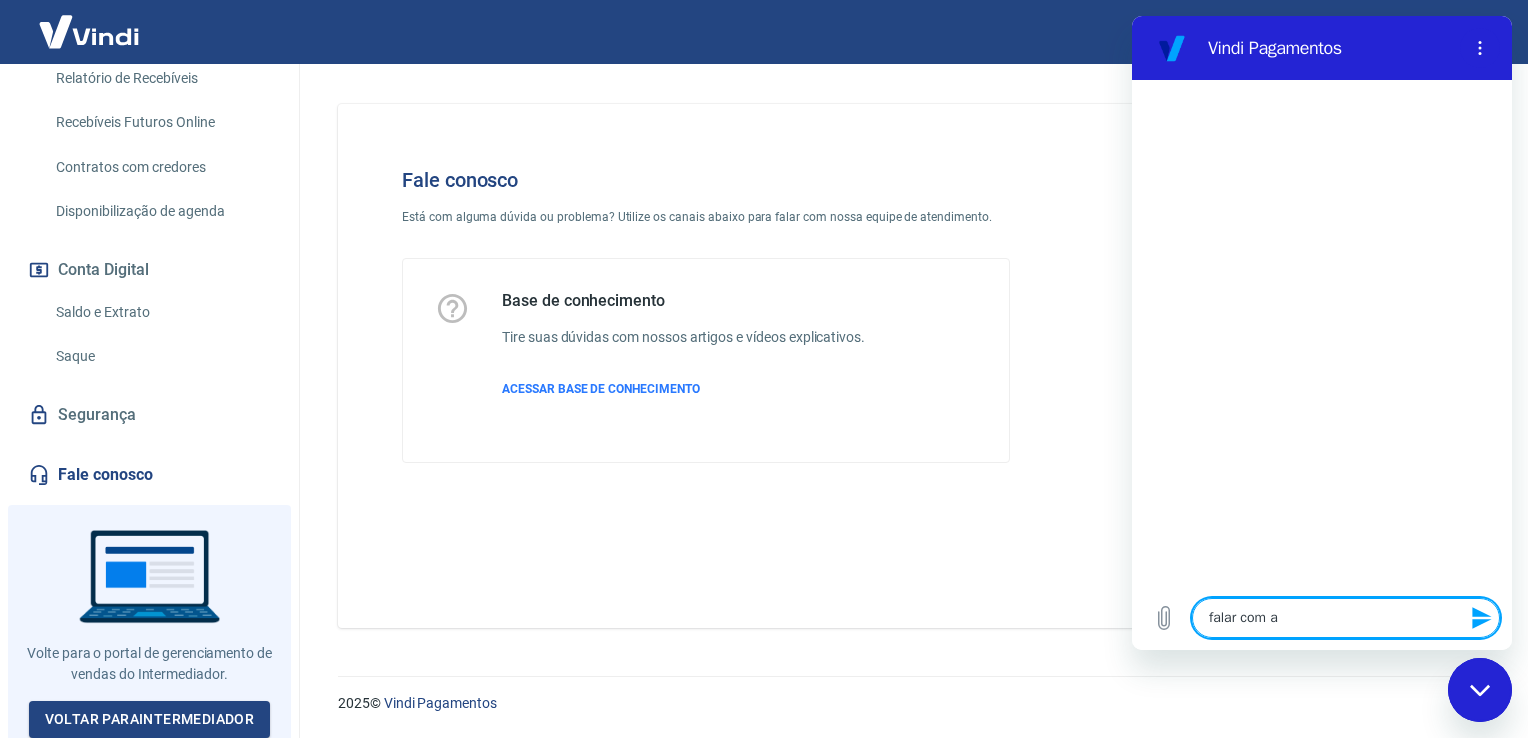type on "falar com at" 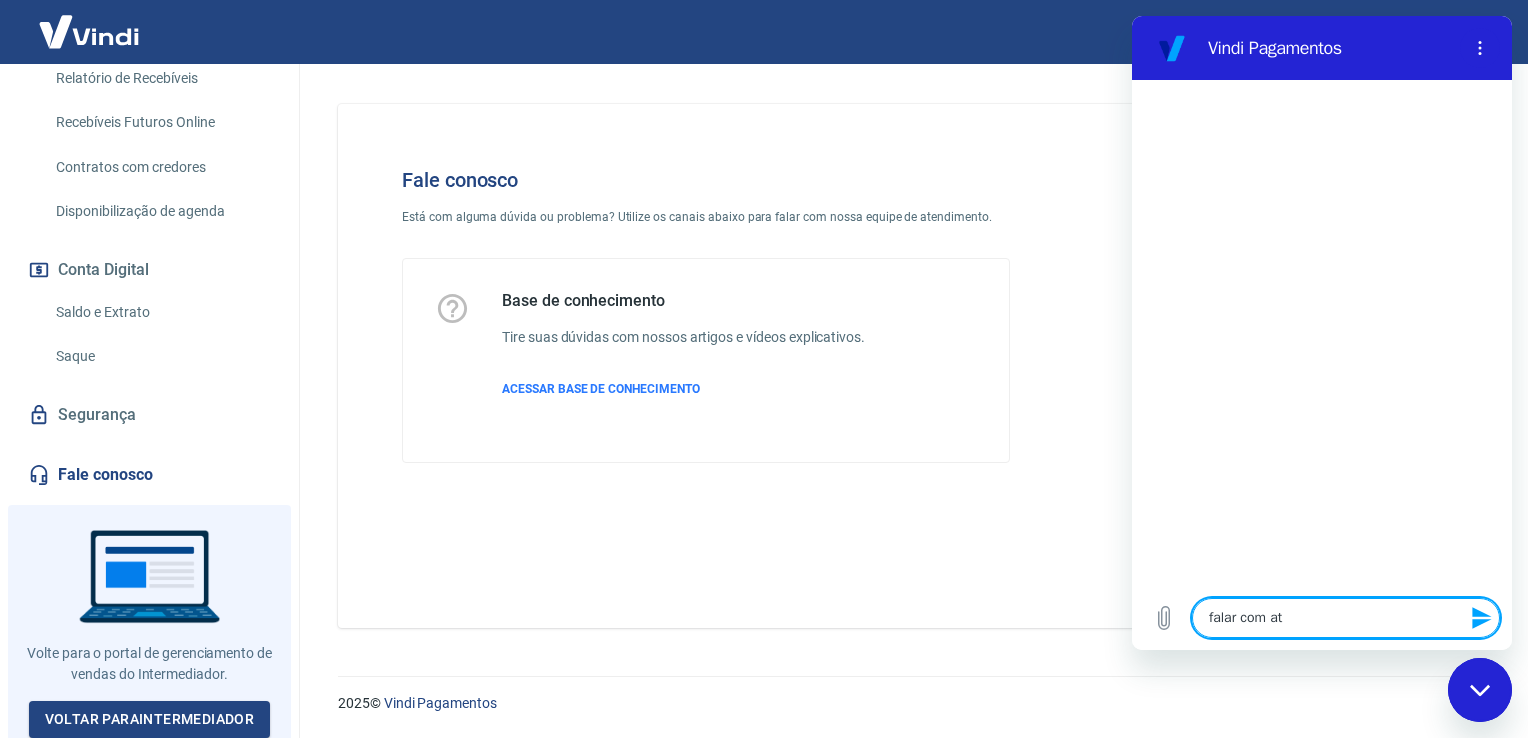 type on "falar com ate" 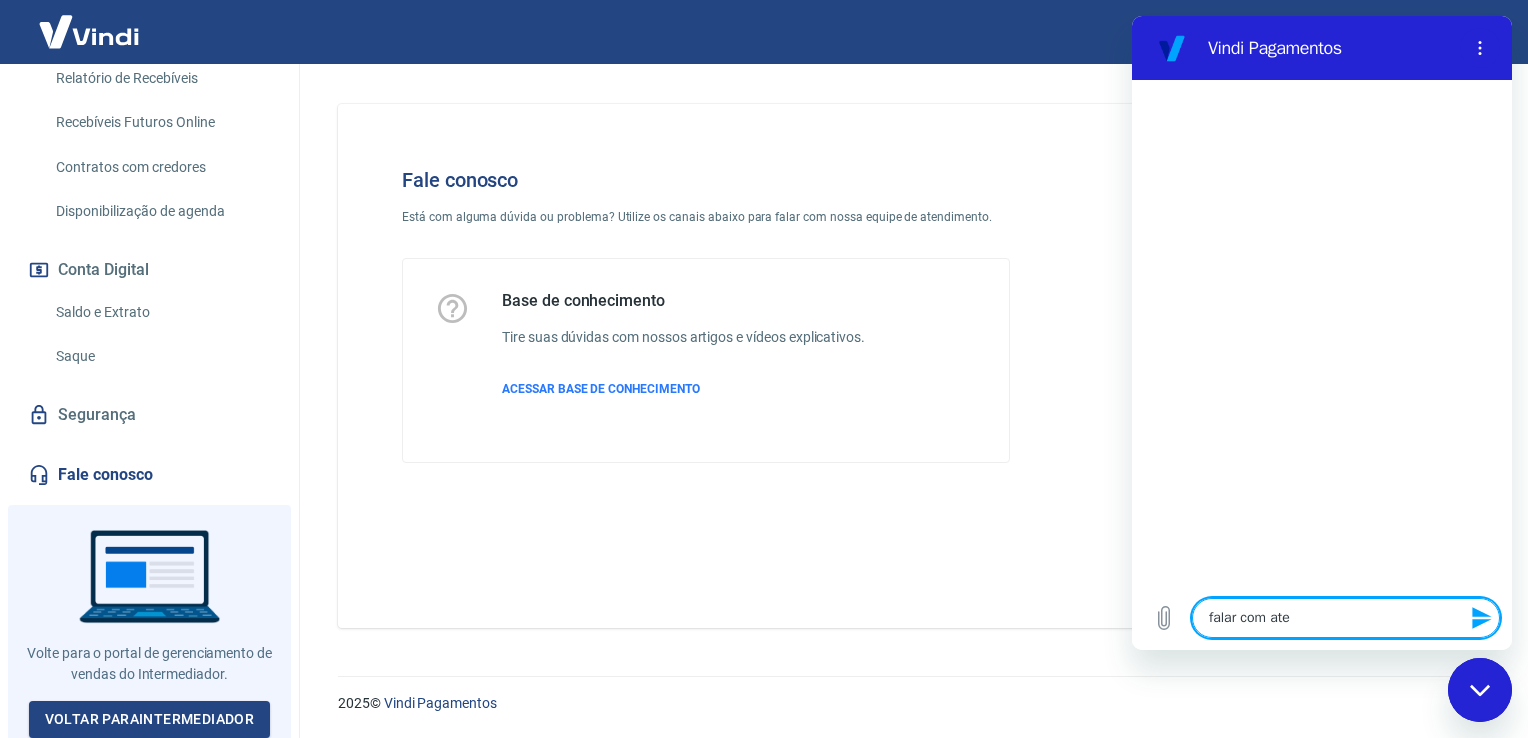type on "falar com [GEOGRAPHIC_DATA]" 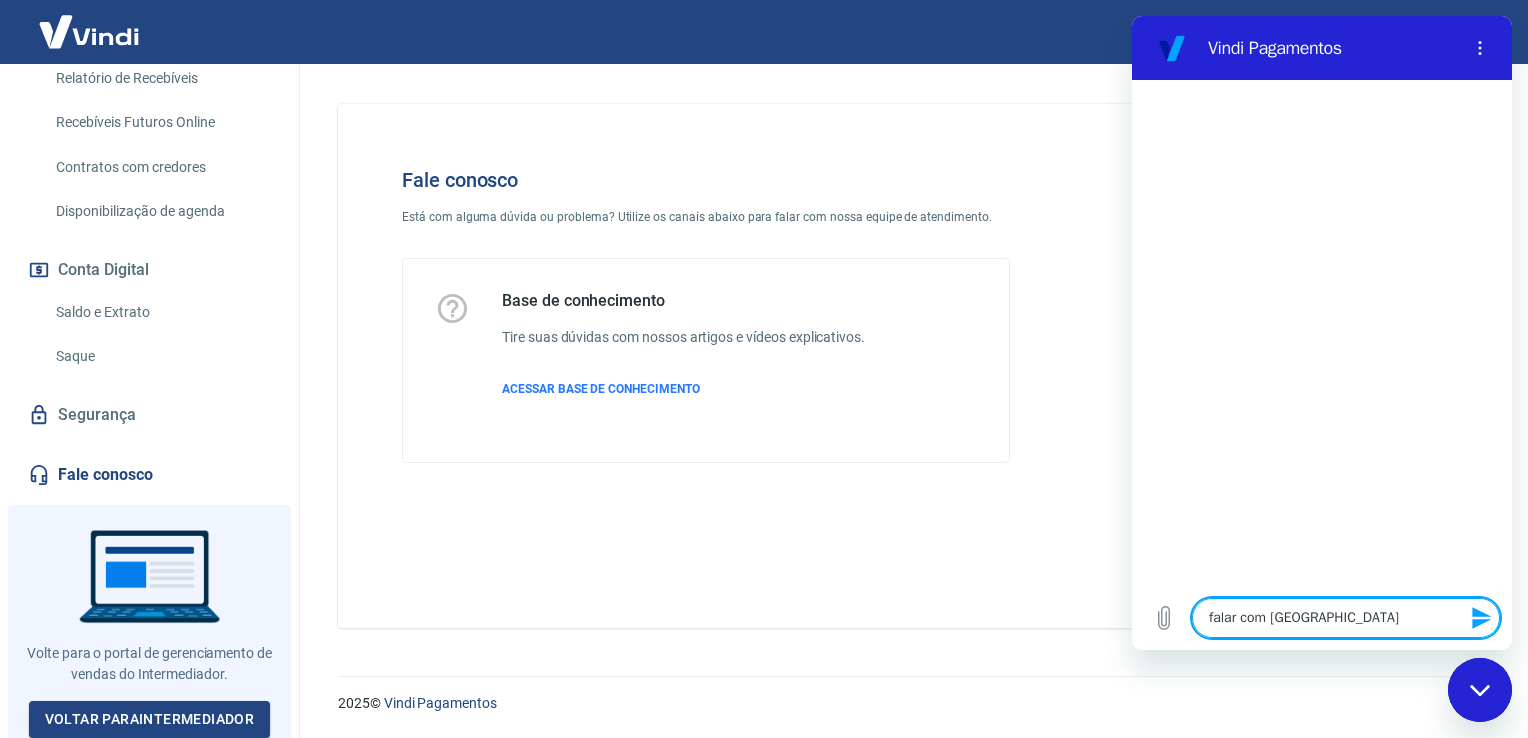 type on "x" 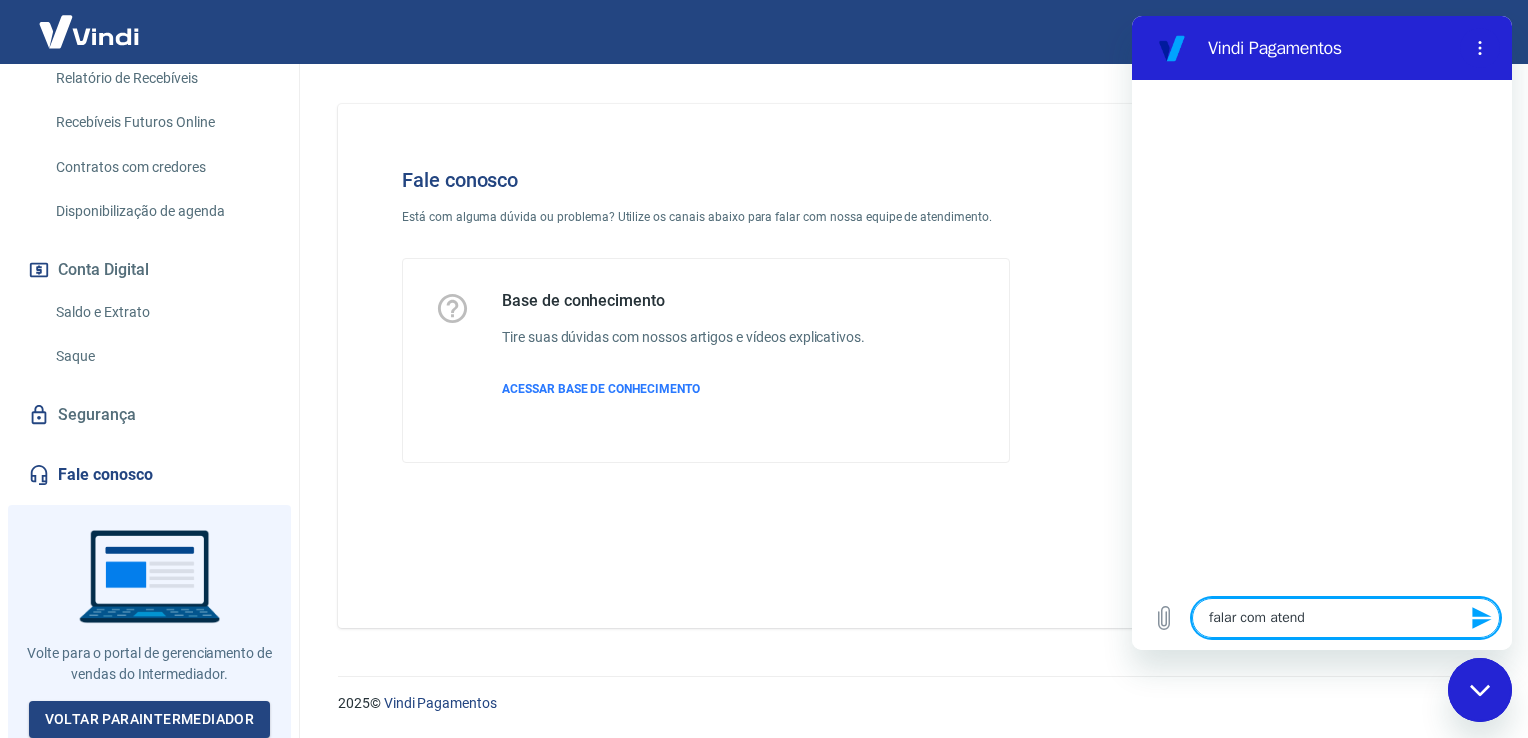 type on "falar com atende" 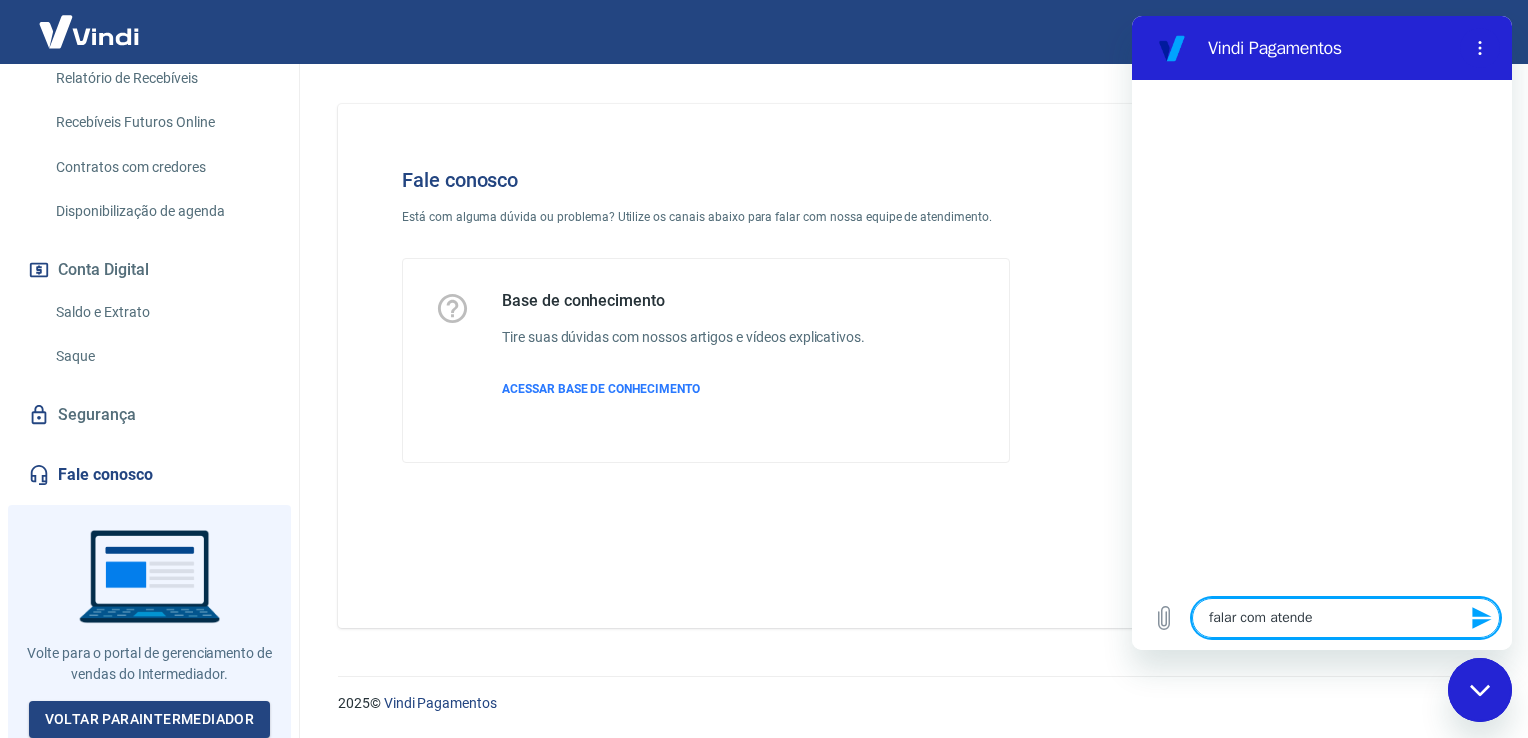 type on "falar com atenden" 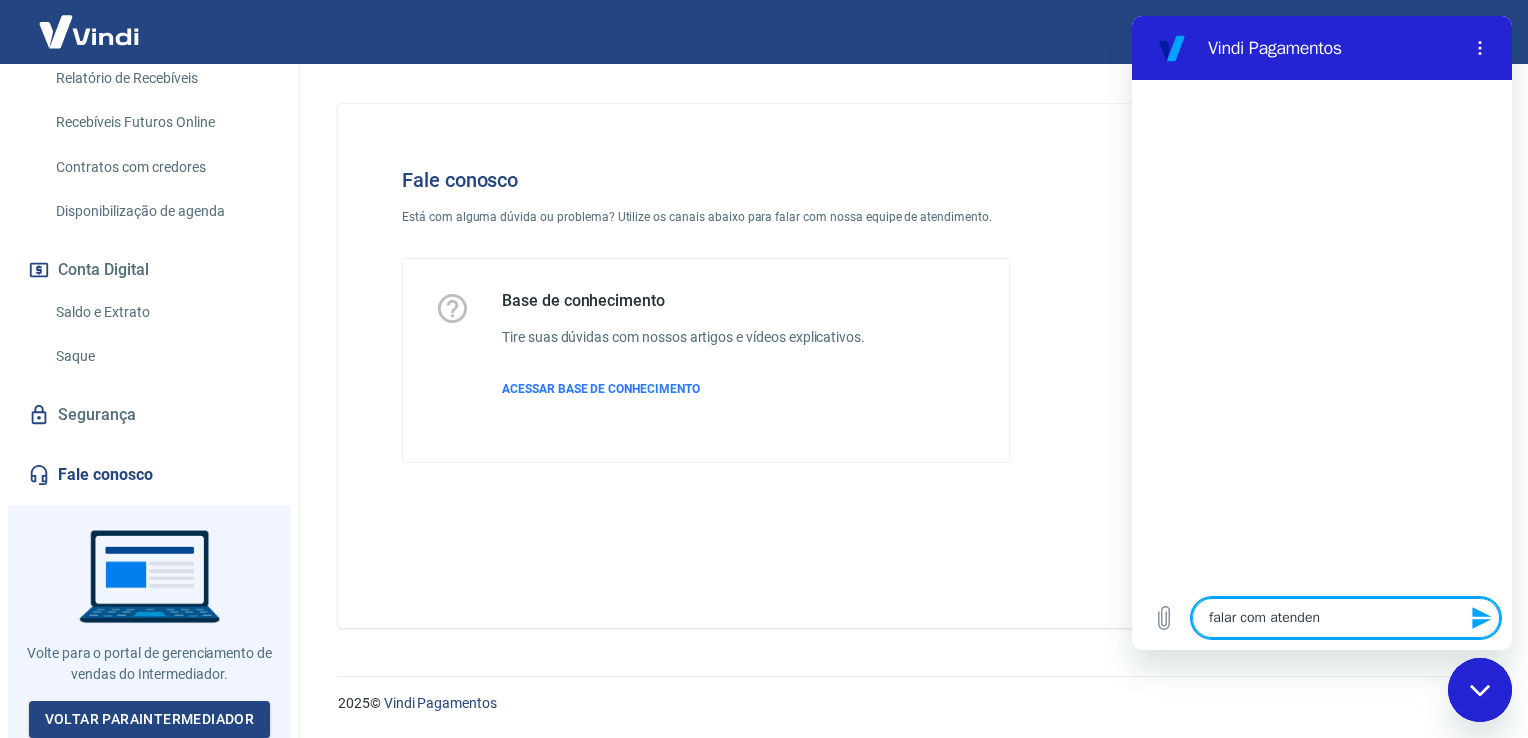 type on "falar com atendent" 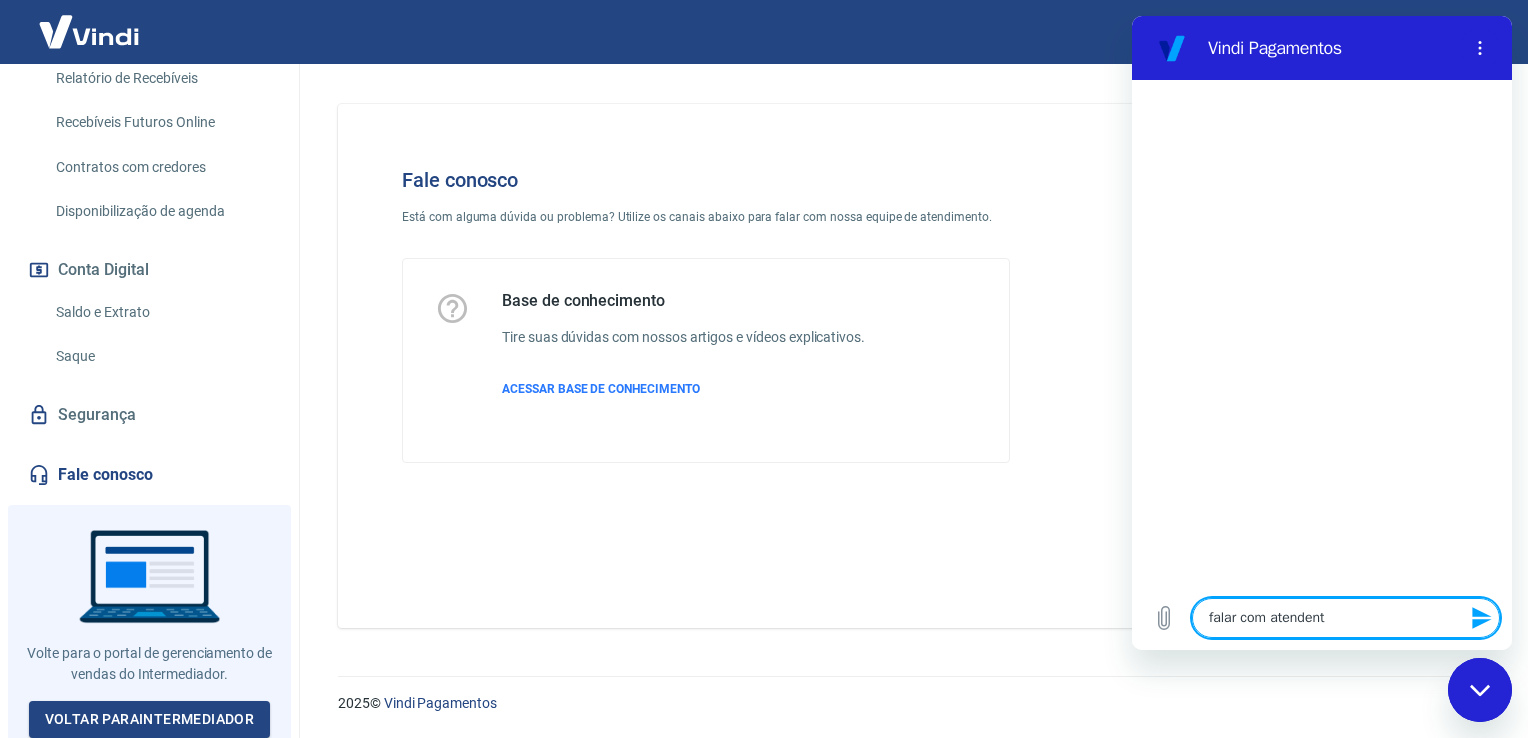 type on "x" 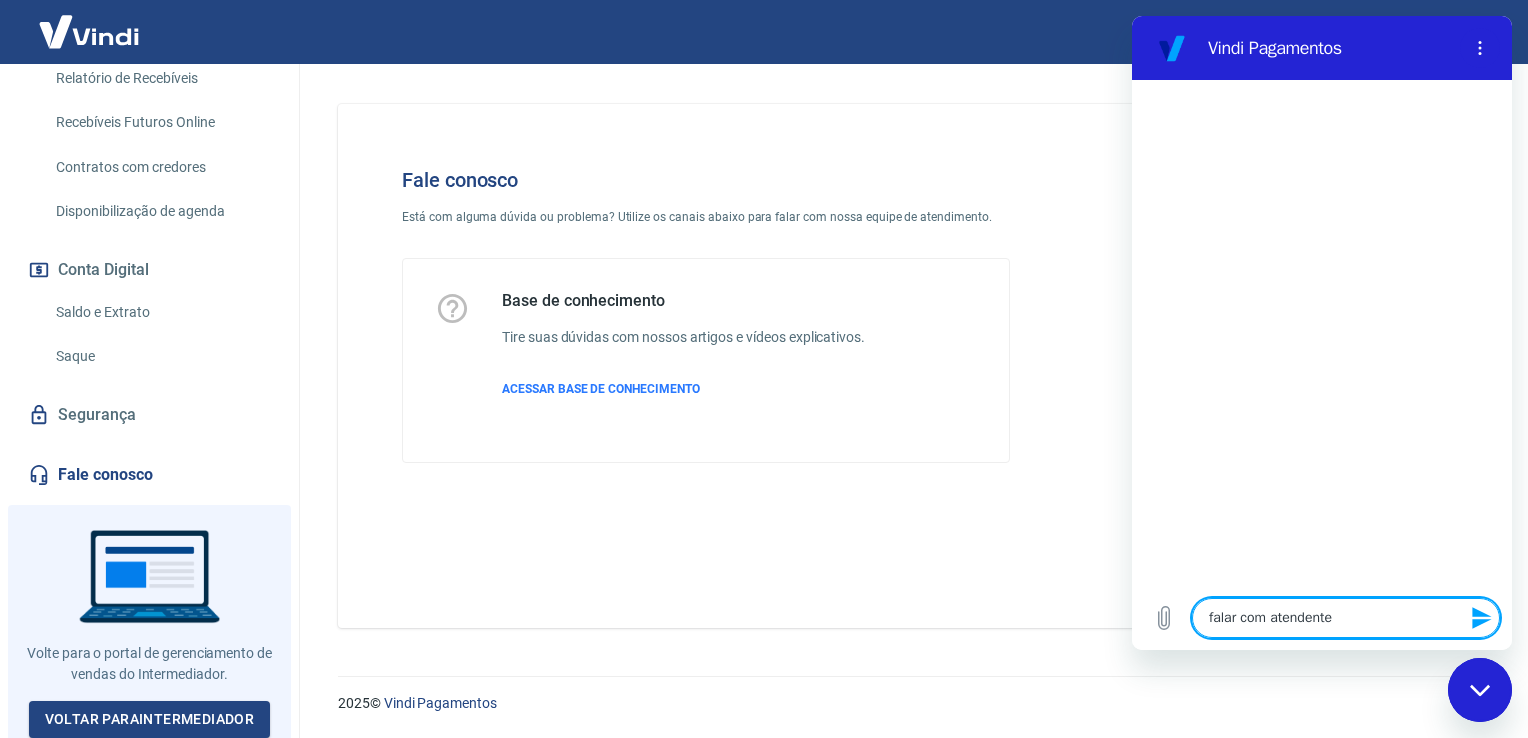 type on "x" 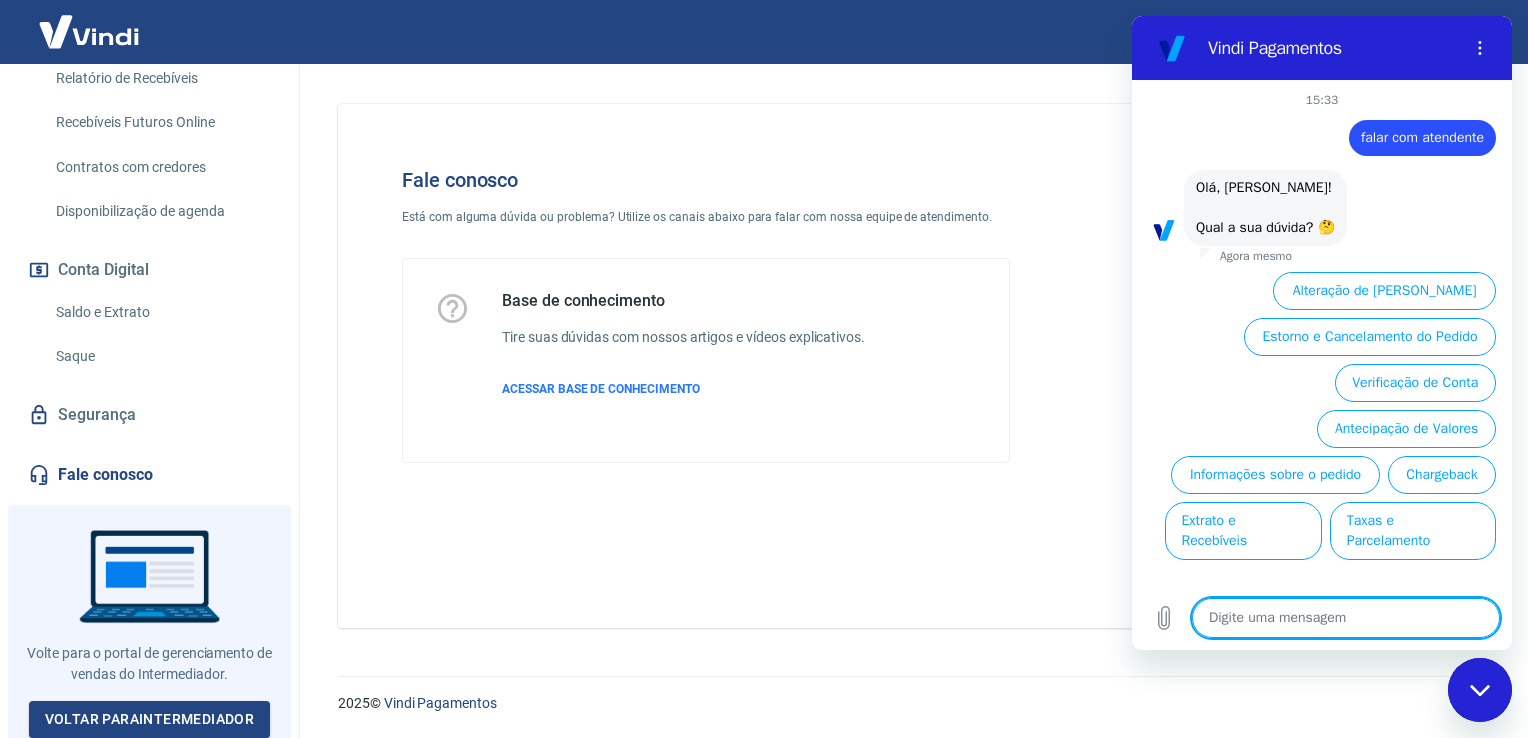 type on "x" 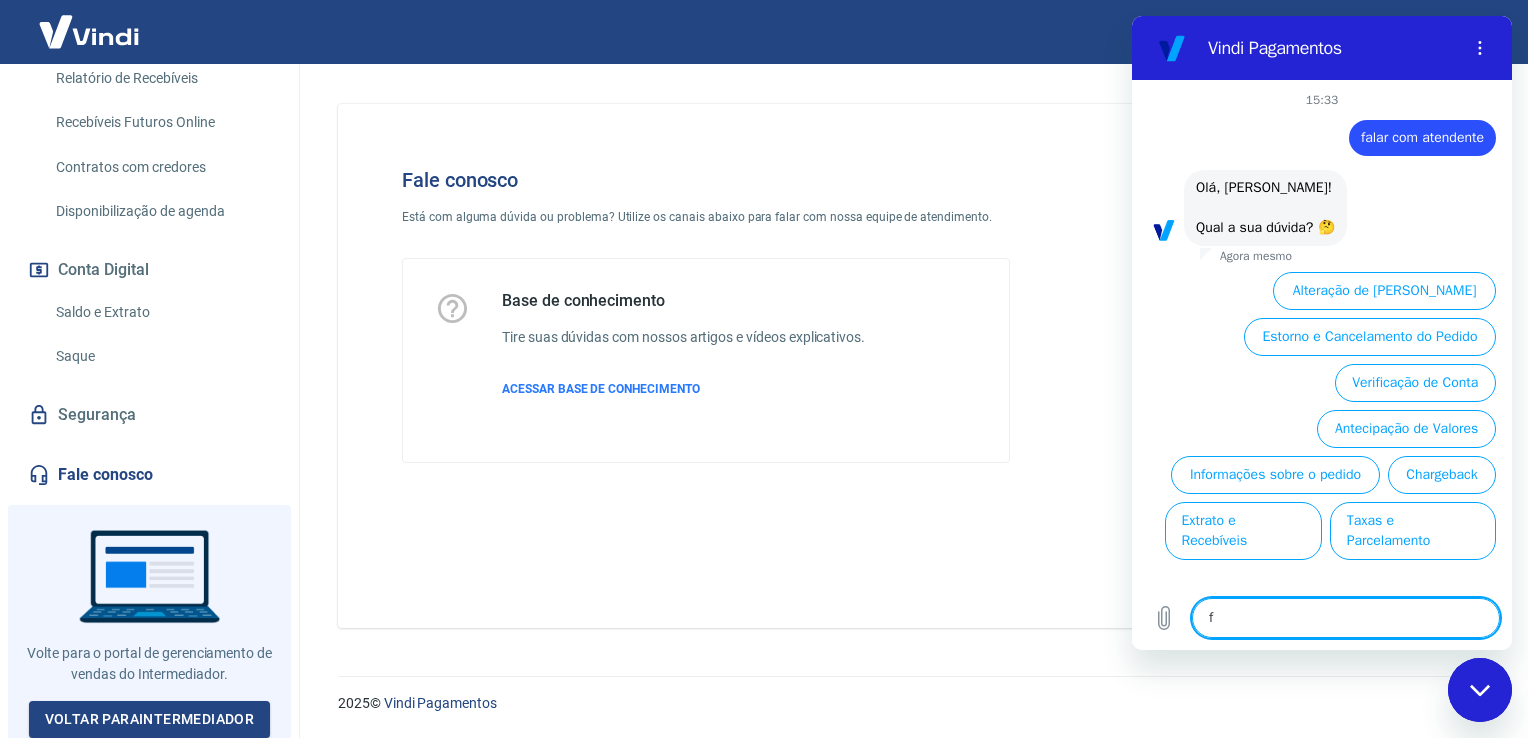 type on "fa" 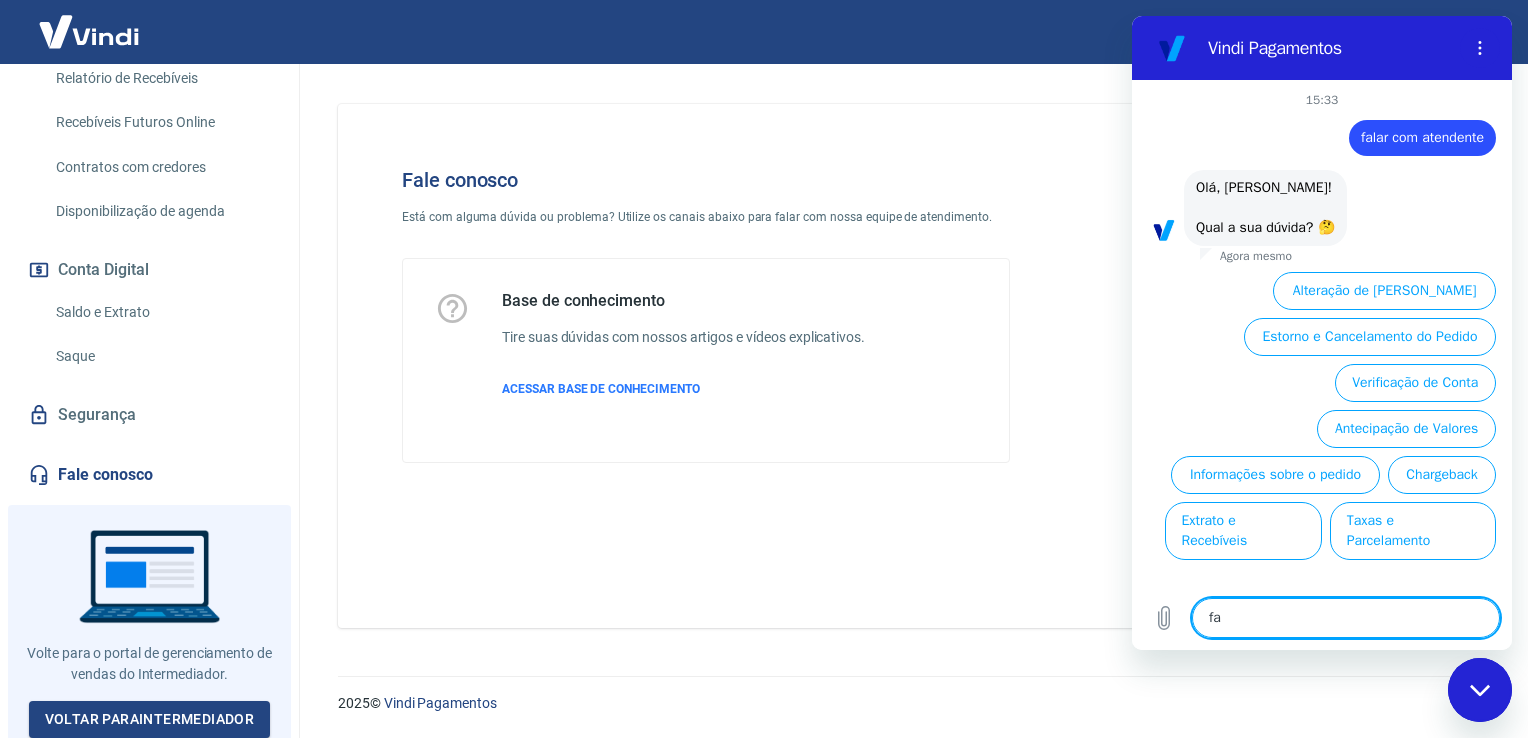 type on "x" 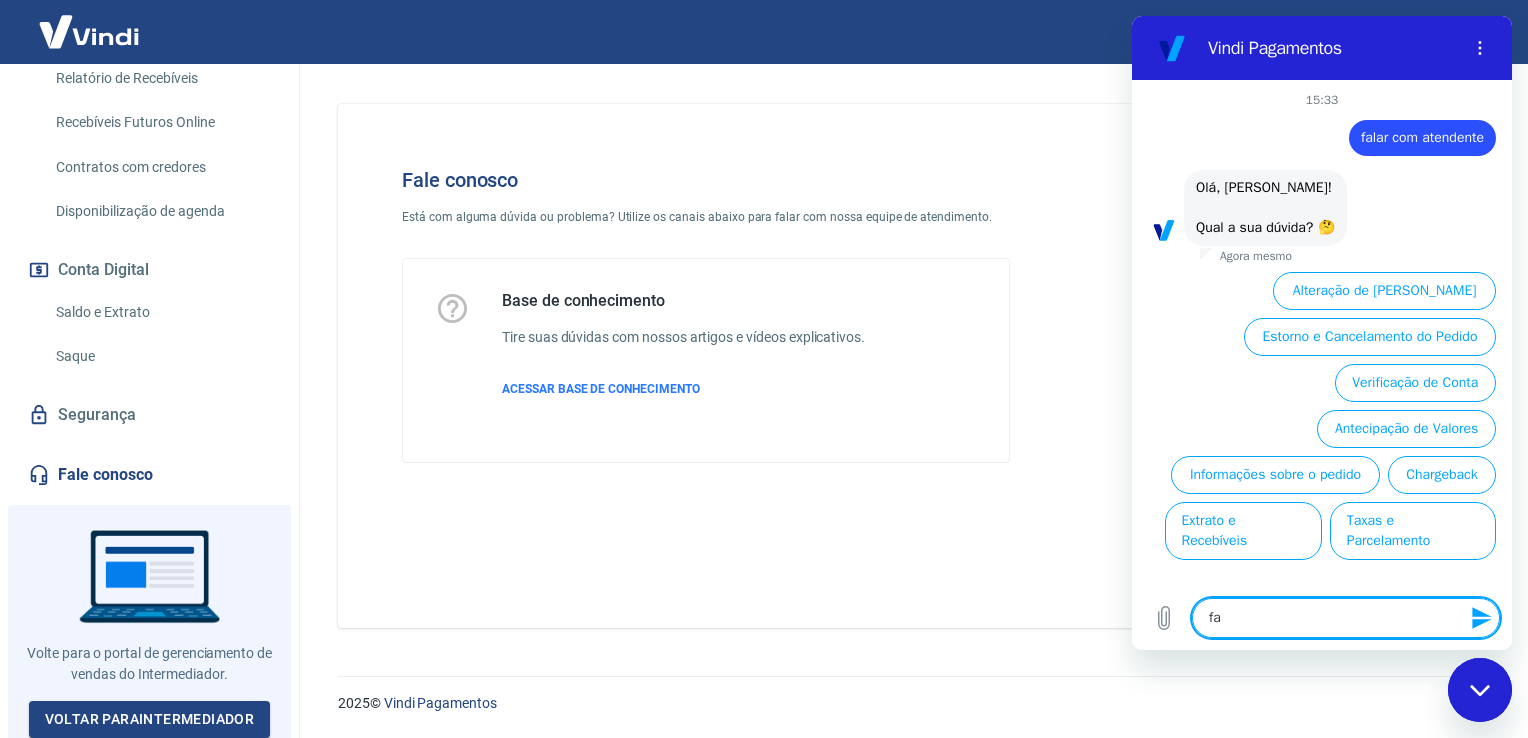 type on "fal" 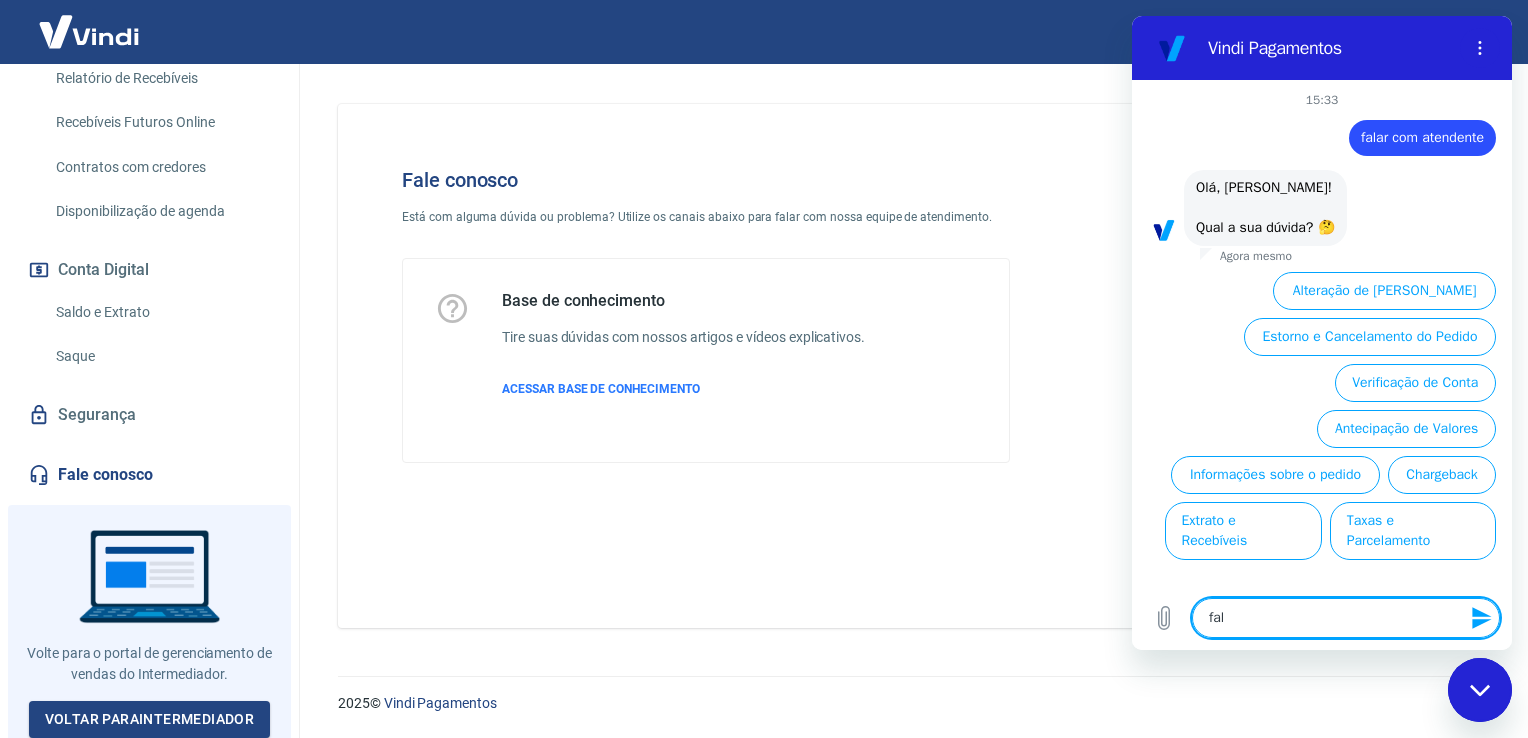 type on "fala" 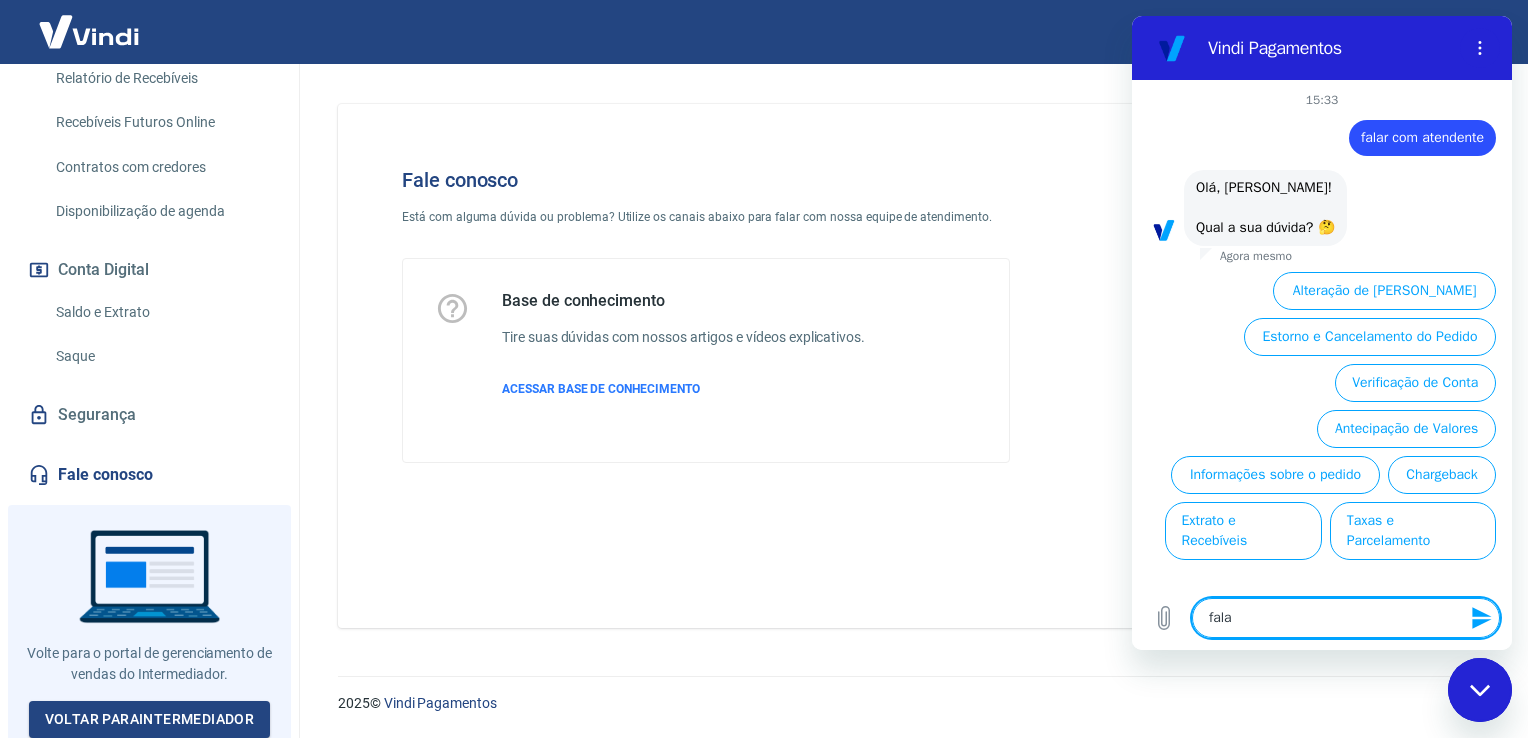 type on "falat" 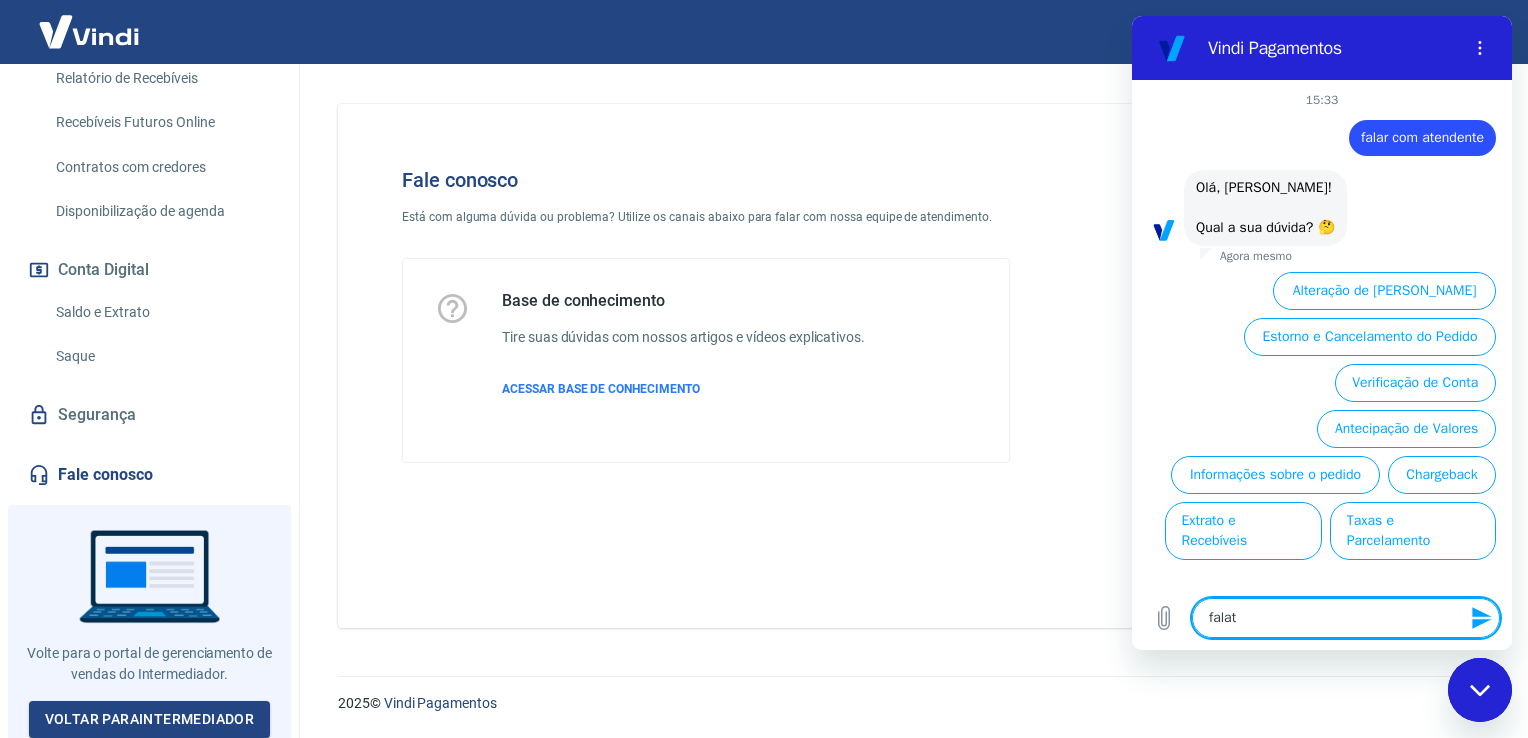 type on "falat" 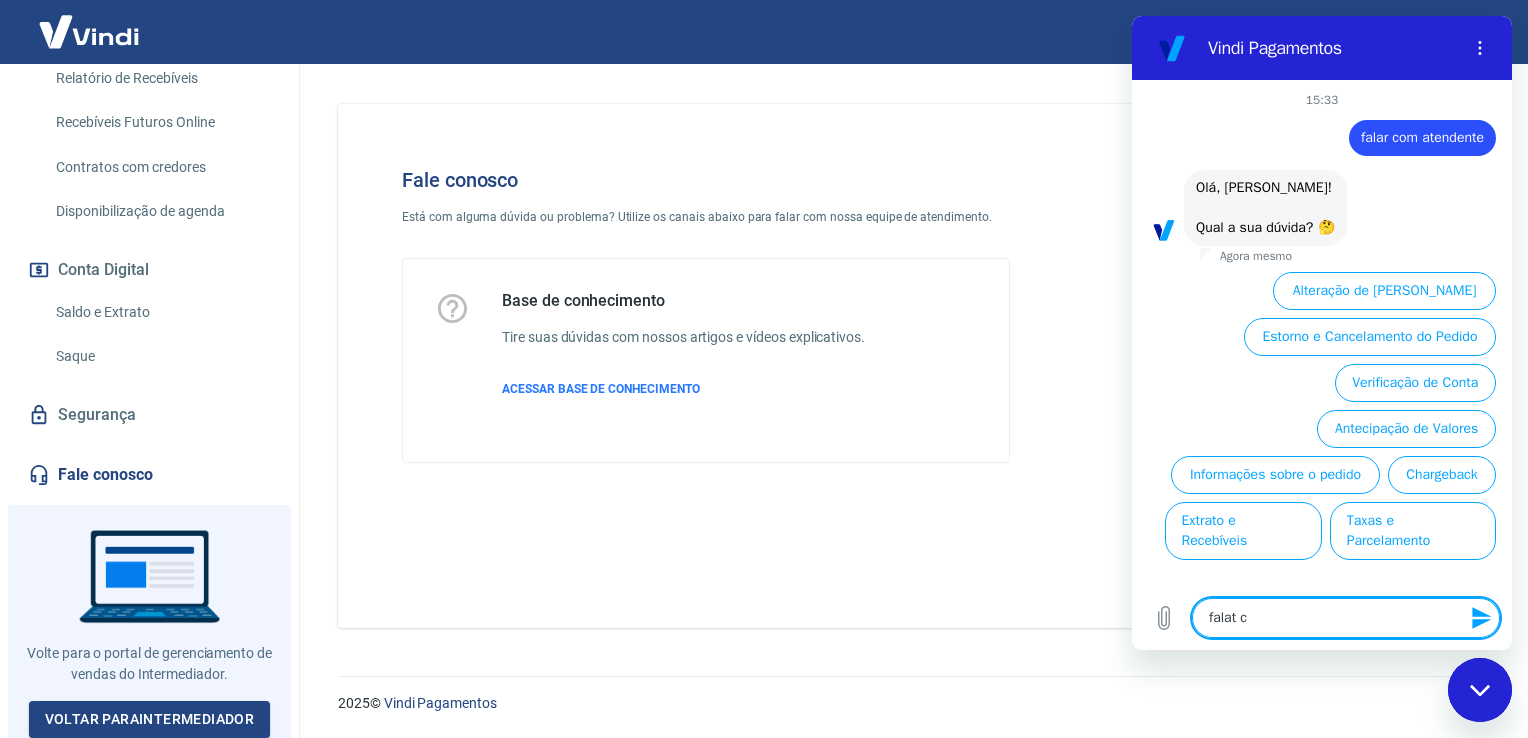 type on "falat co" 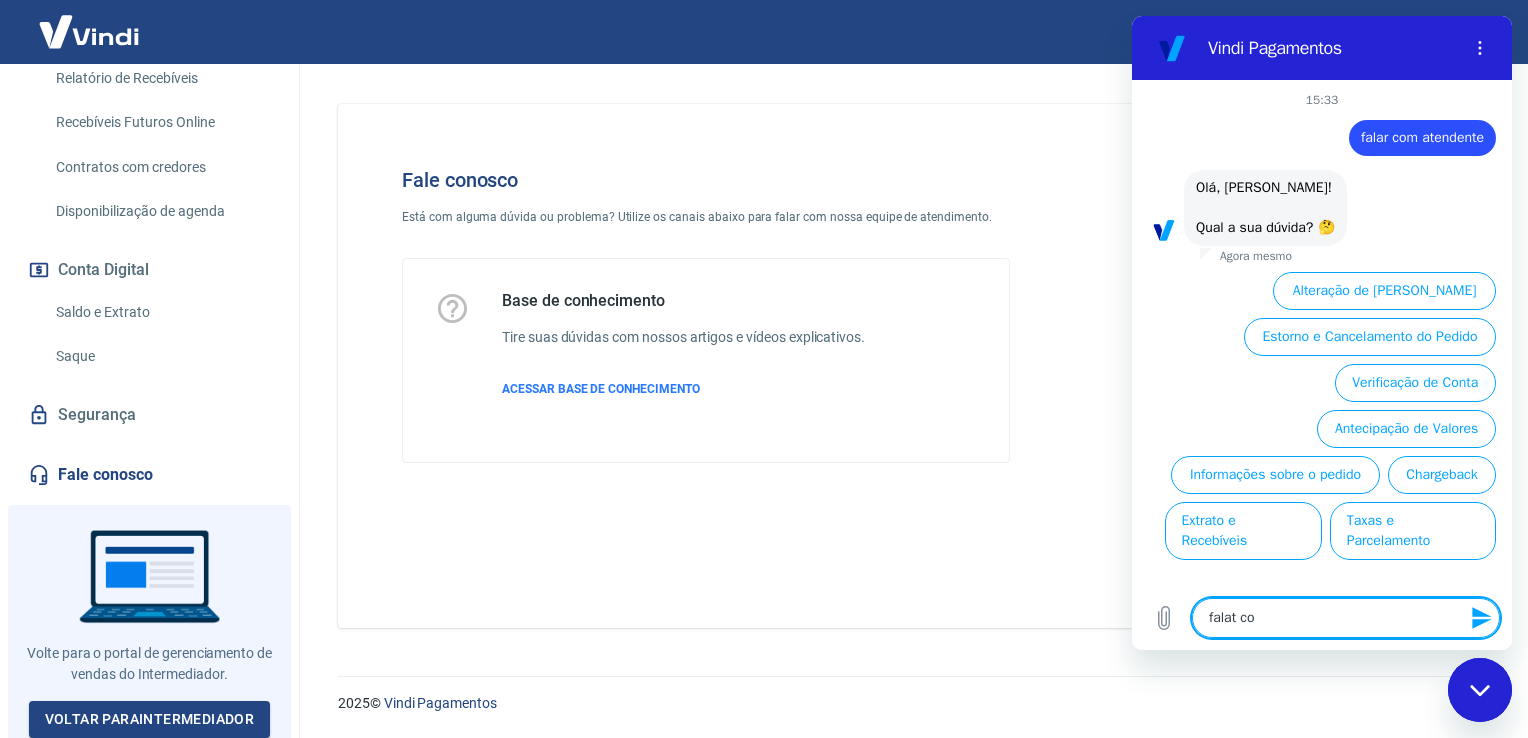 type on "falat com" 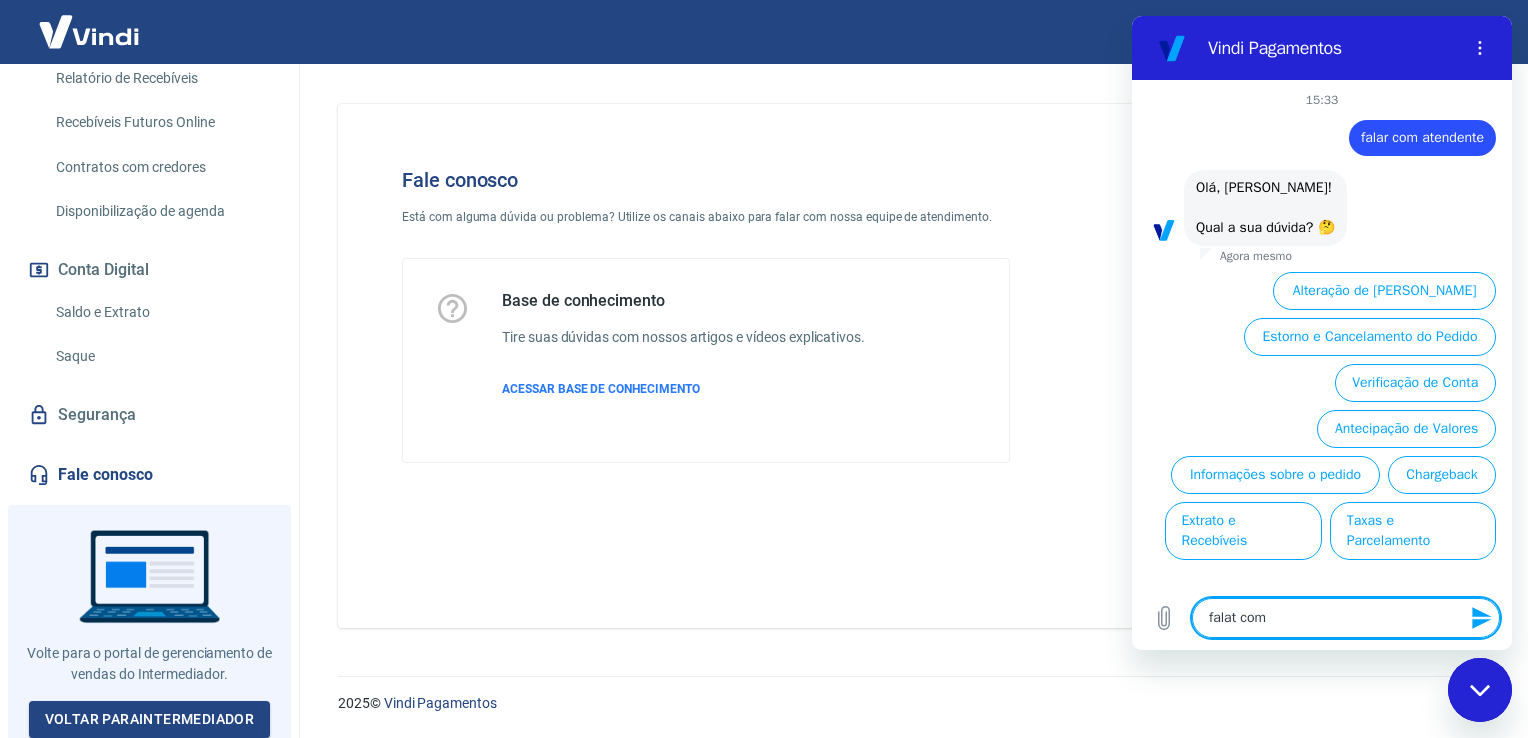 type on "falat com" 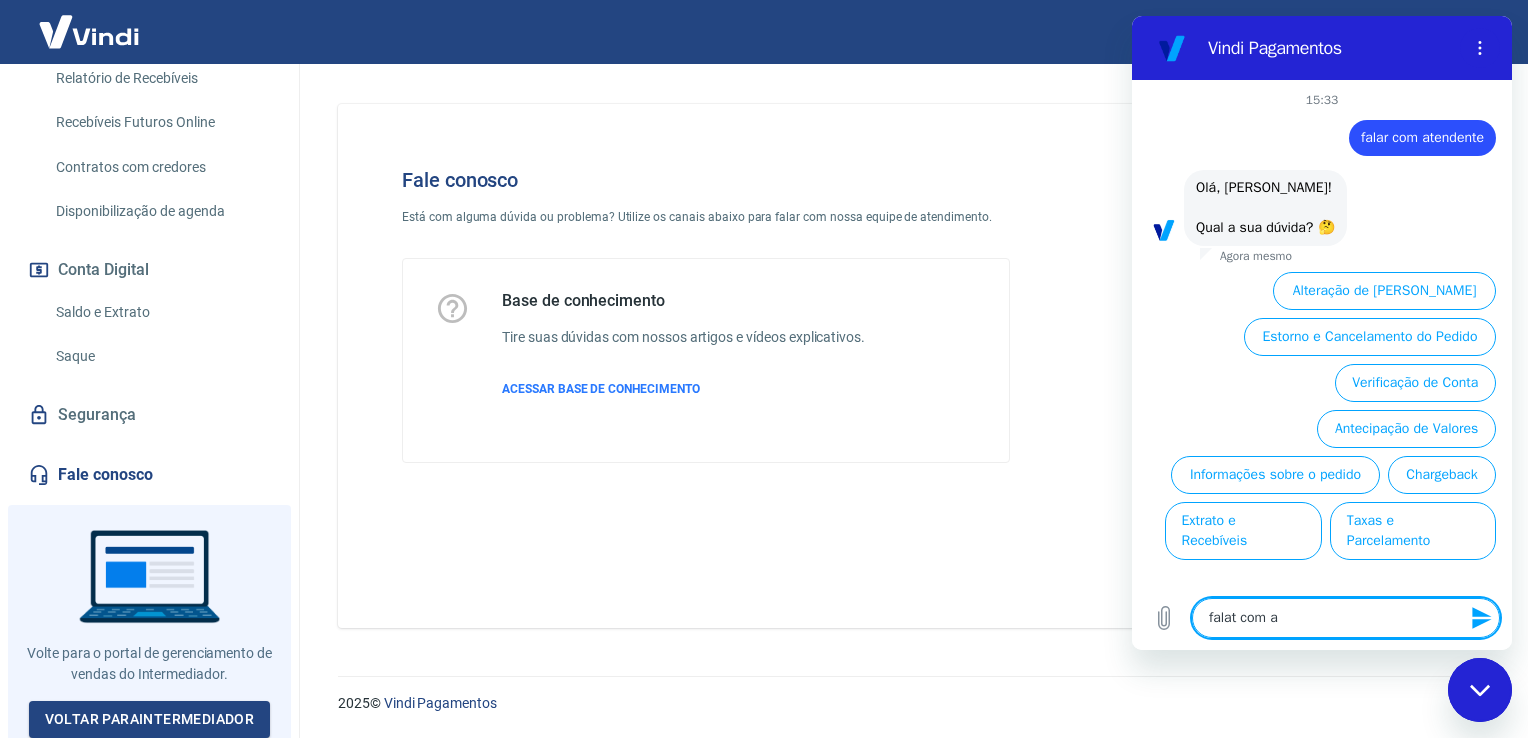 type on "falat com at" 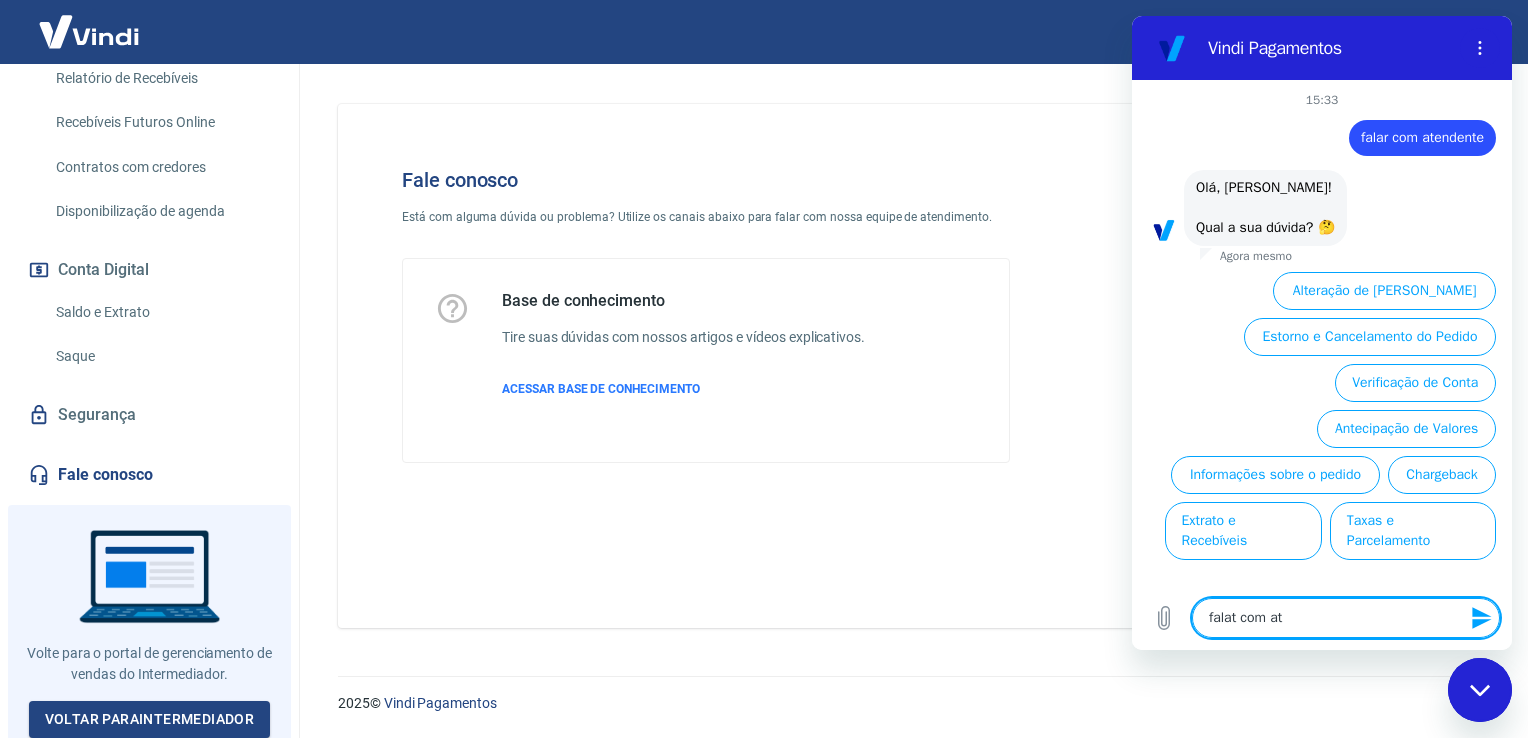 type on "falat com ate" 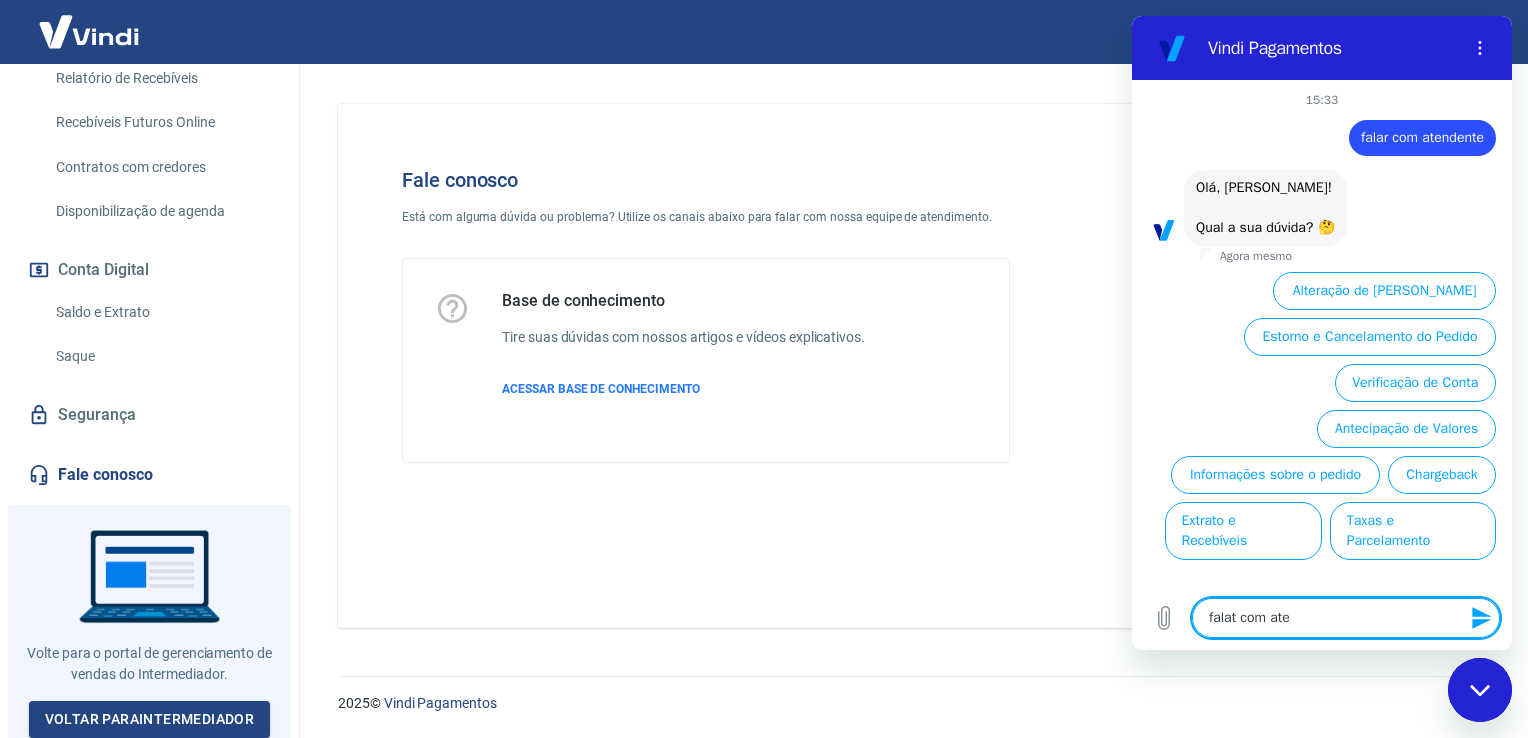 type on "falat com [GEOGRAPHIC_DATA]" 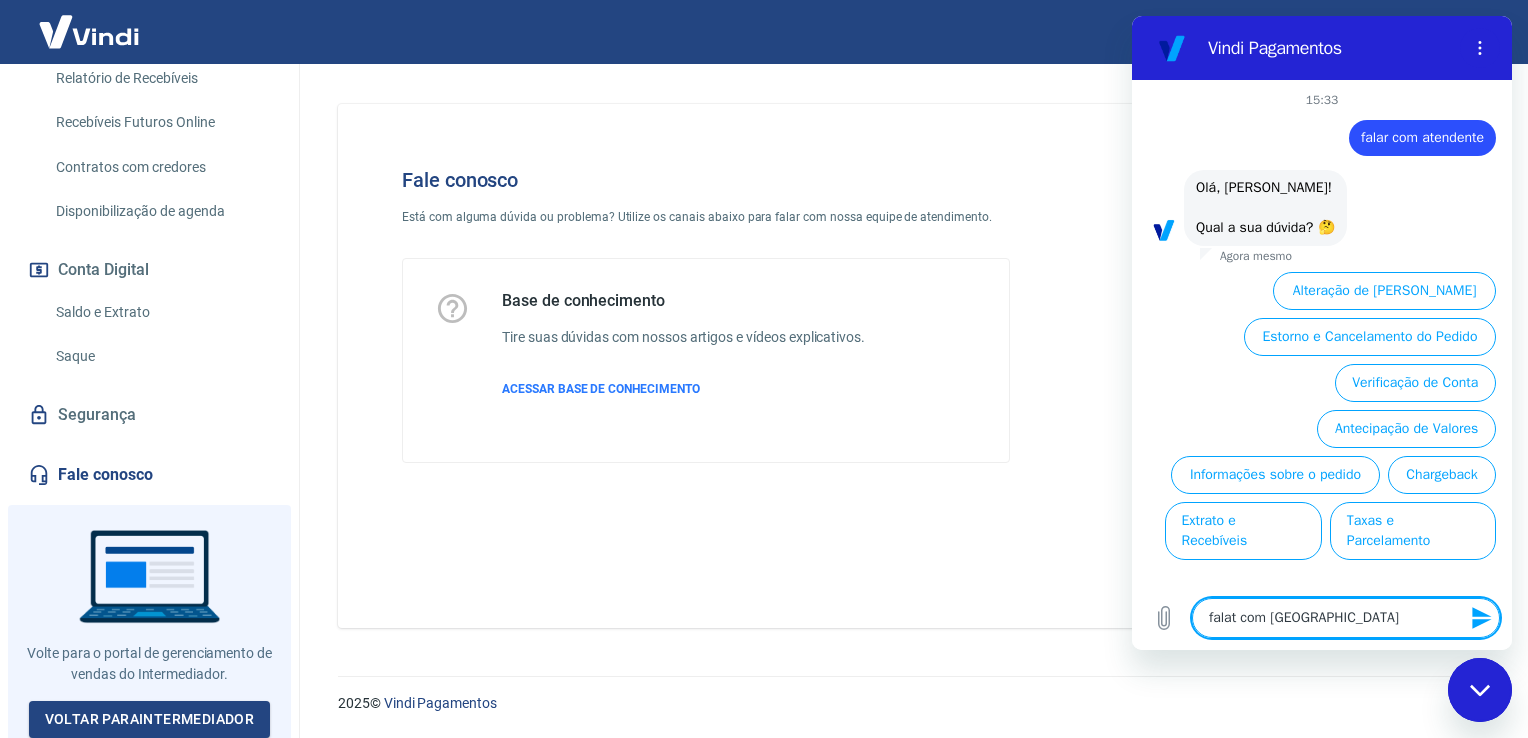 type on "falat com atend" 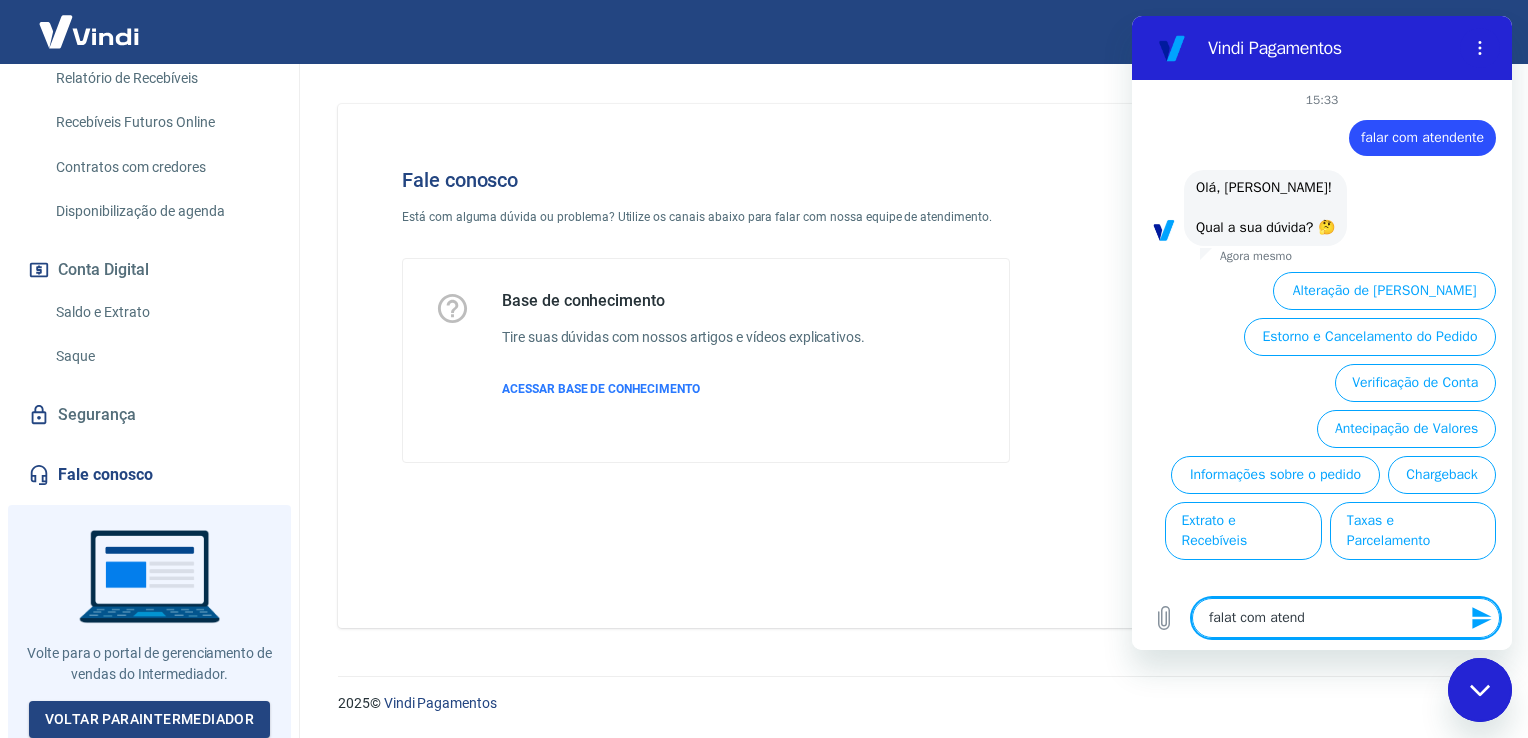 type on "falat com atende" 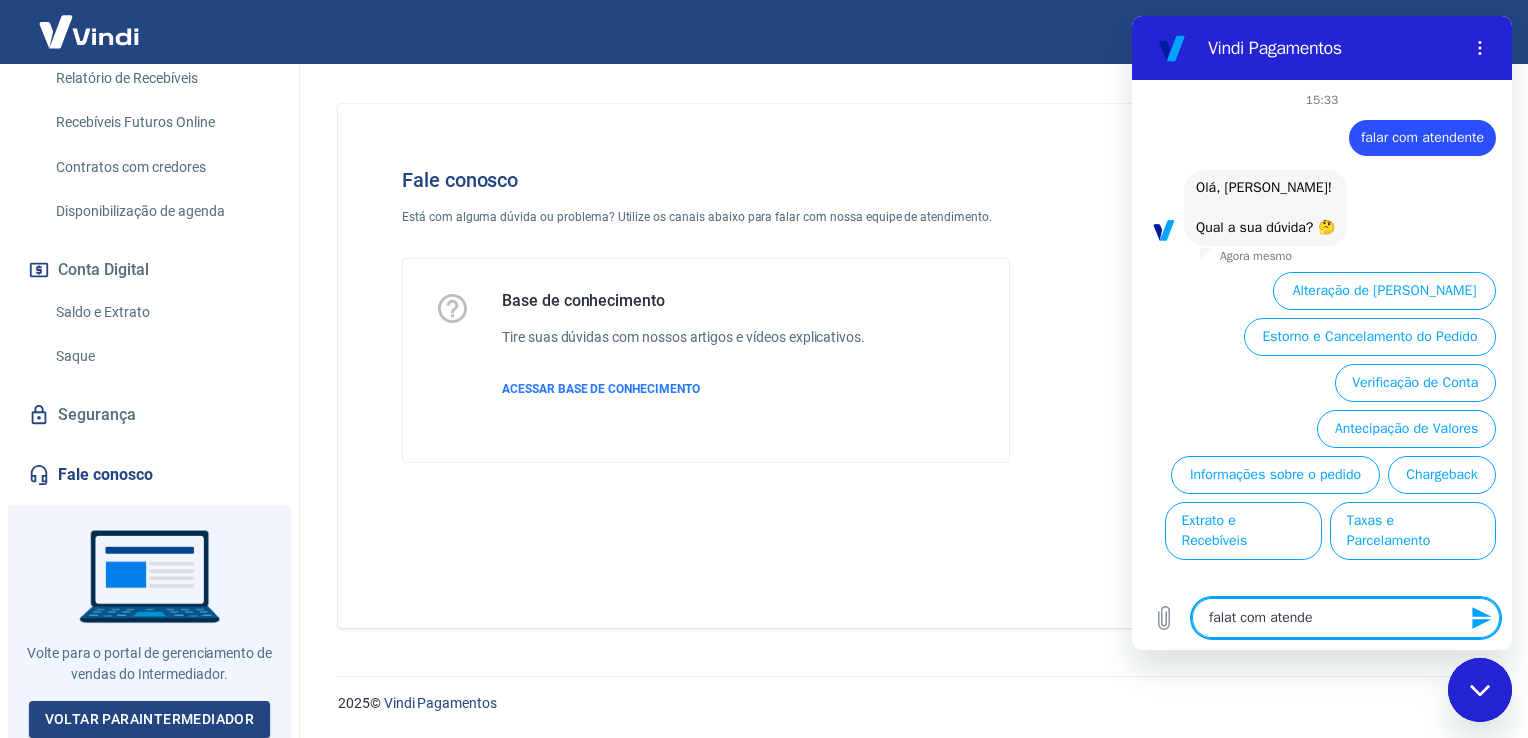 type on "falat com atenden" 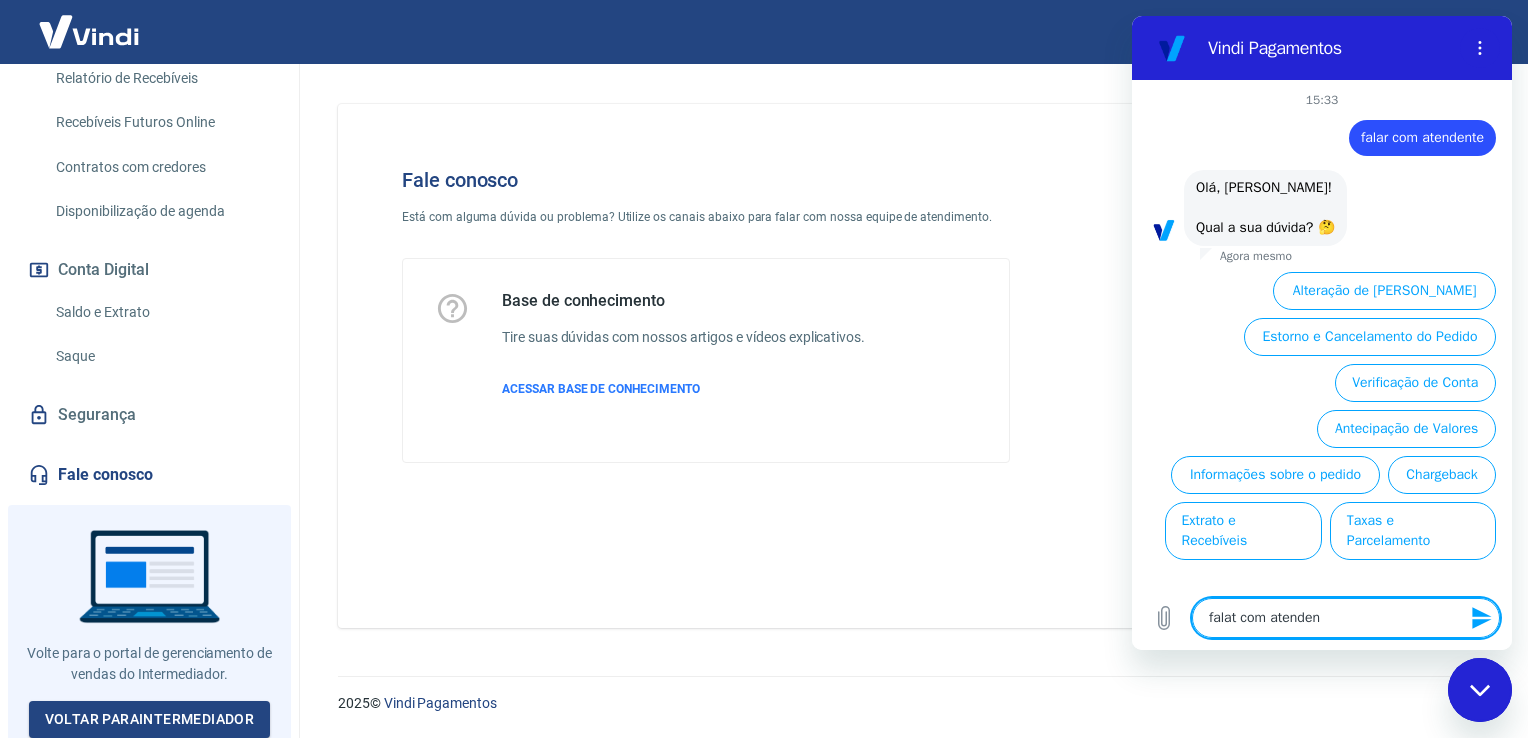 type on "falat com atendent" 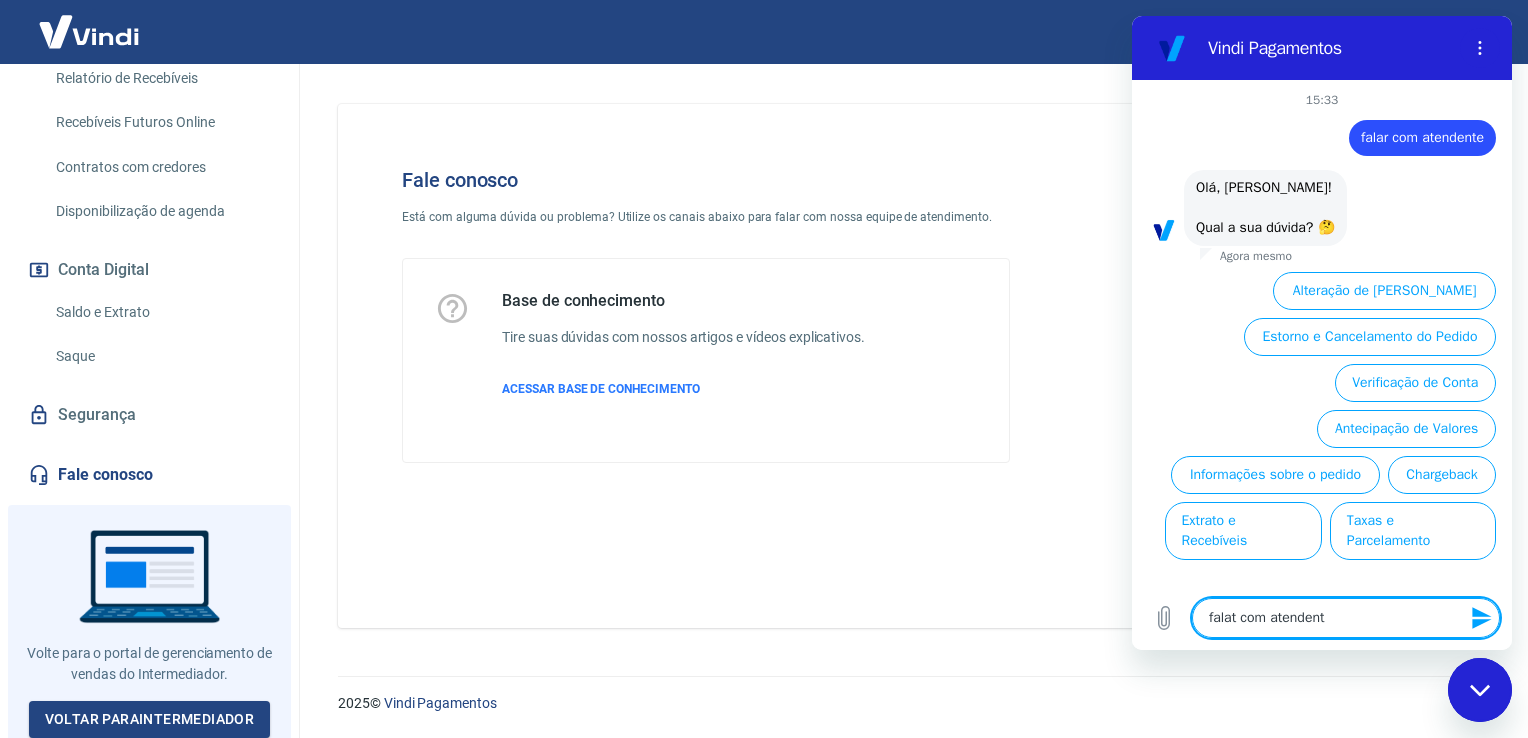 type on "falat com atendente" 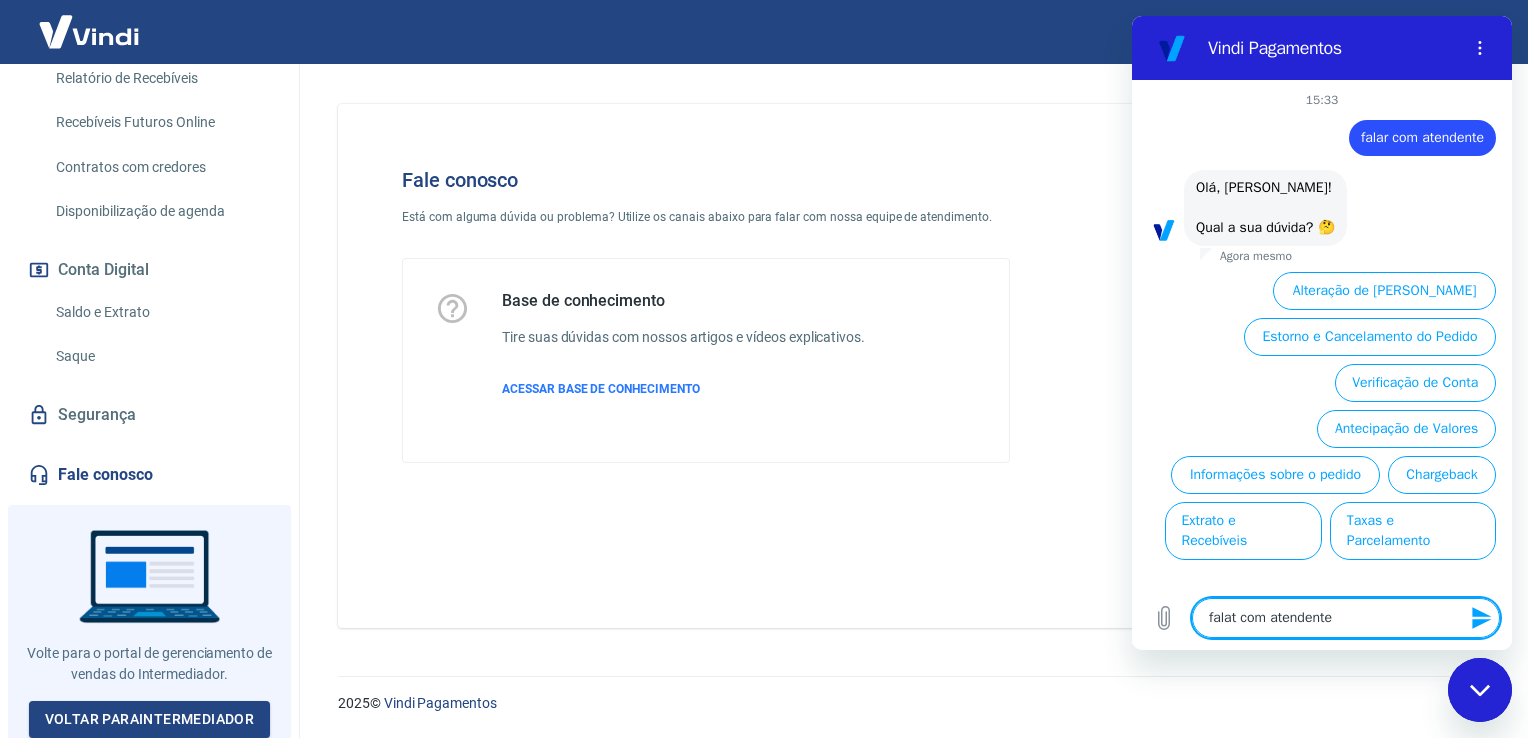 type on "x" 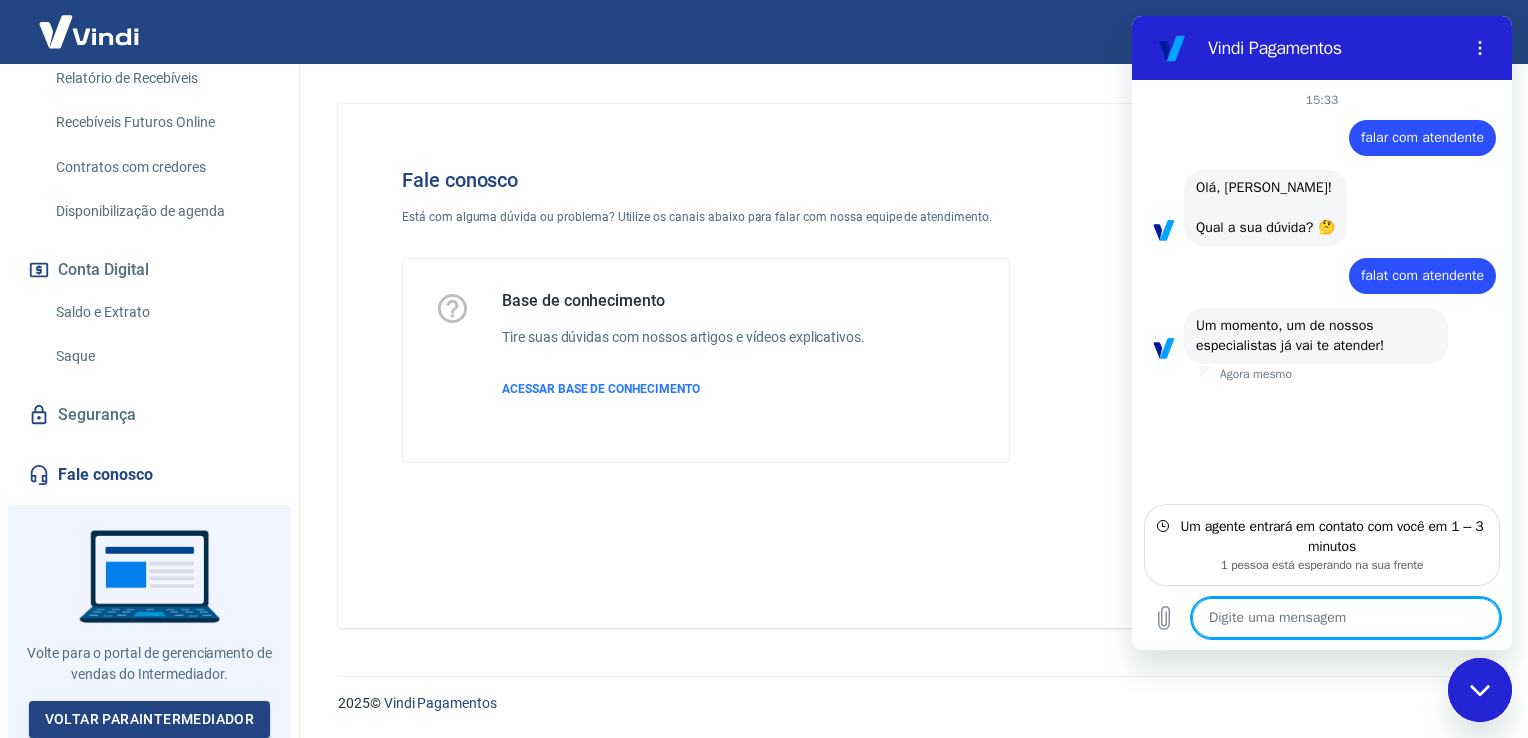 type on "x" 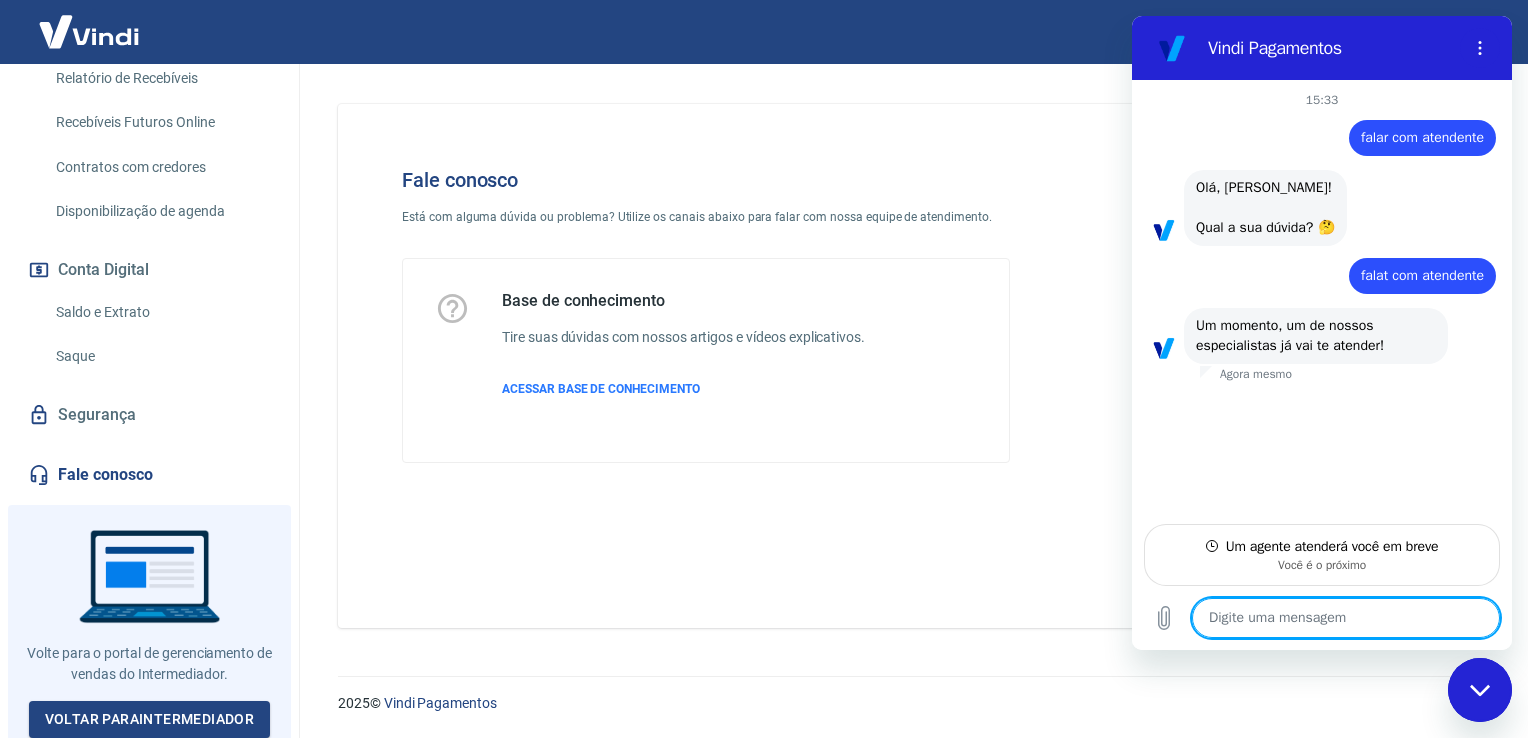 click at bounding box center (1346, 618) 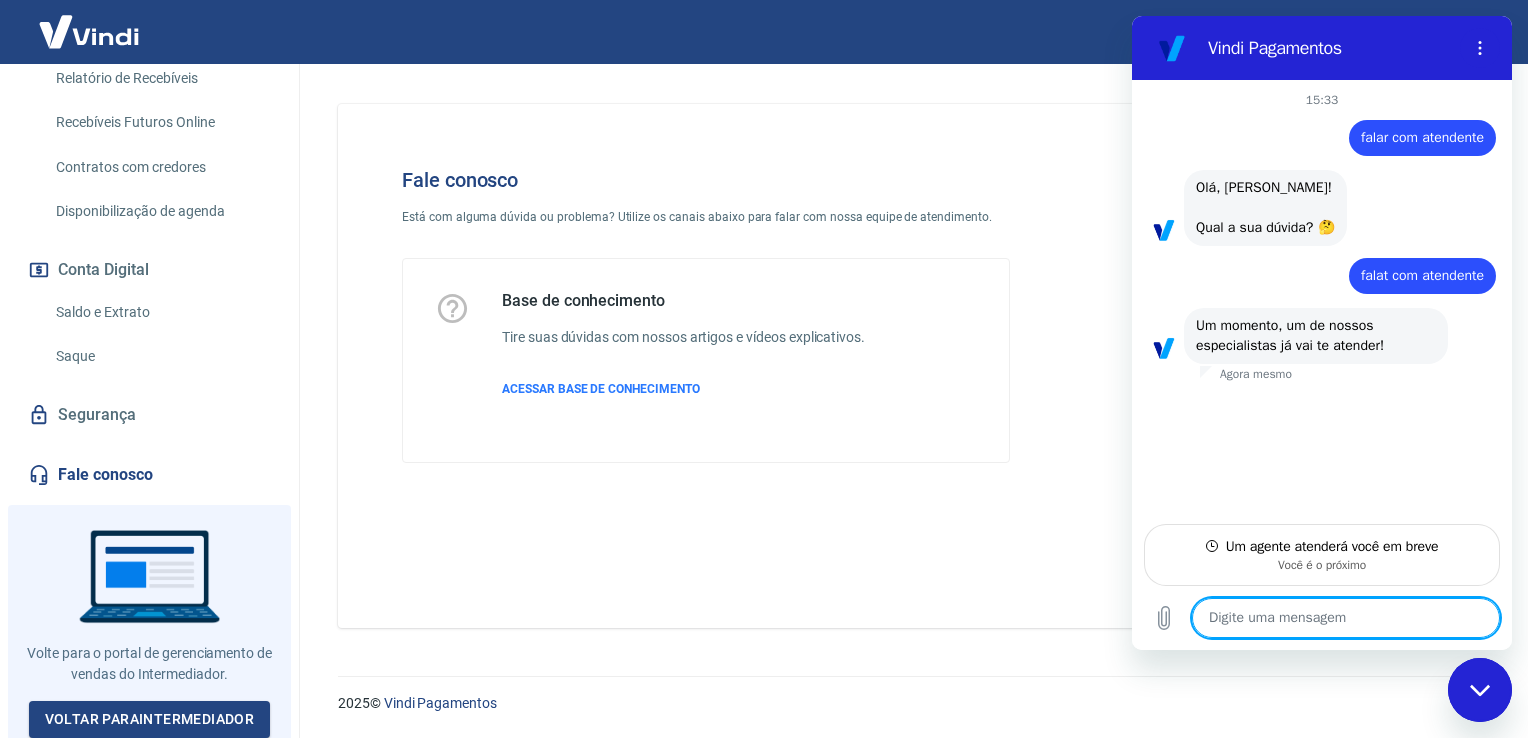 type on "P" 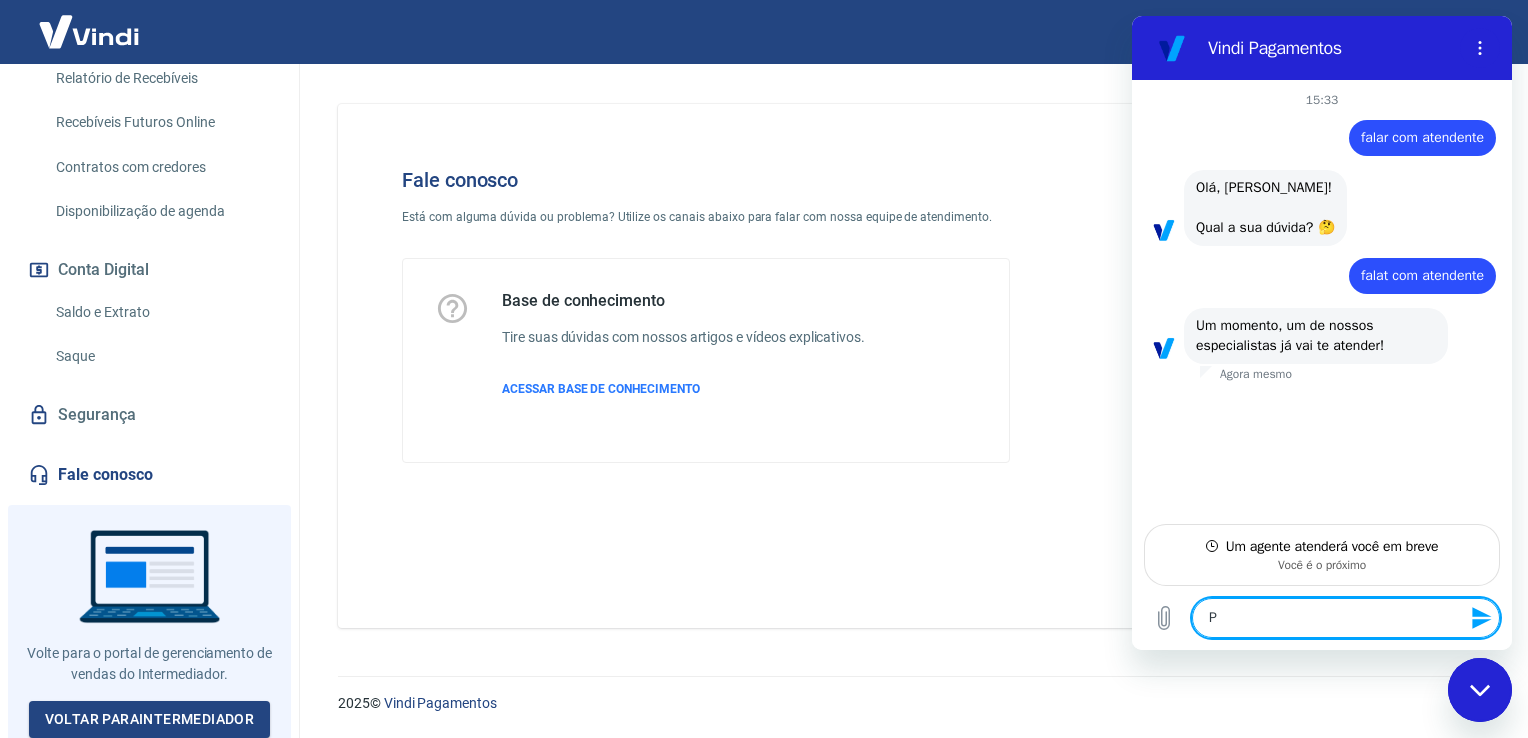 type on "Pe" 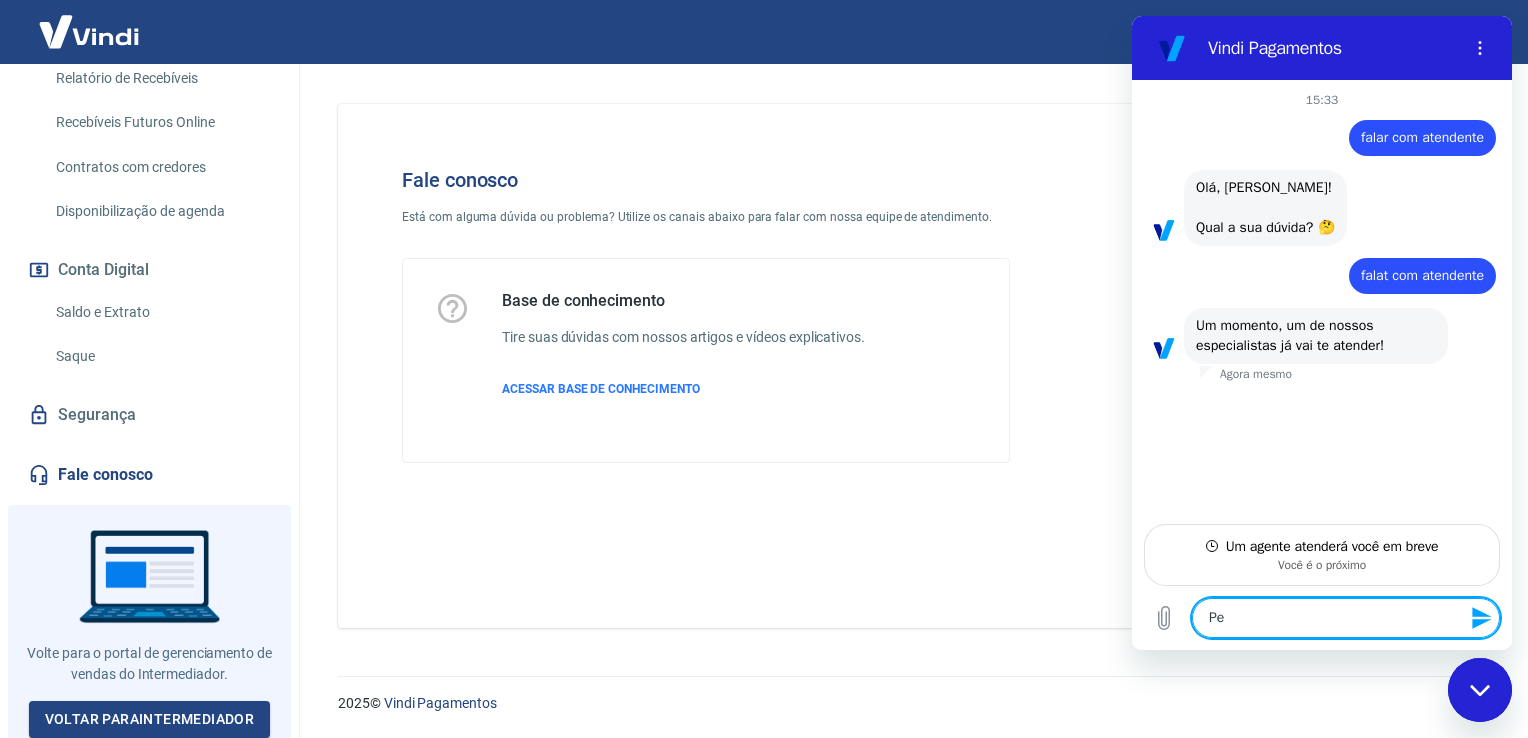 type on "Pes" 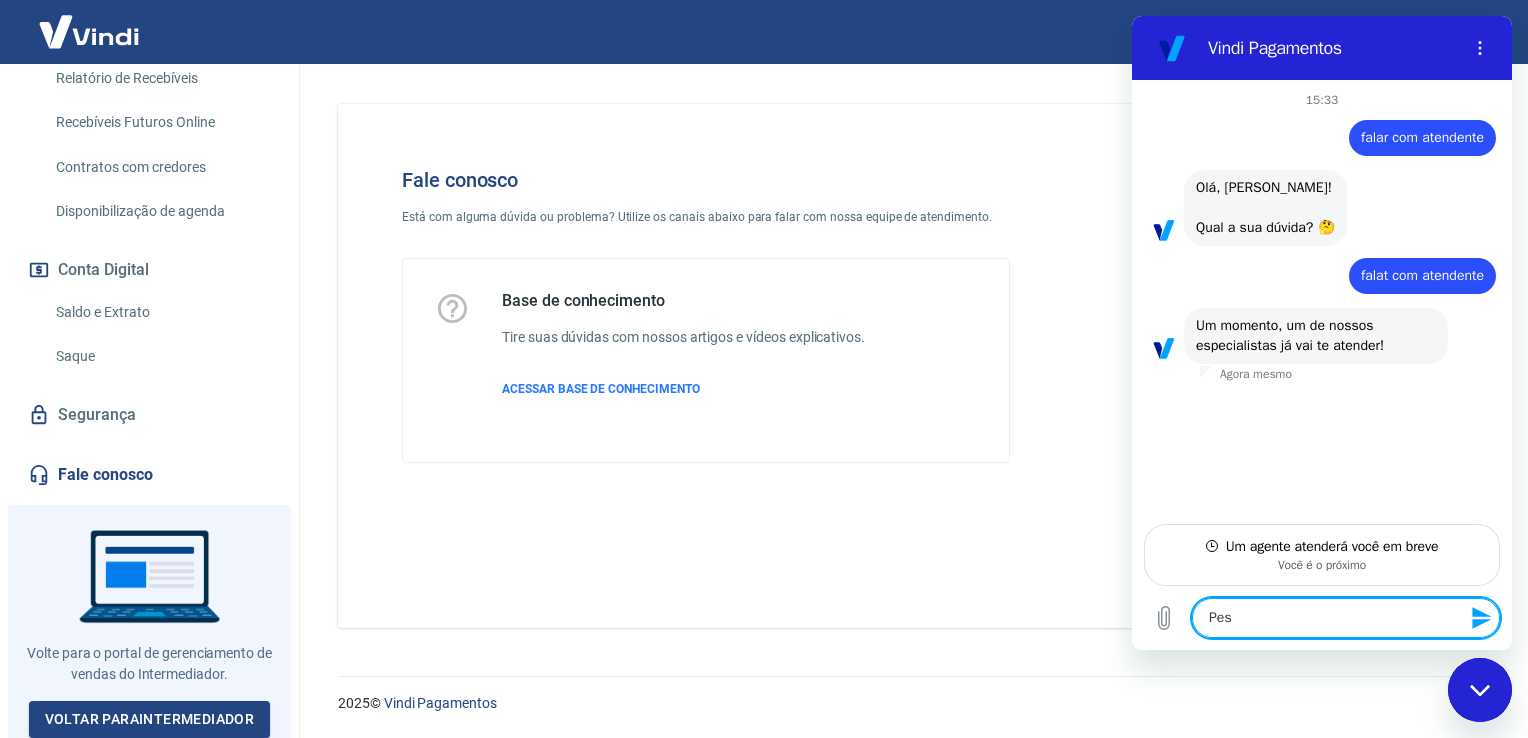 type on "Pess" 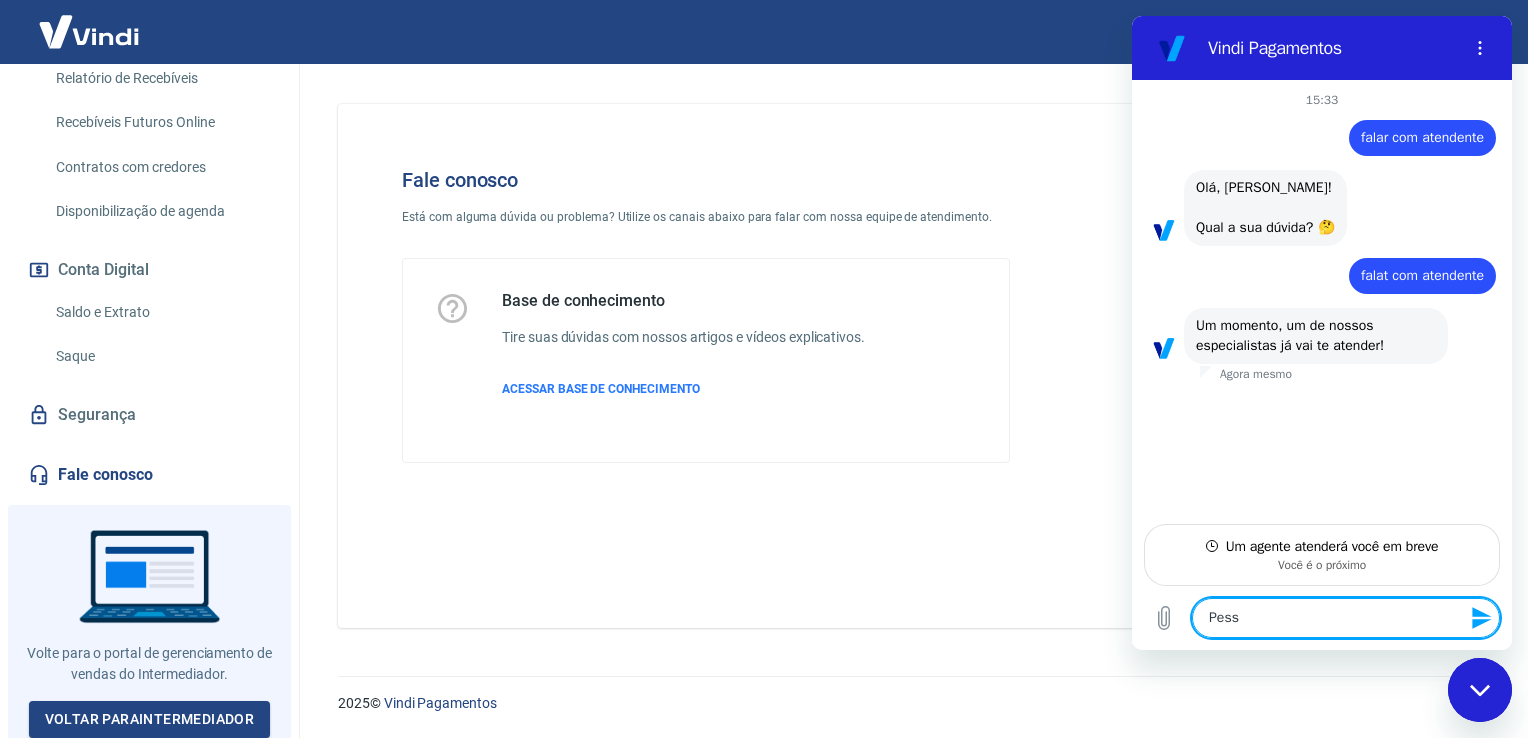type on "Pesso" 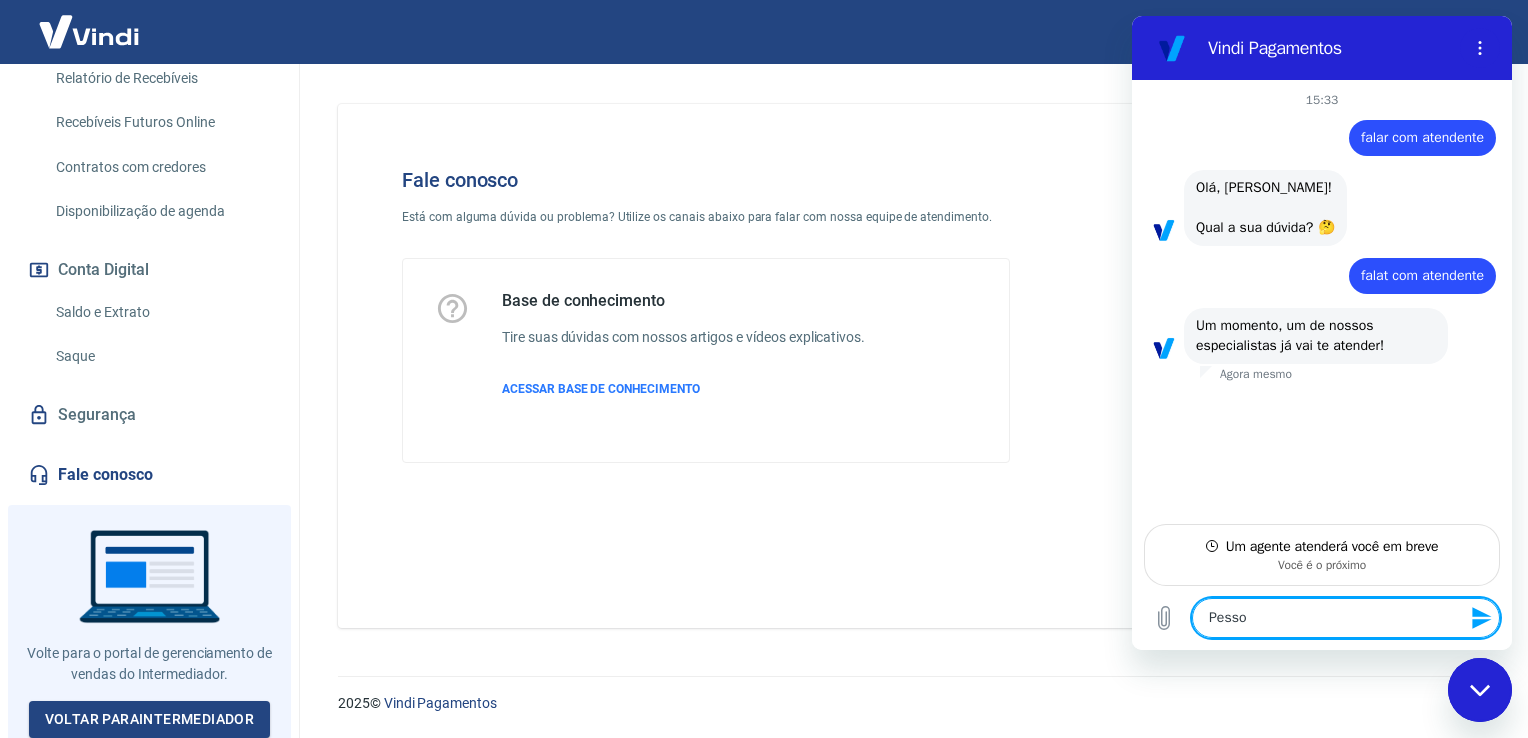 type on "Pessoa" 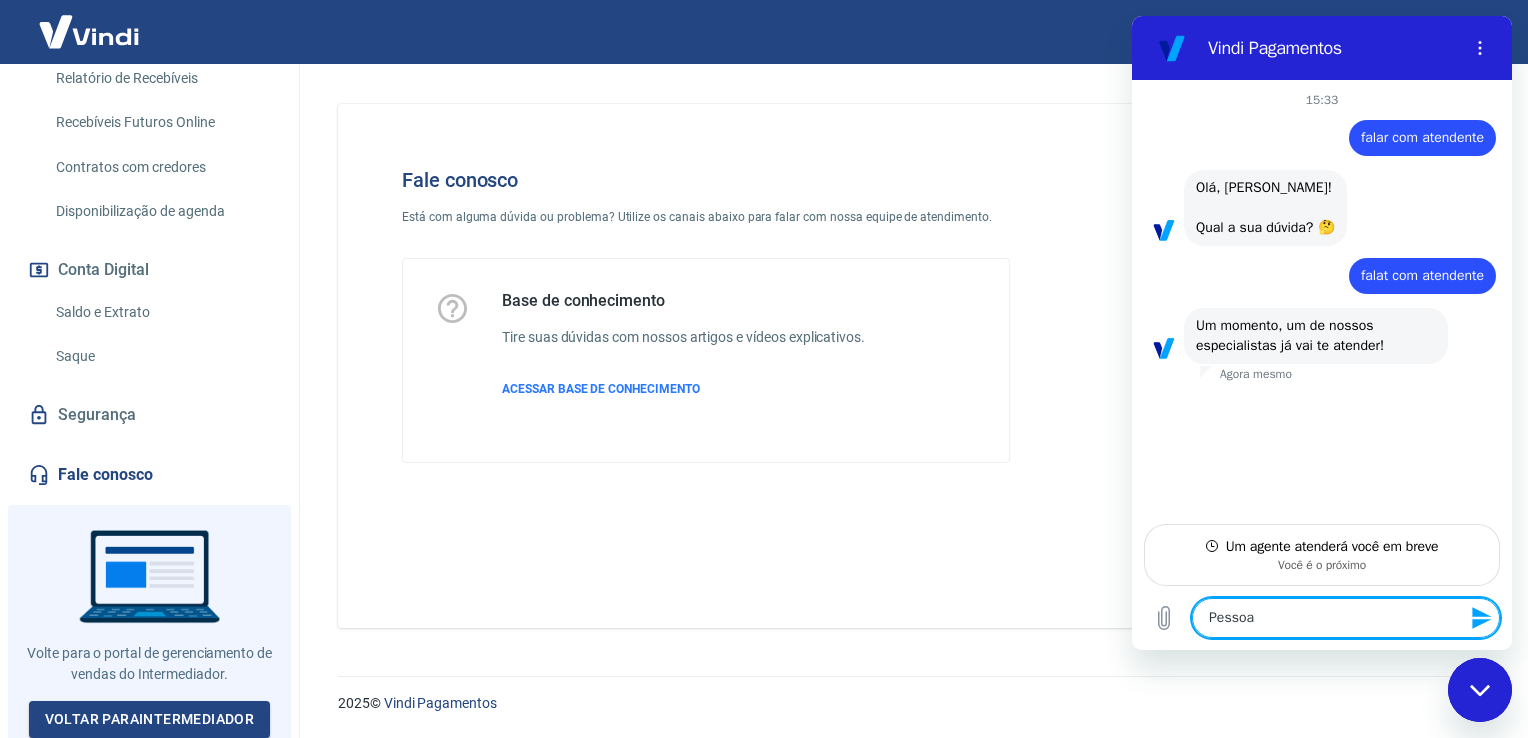 type on "x" 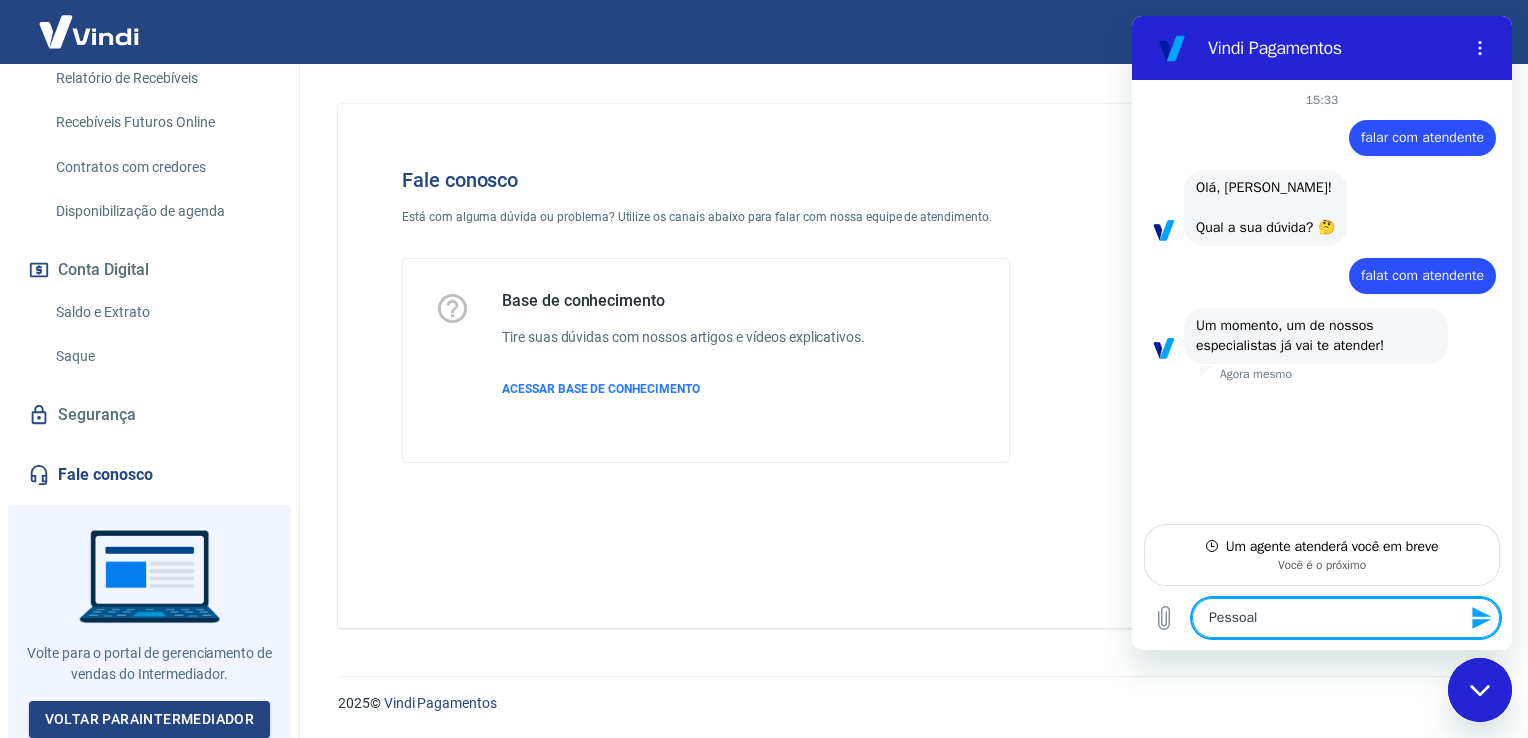 type on "Pessoal" 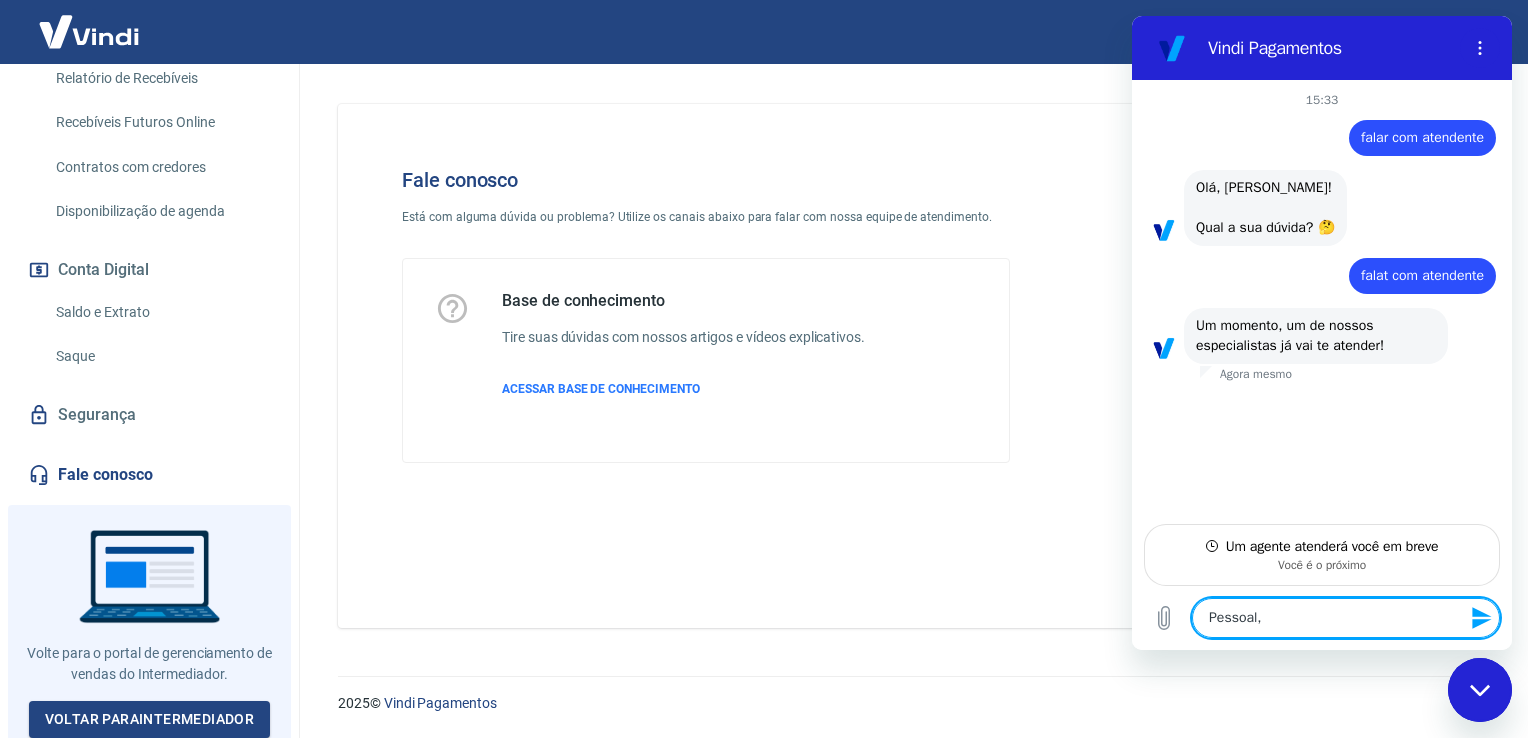type on "Pessoal," 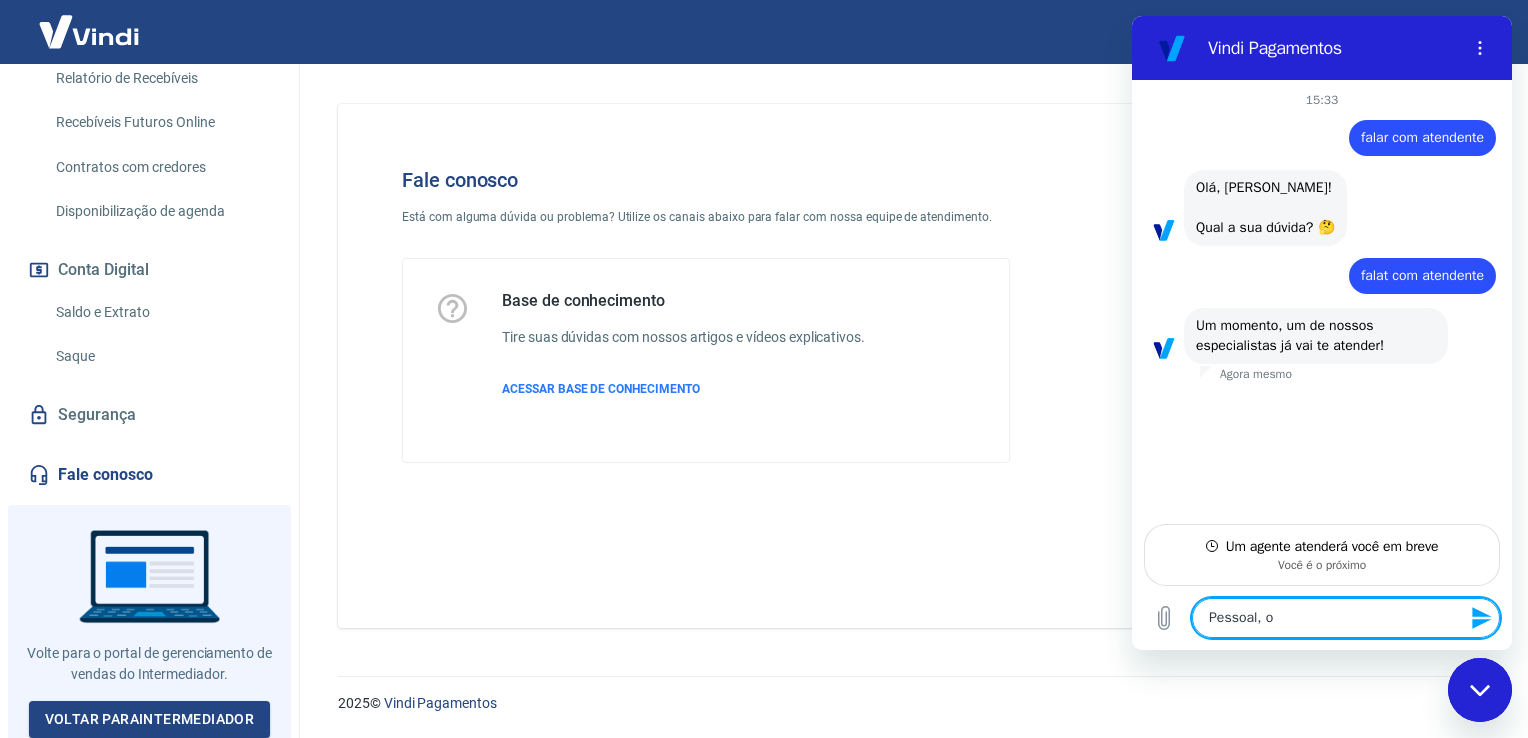 type on "x" 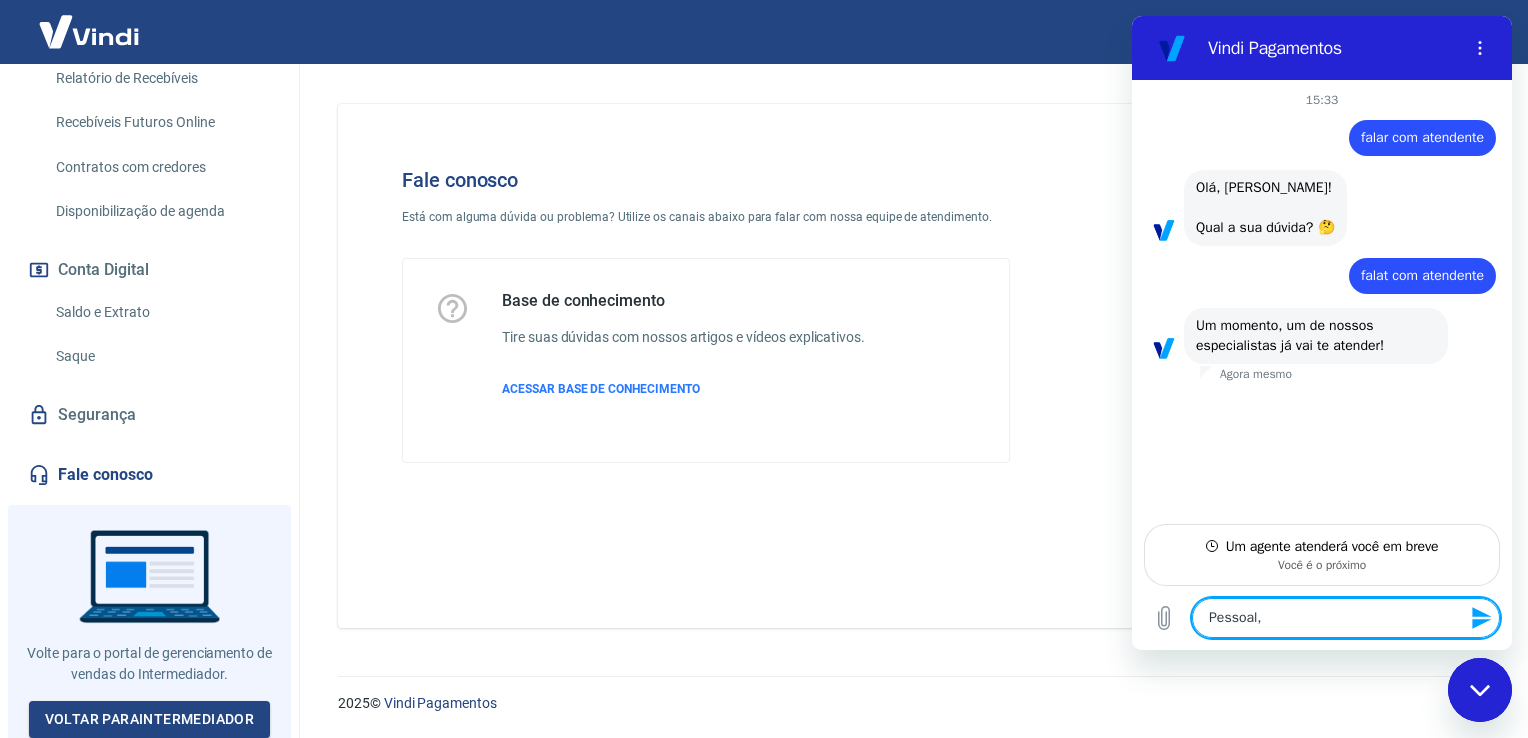 type on "Pessoal," 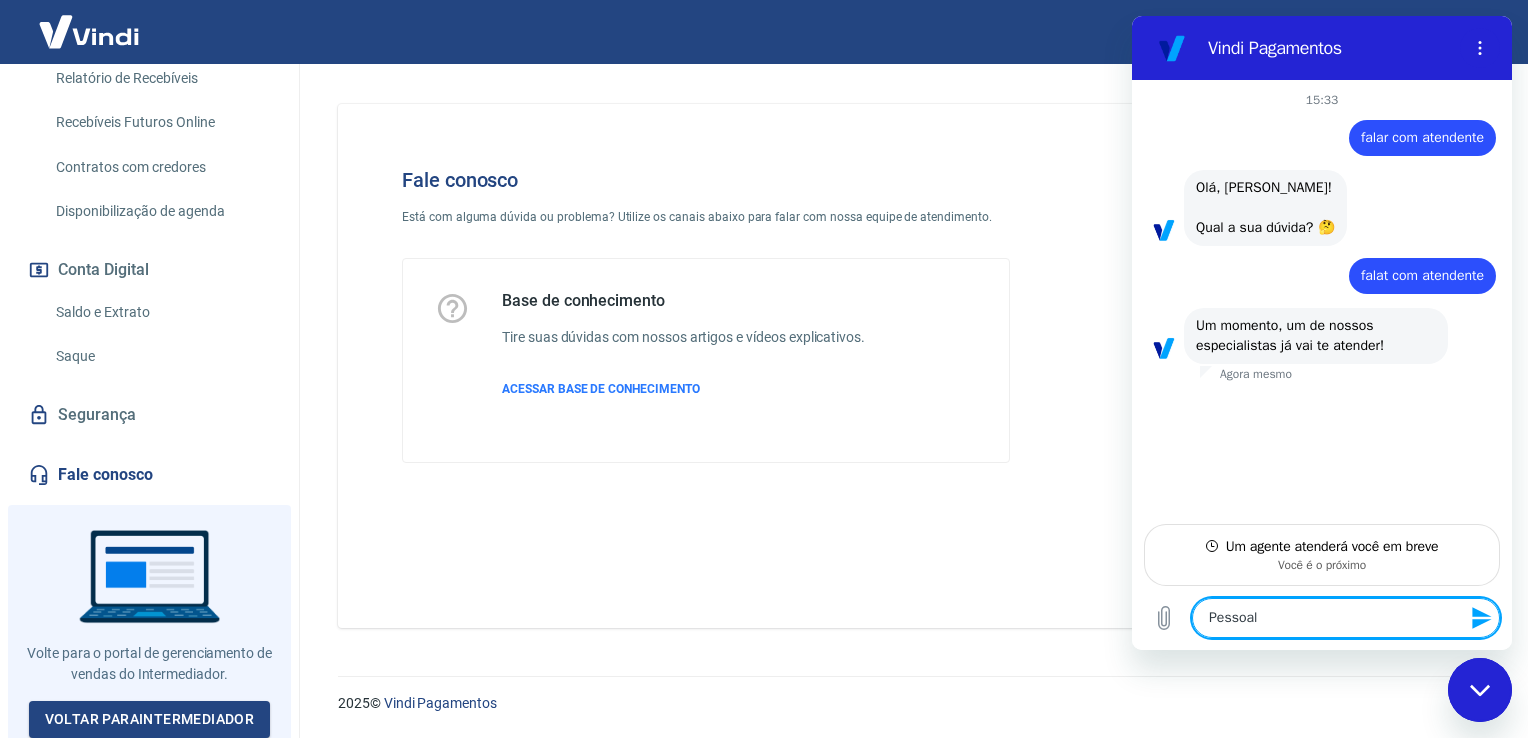 type on "Pessoa" 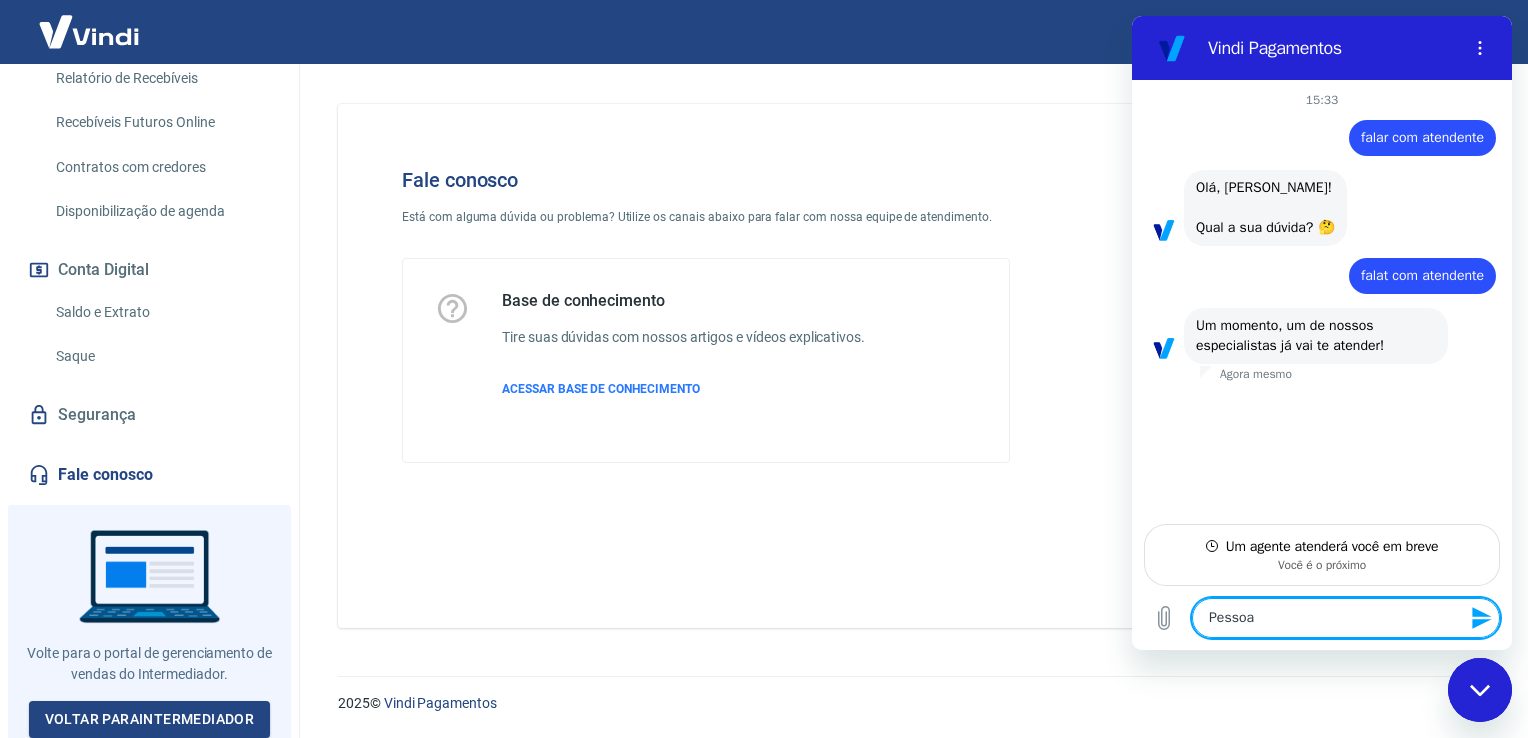 type on "Pesso" 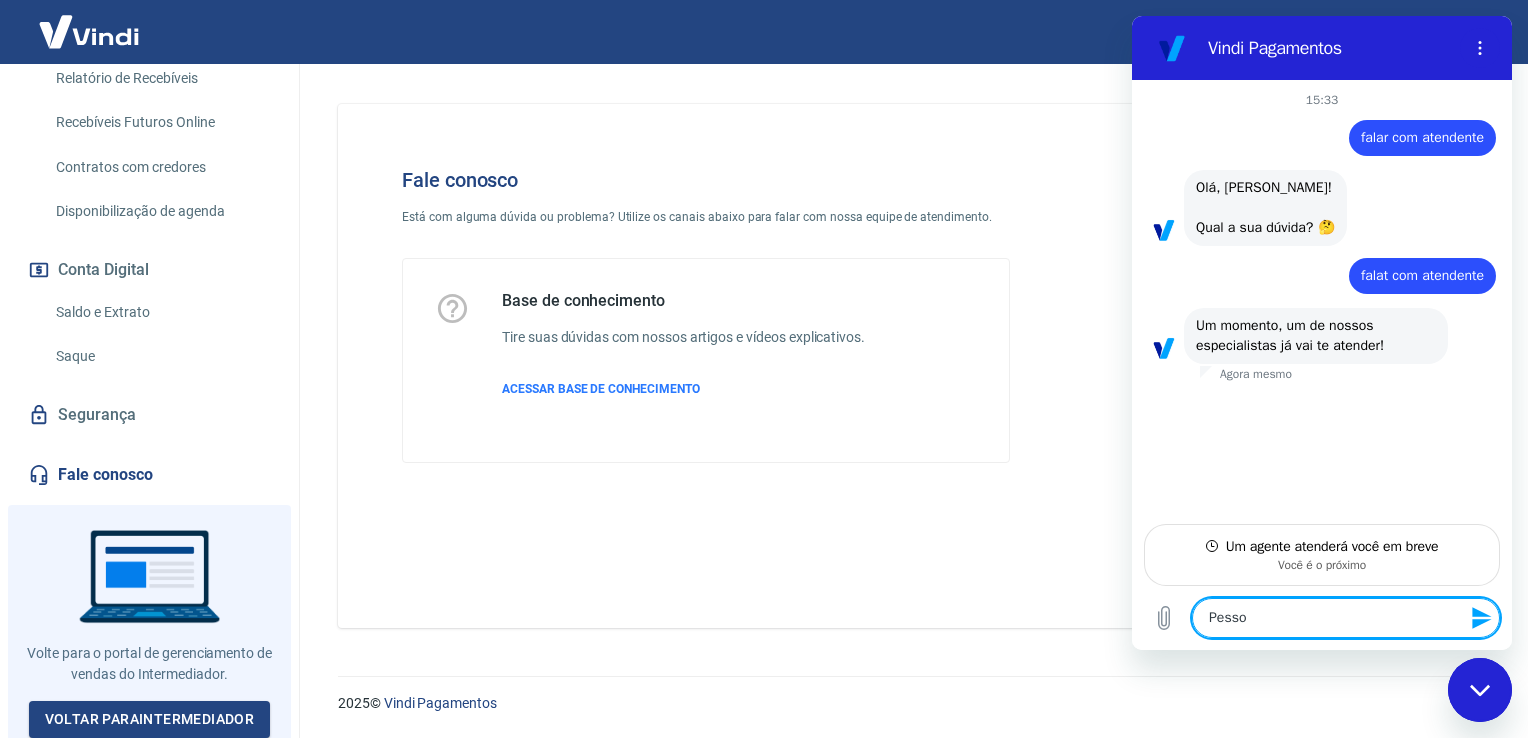 type on "Pess" 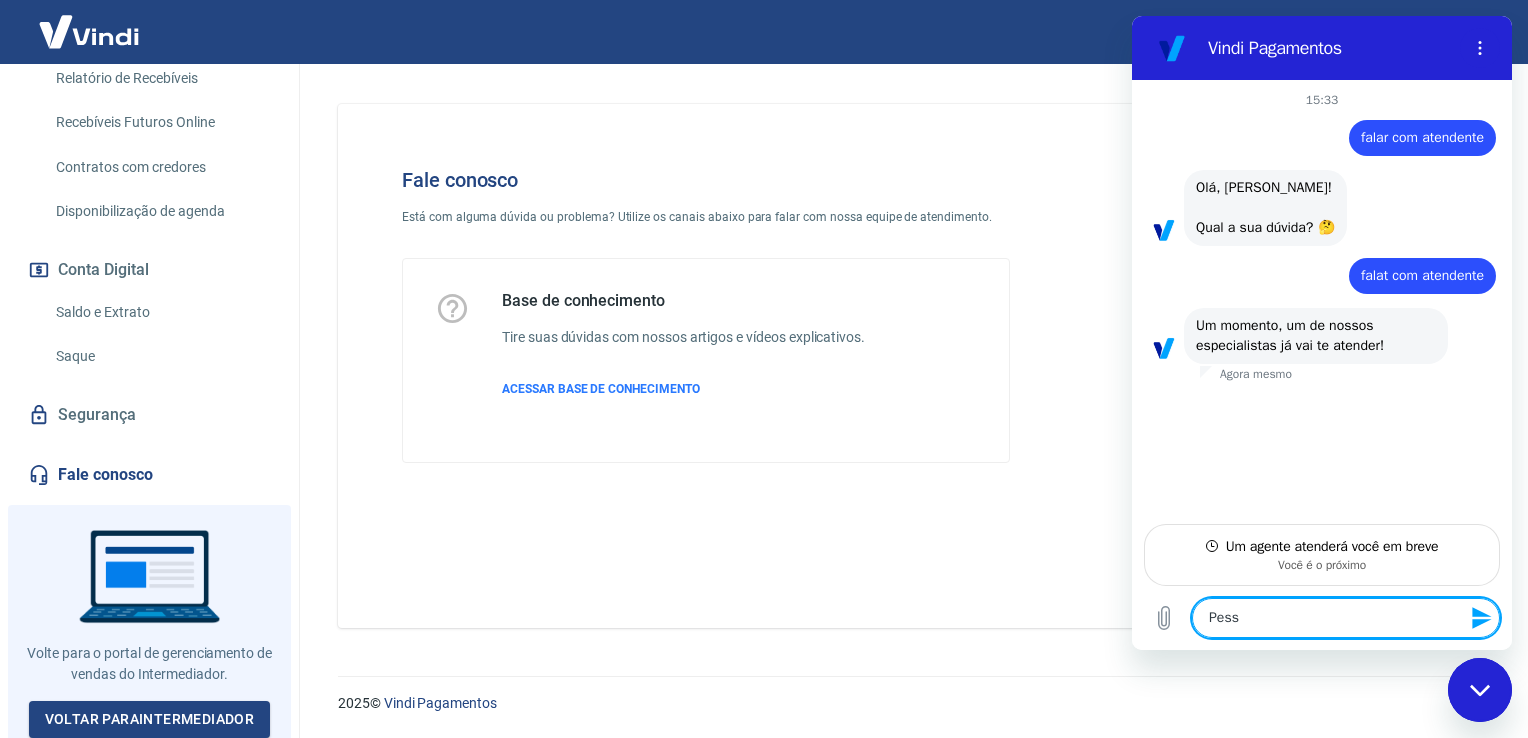 type on "Pes" 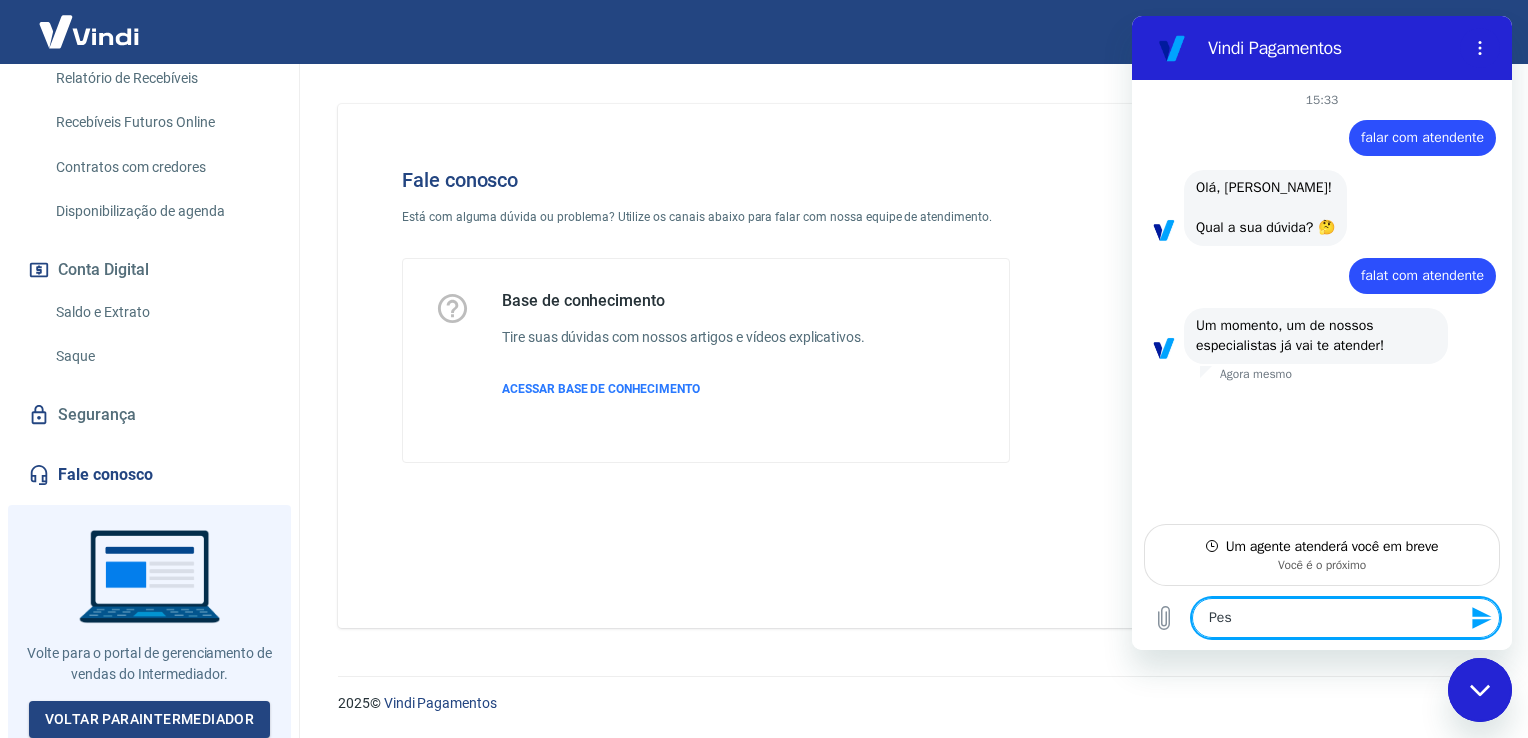 type on "Pe" 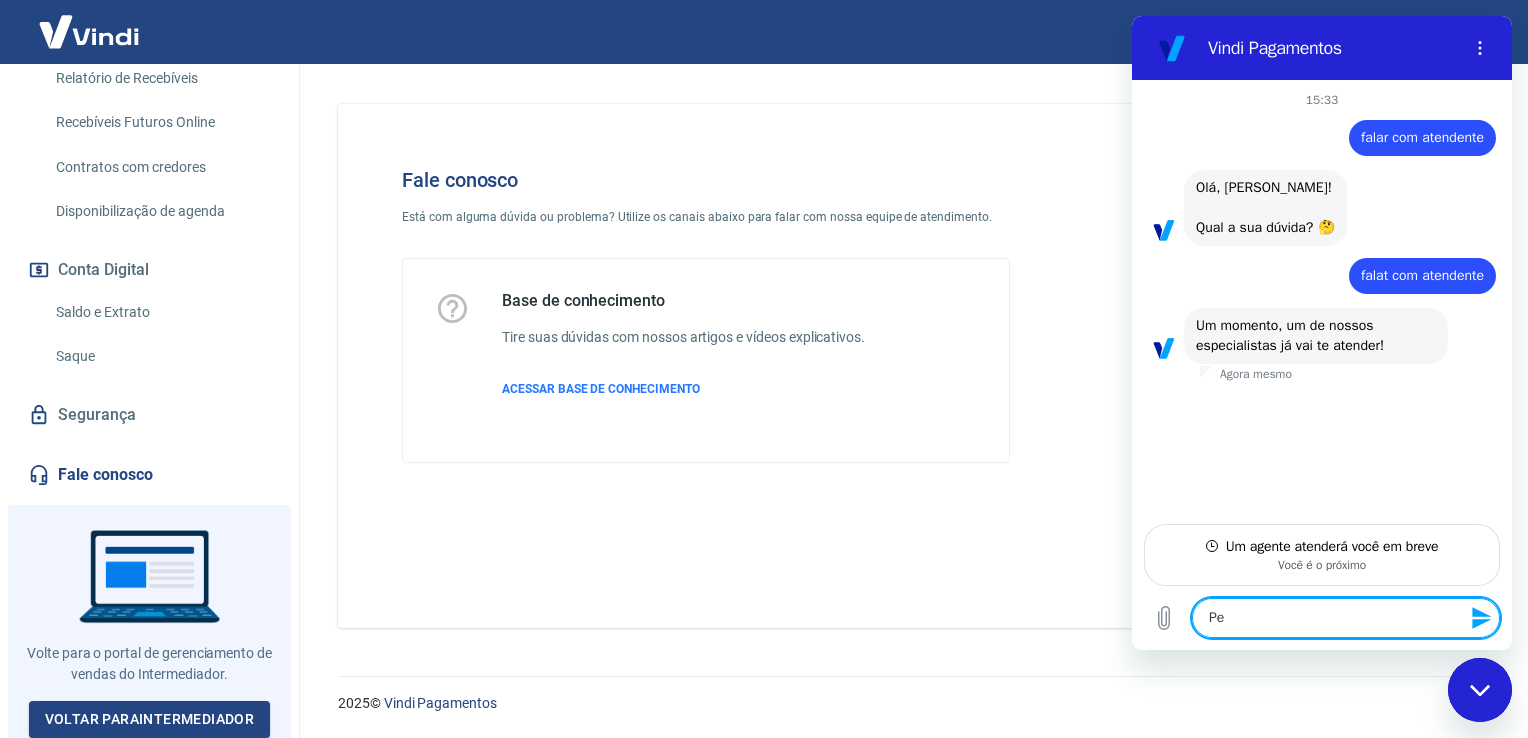 type on "P" 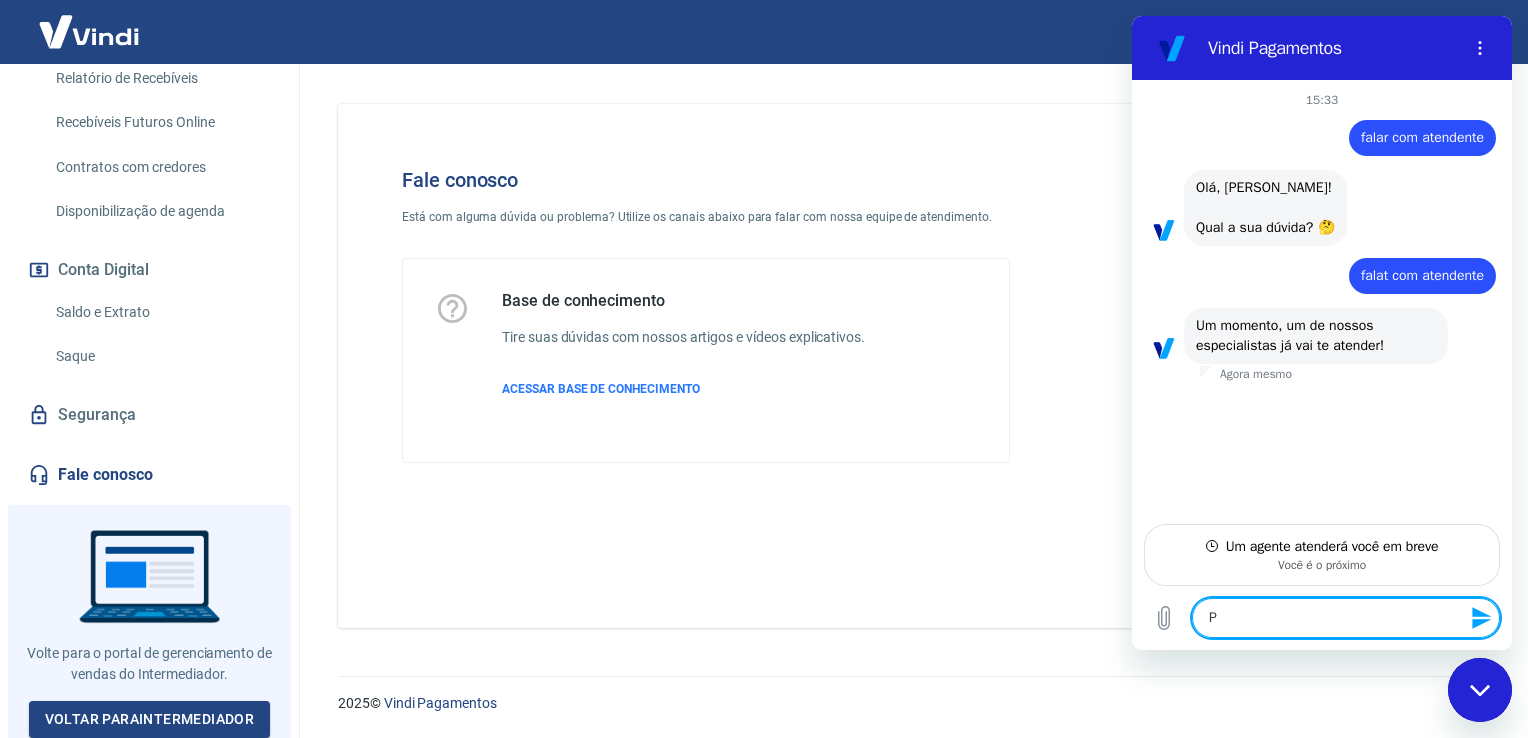 type 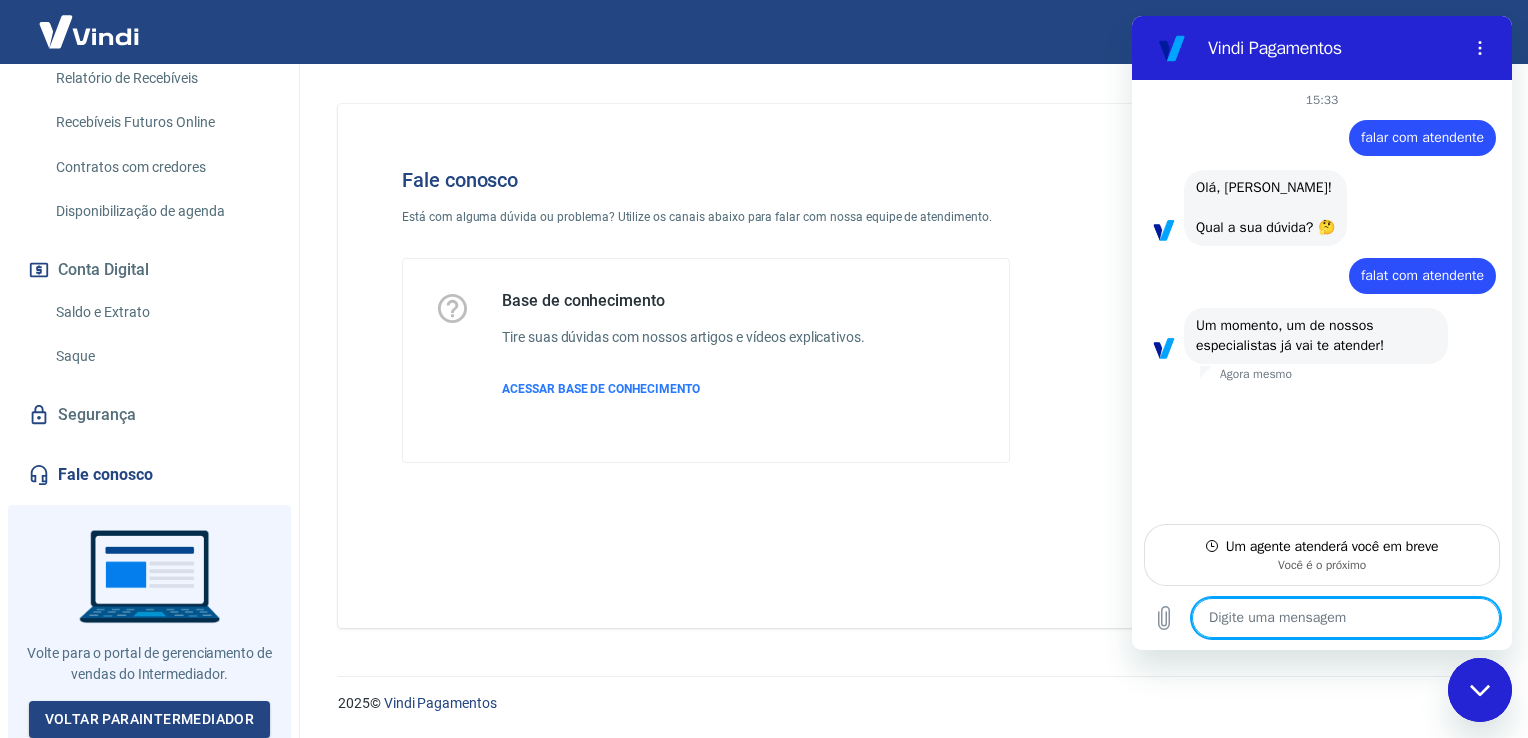 type on "B" 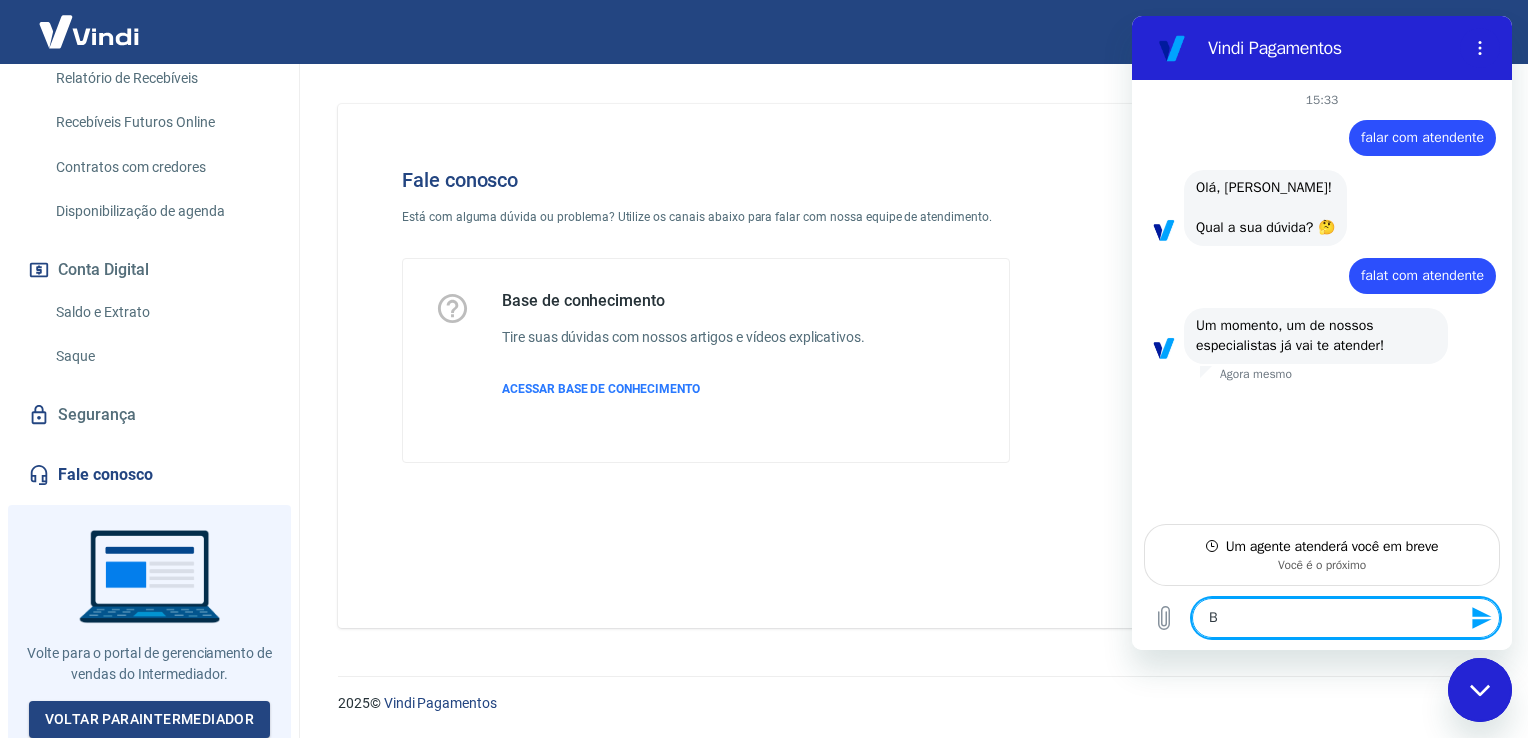 type on "Bo" 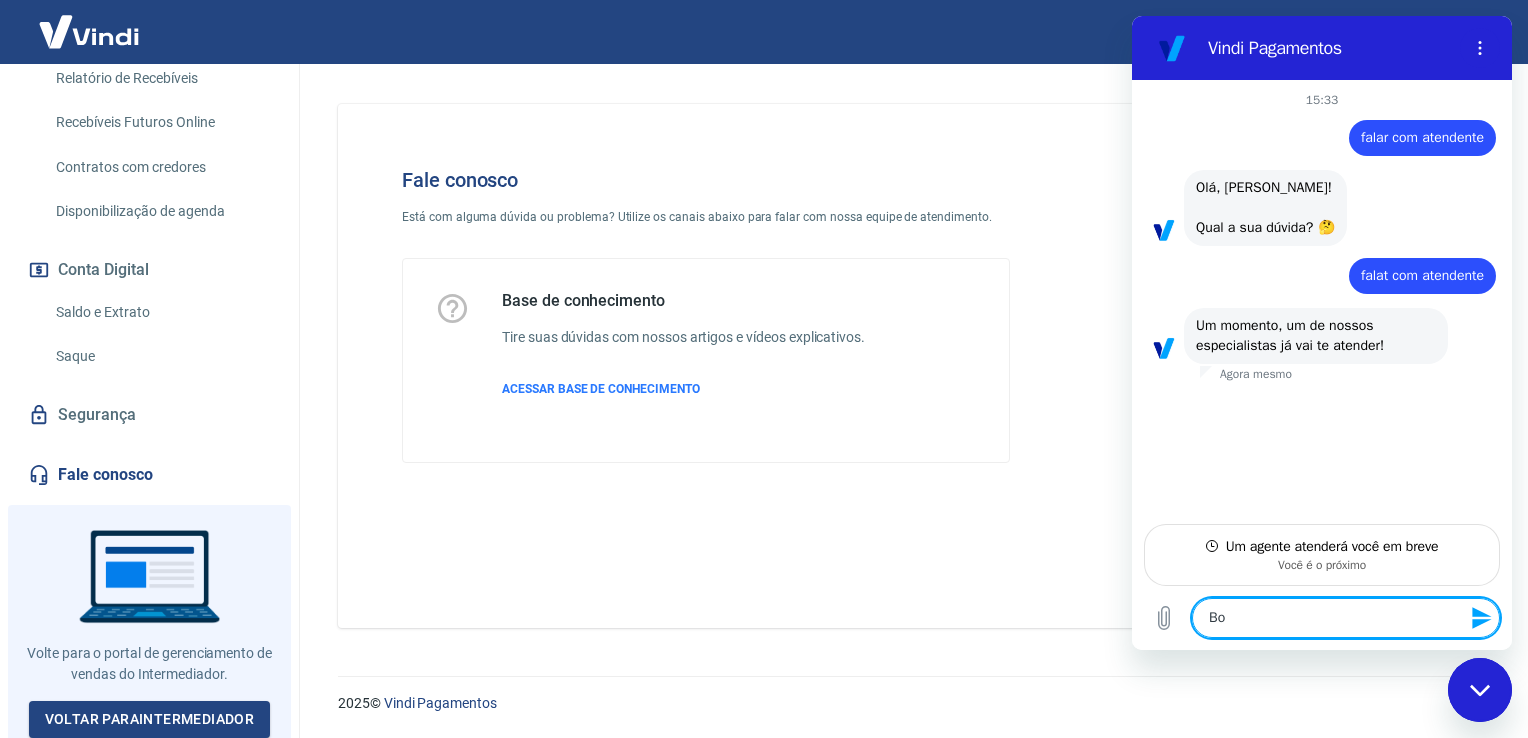 type on "Boa" 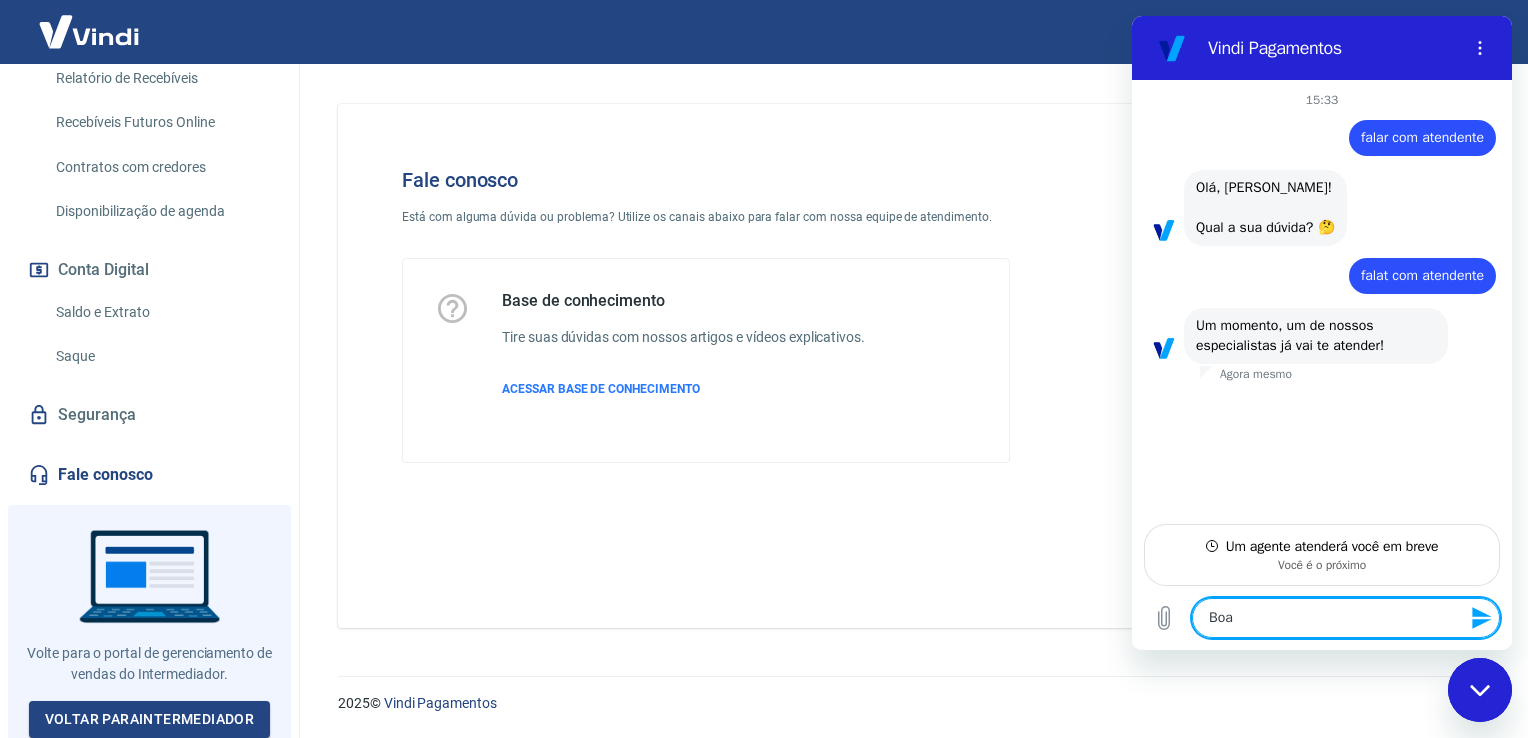 type on "Boa" 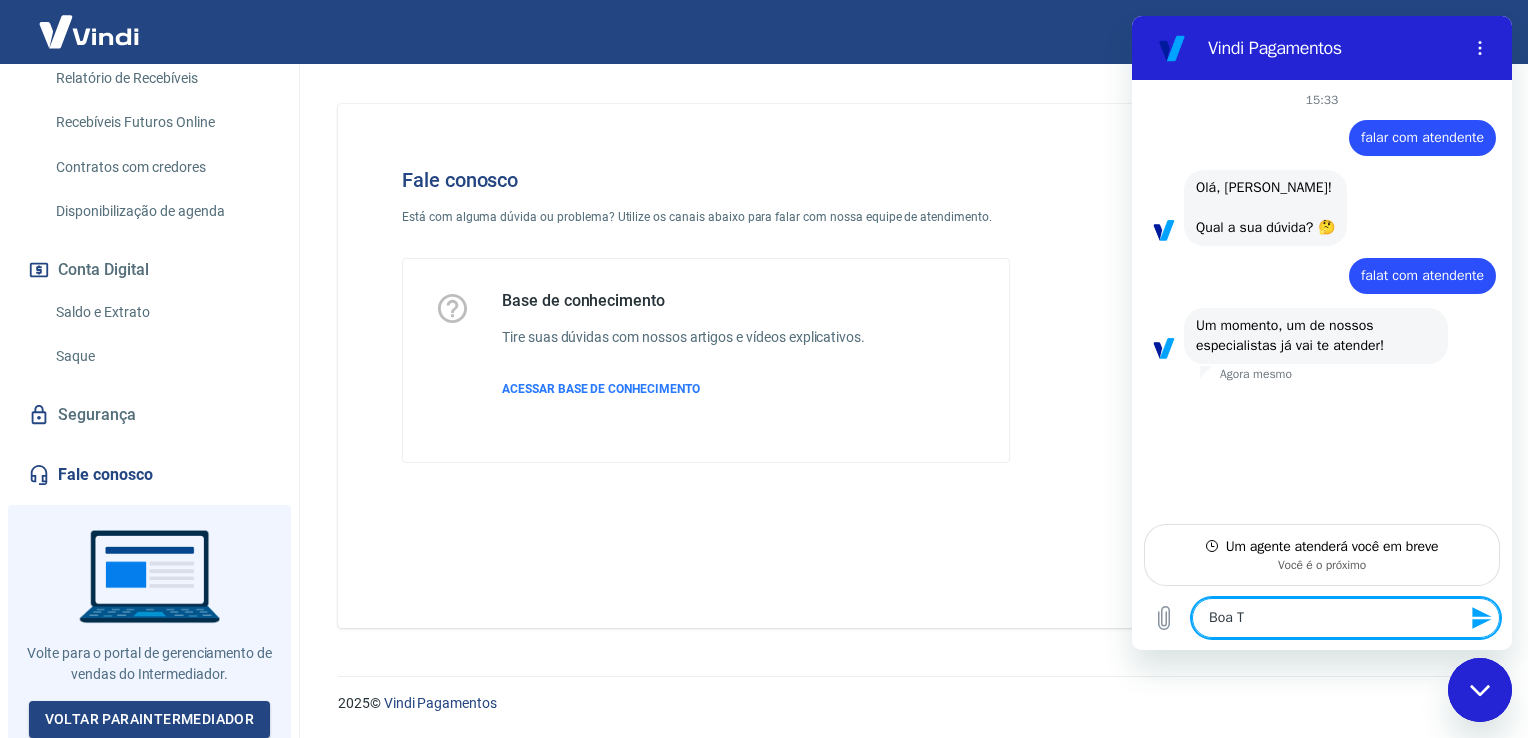 type on "Boa Ta" 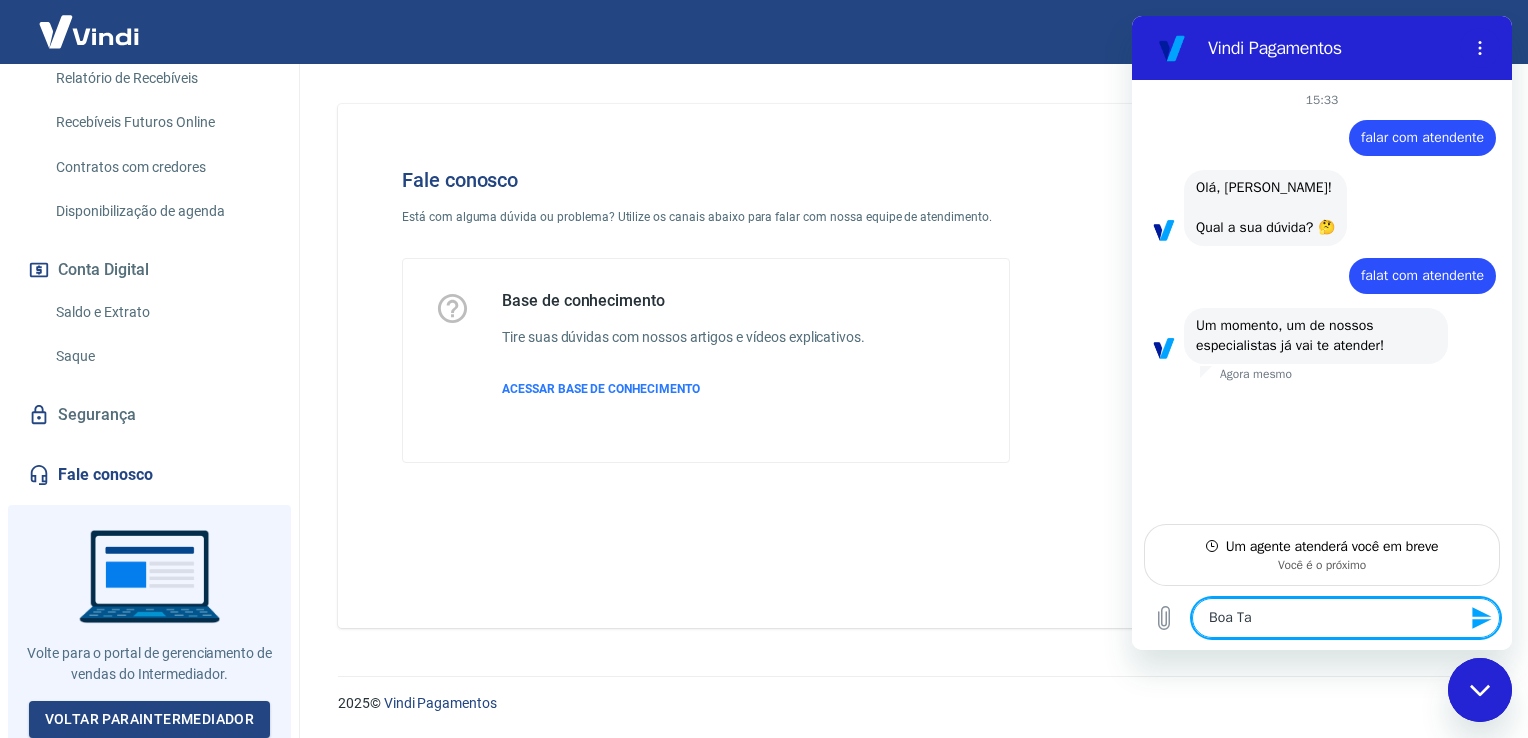 type on "Boa Tar" 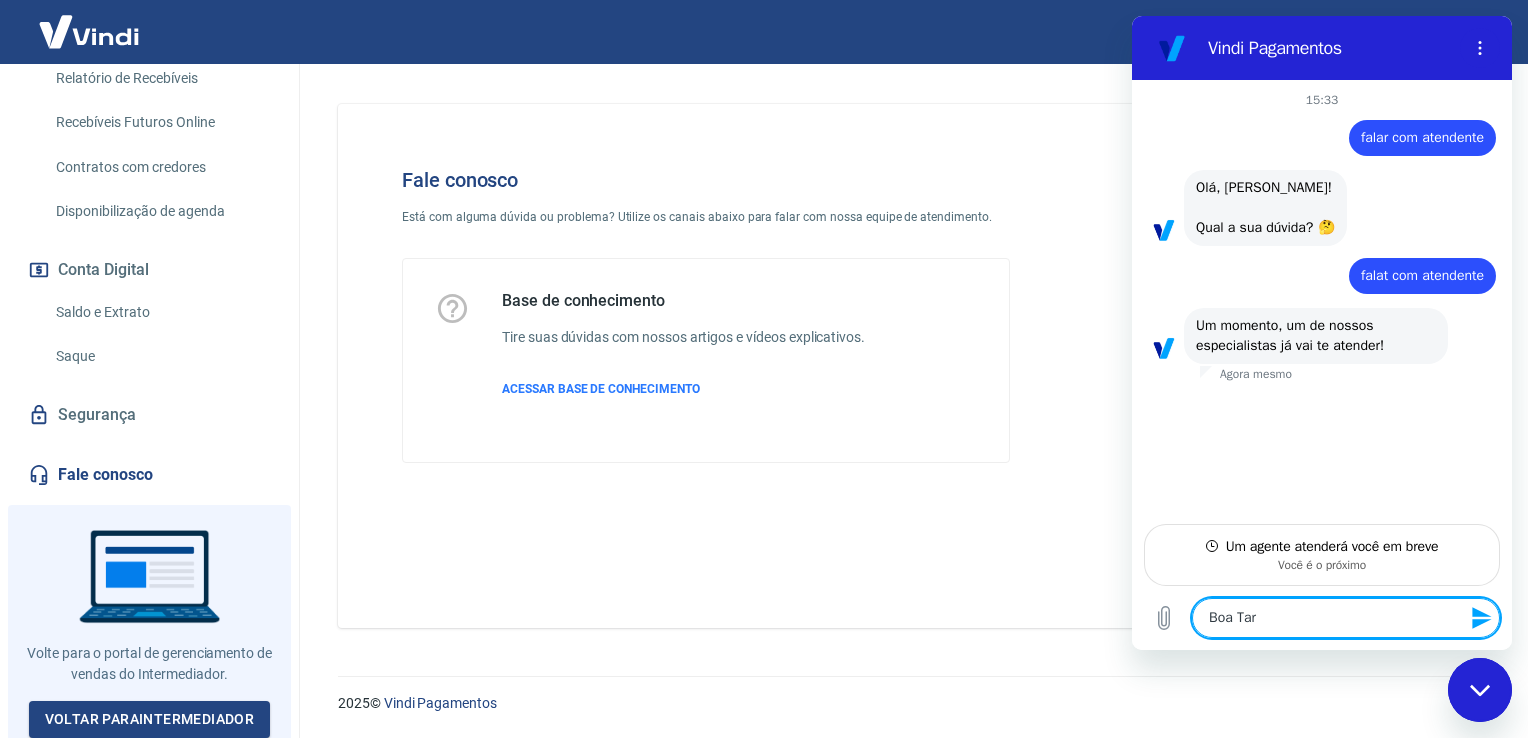 type on "Boa Tard" 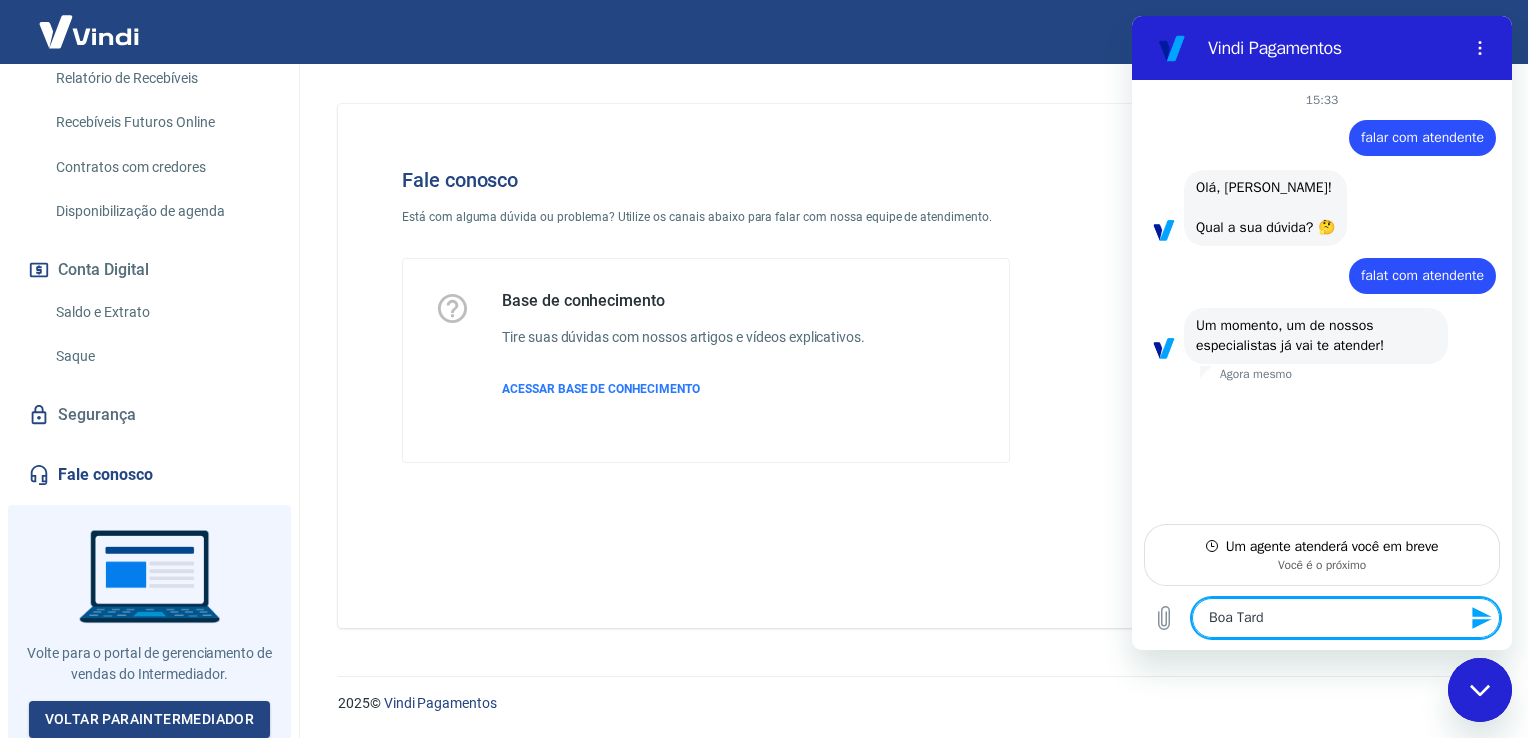 type on "Boa Tarde" 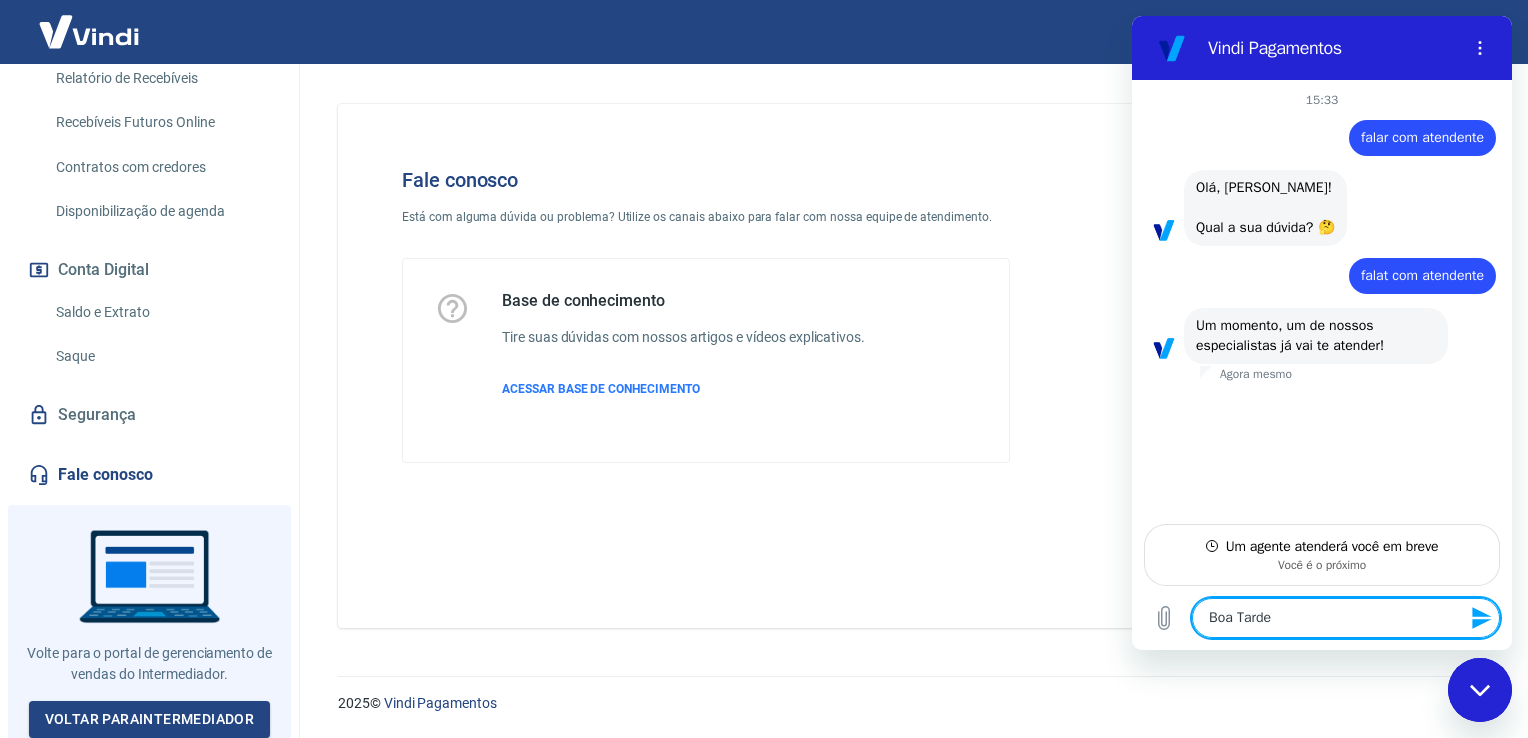 type on "Boa Tarde," 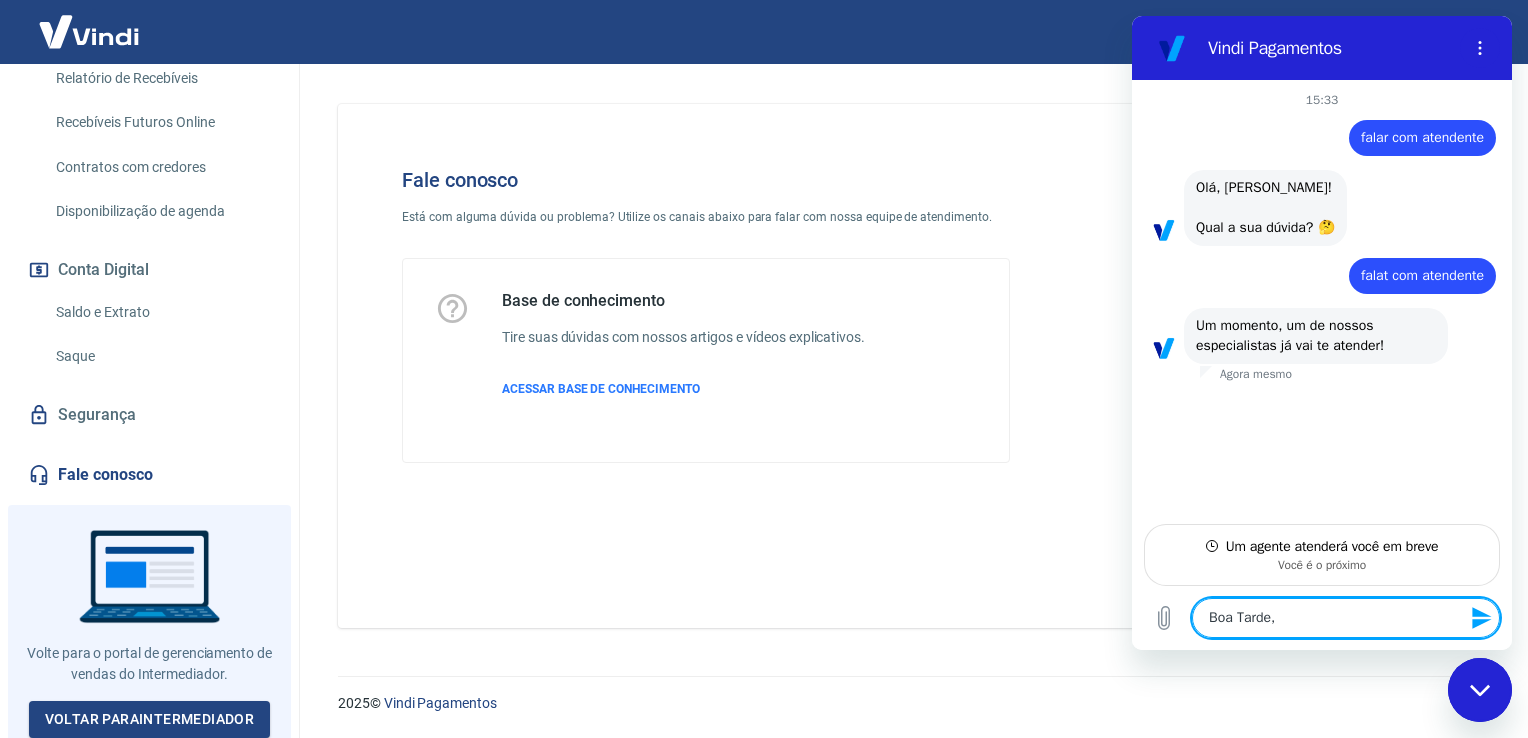 type on "Boa Tarde," 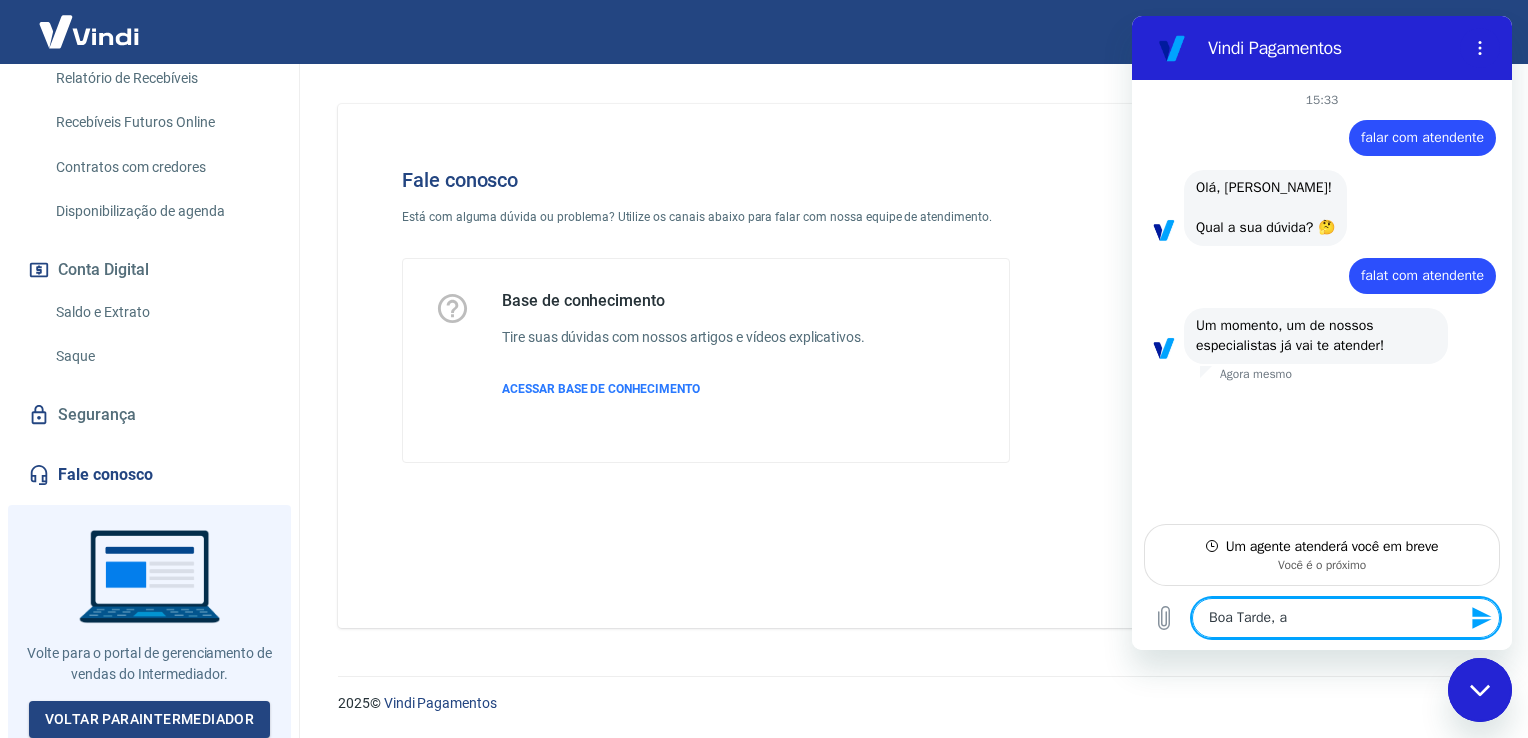 type on "Boa Tarde, a" 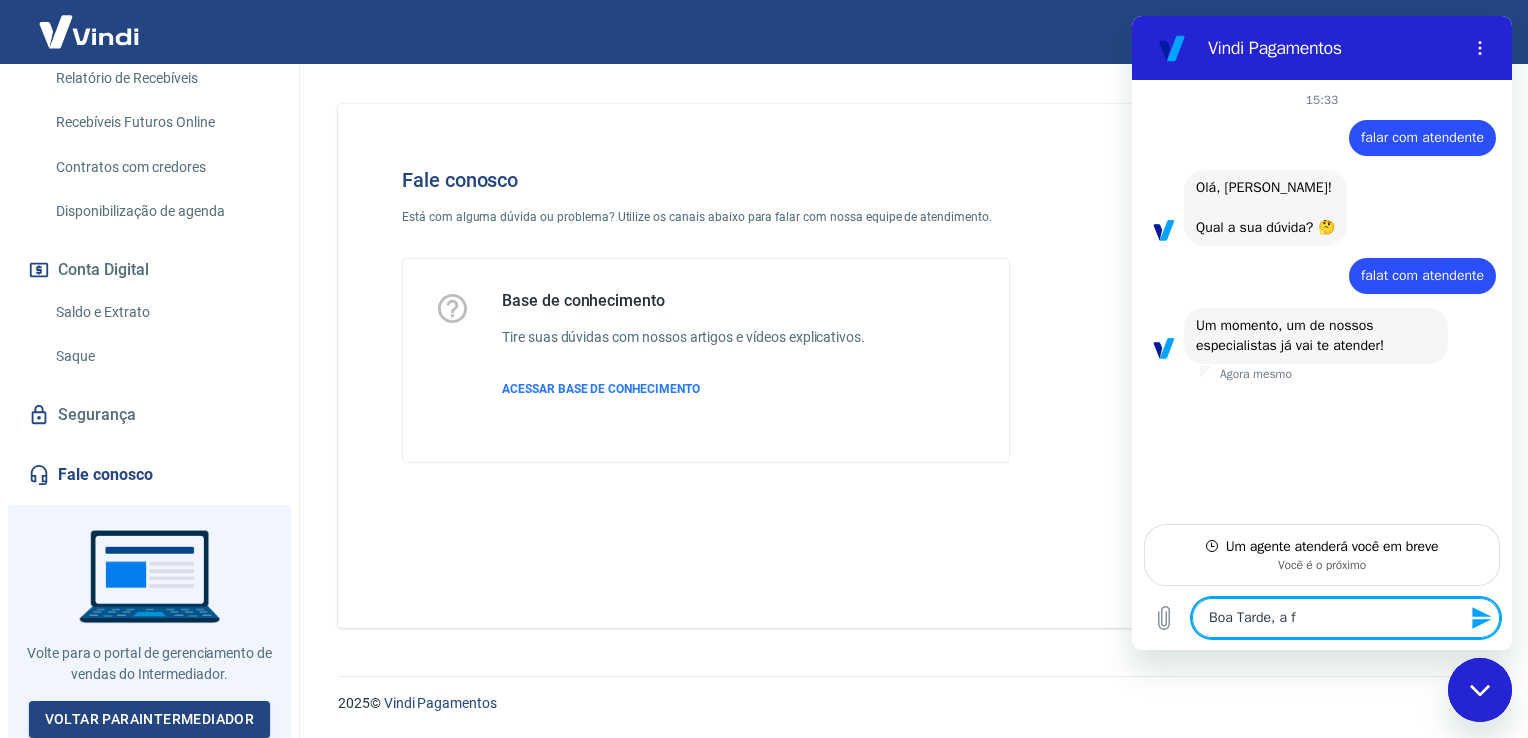 type on "Boa Tarde, a fo" 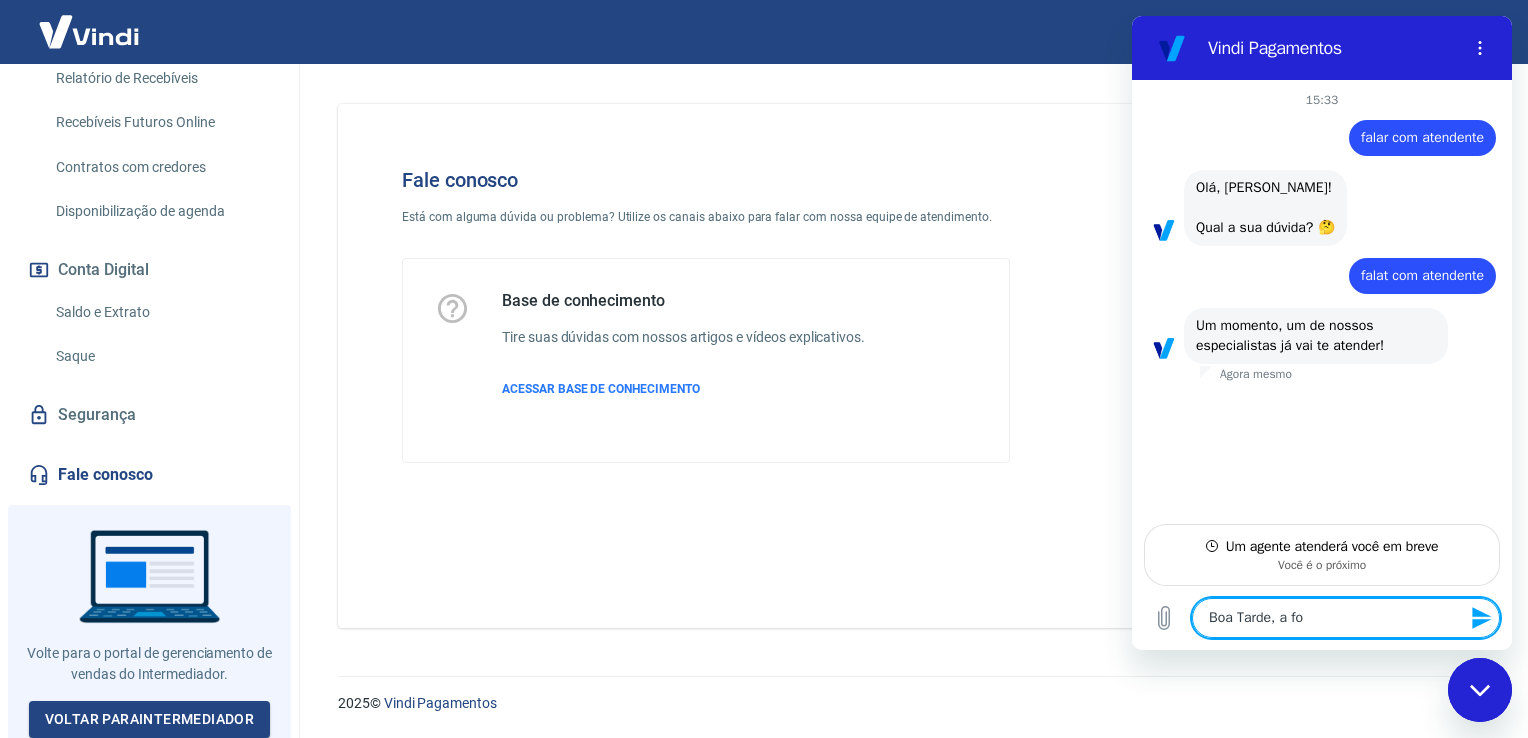 type on "Boa Tarde, a for" 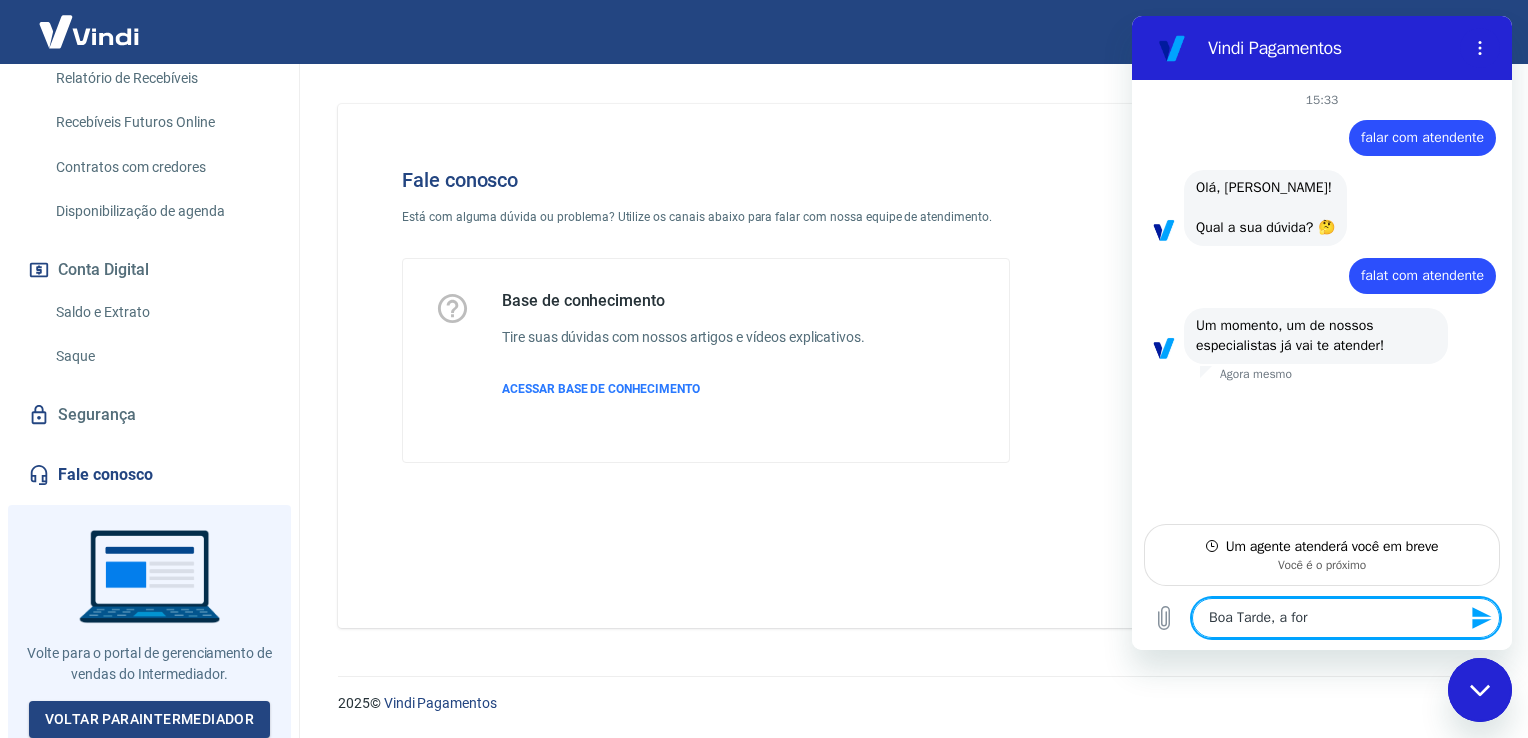 type on "Boa Tarde, a form" 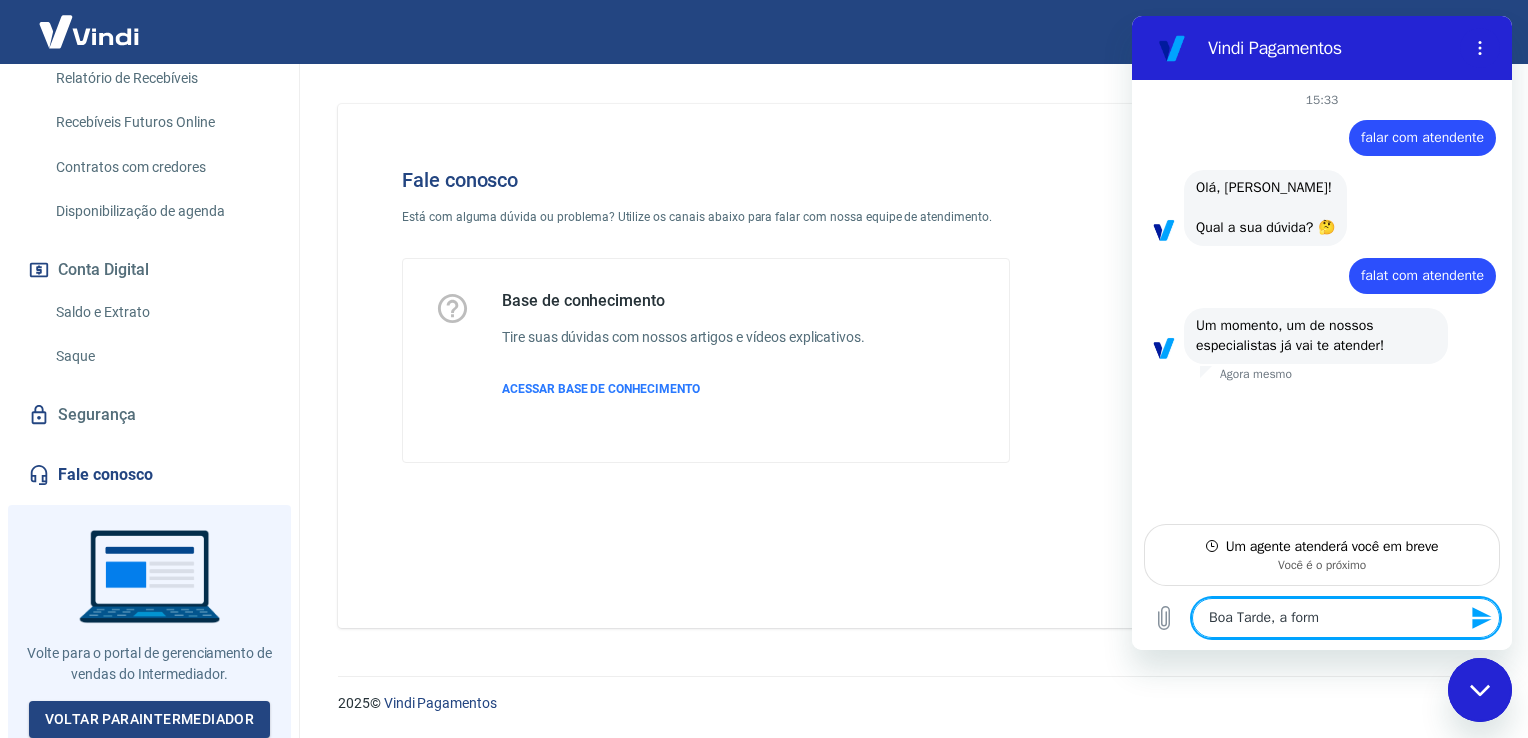 type on "Boa Tarde, a forma" 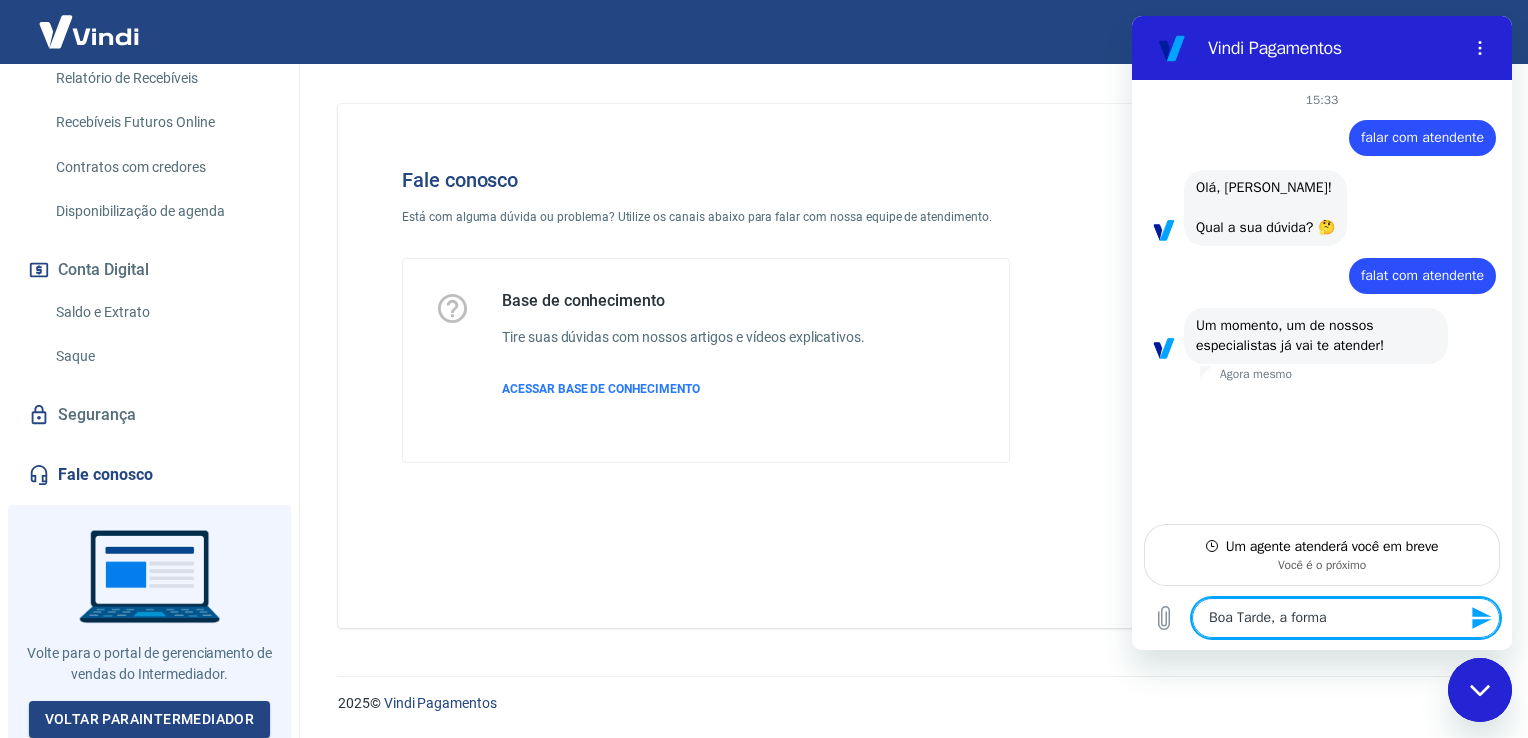 type on "Boa Tarde, a forma" 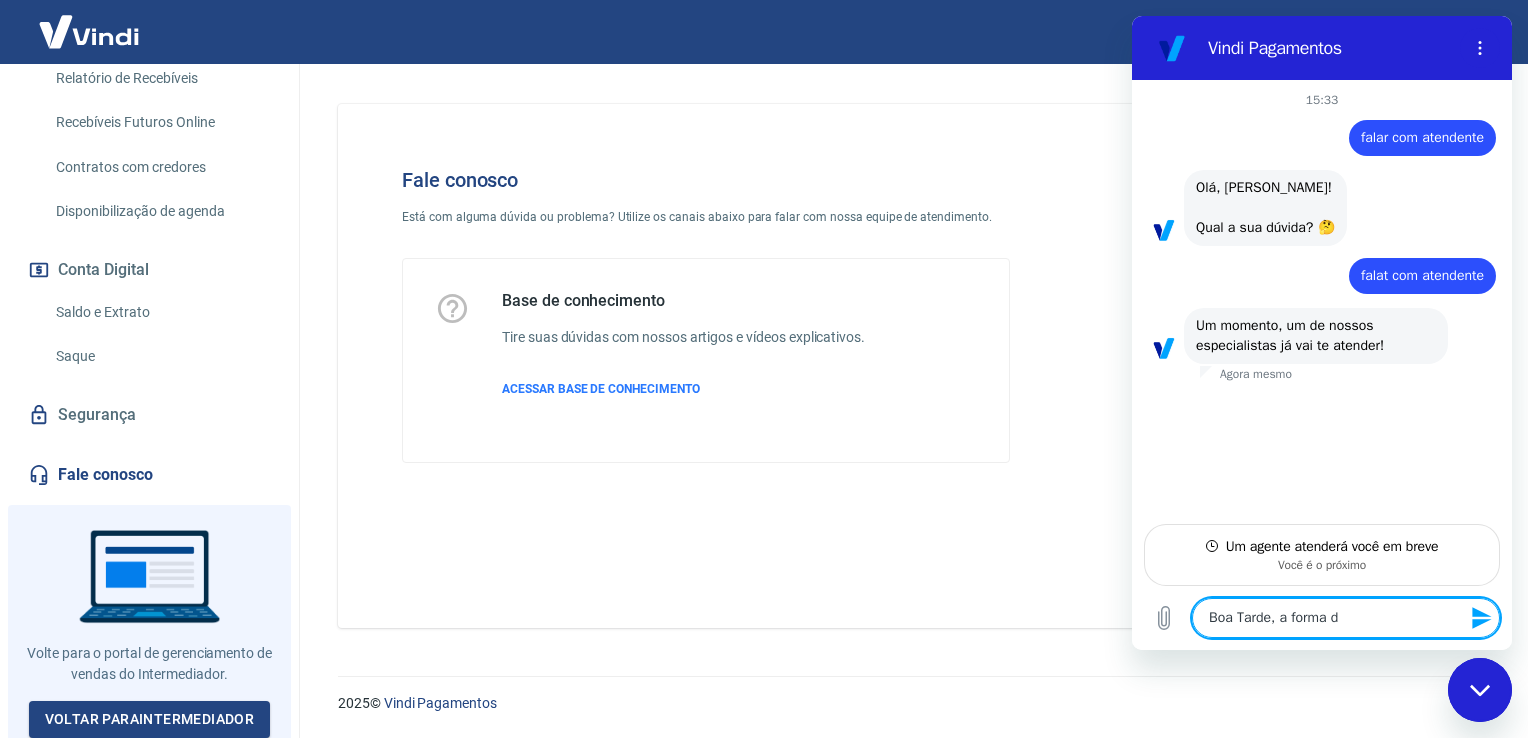 type on "x" 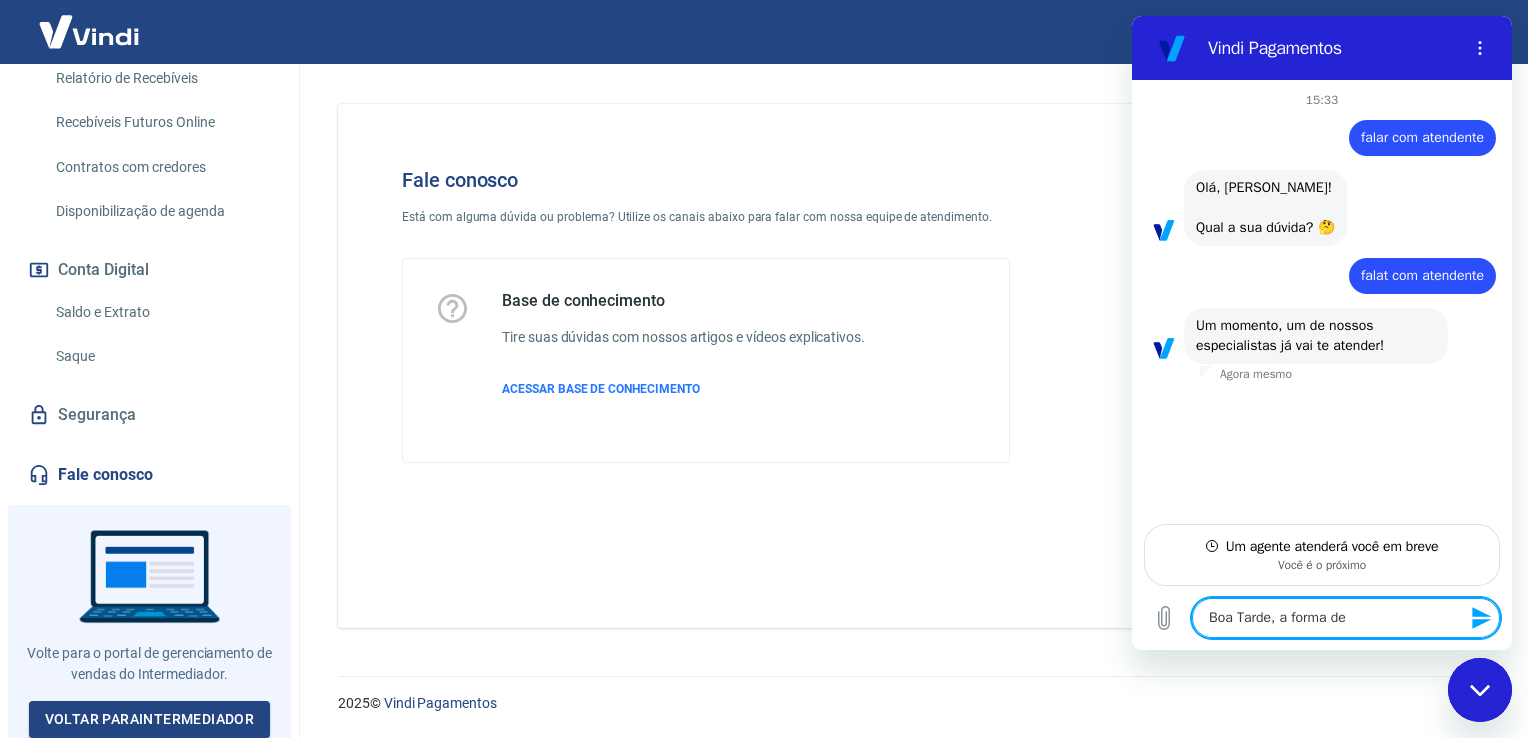 type on "Boa Tarde, a forma de" 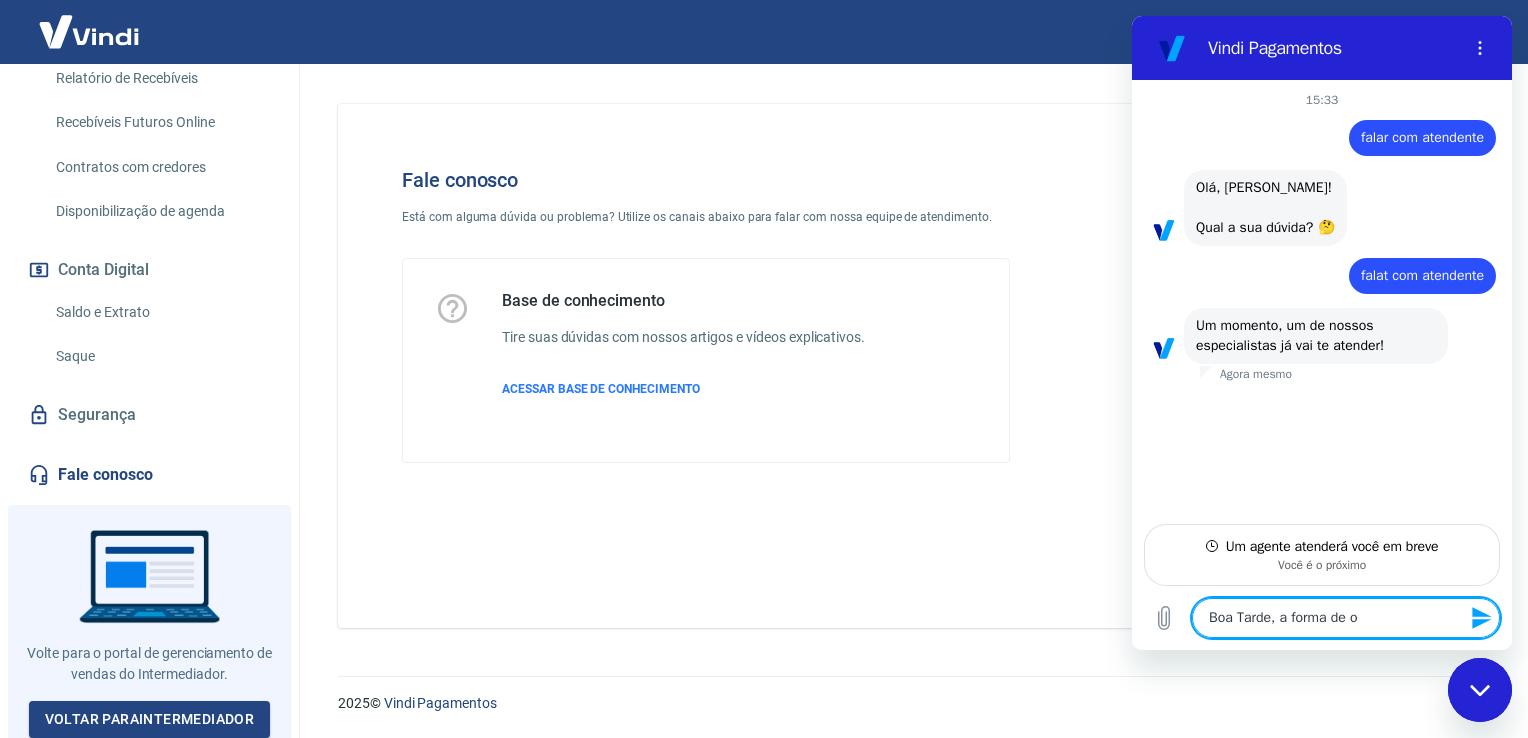 type on "Boa Tarde, a forma de" 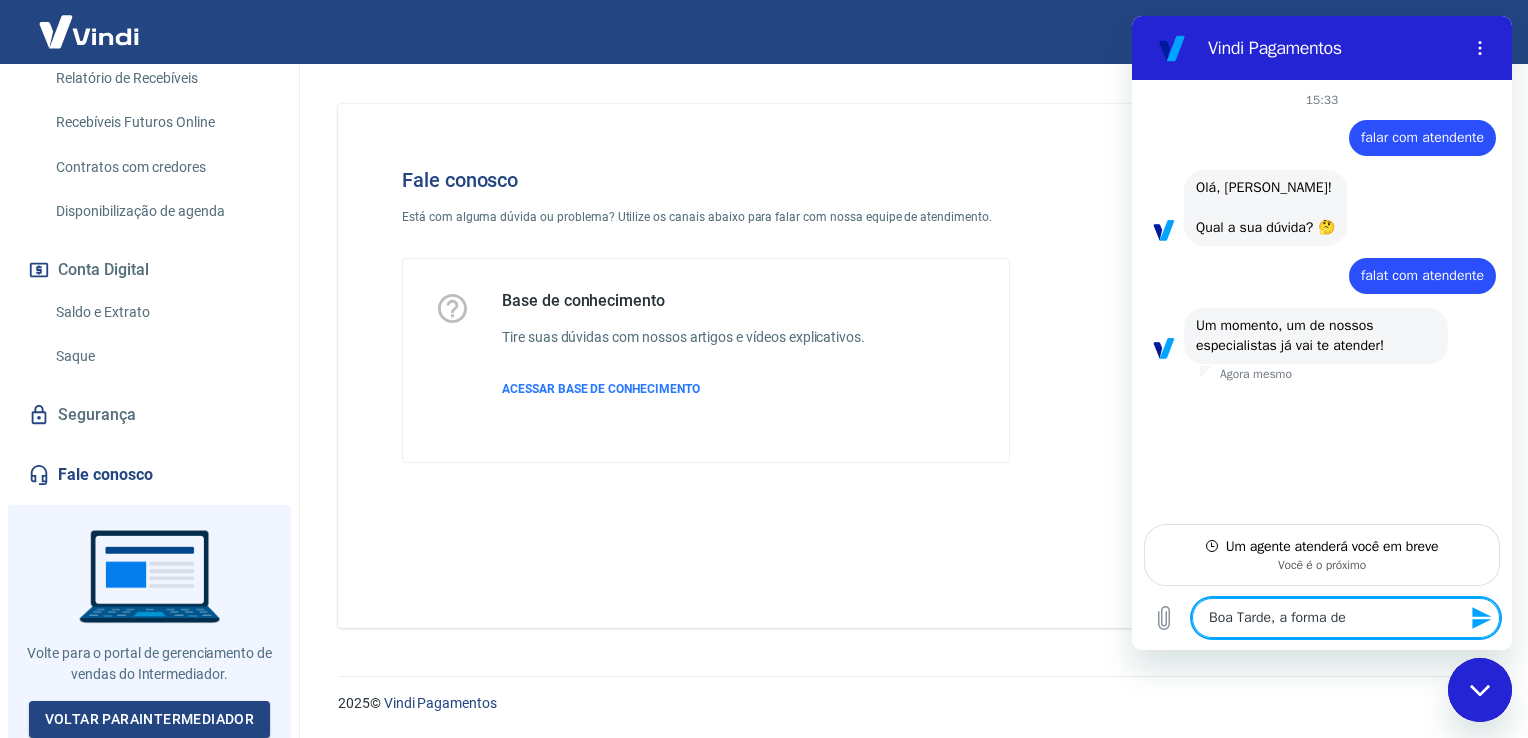 type on "Boa Tarde, a forma de p" 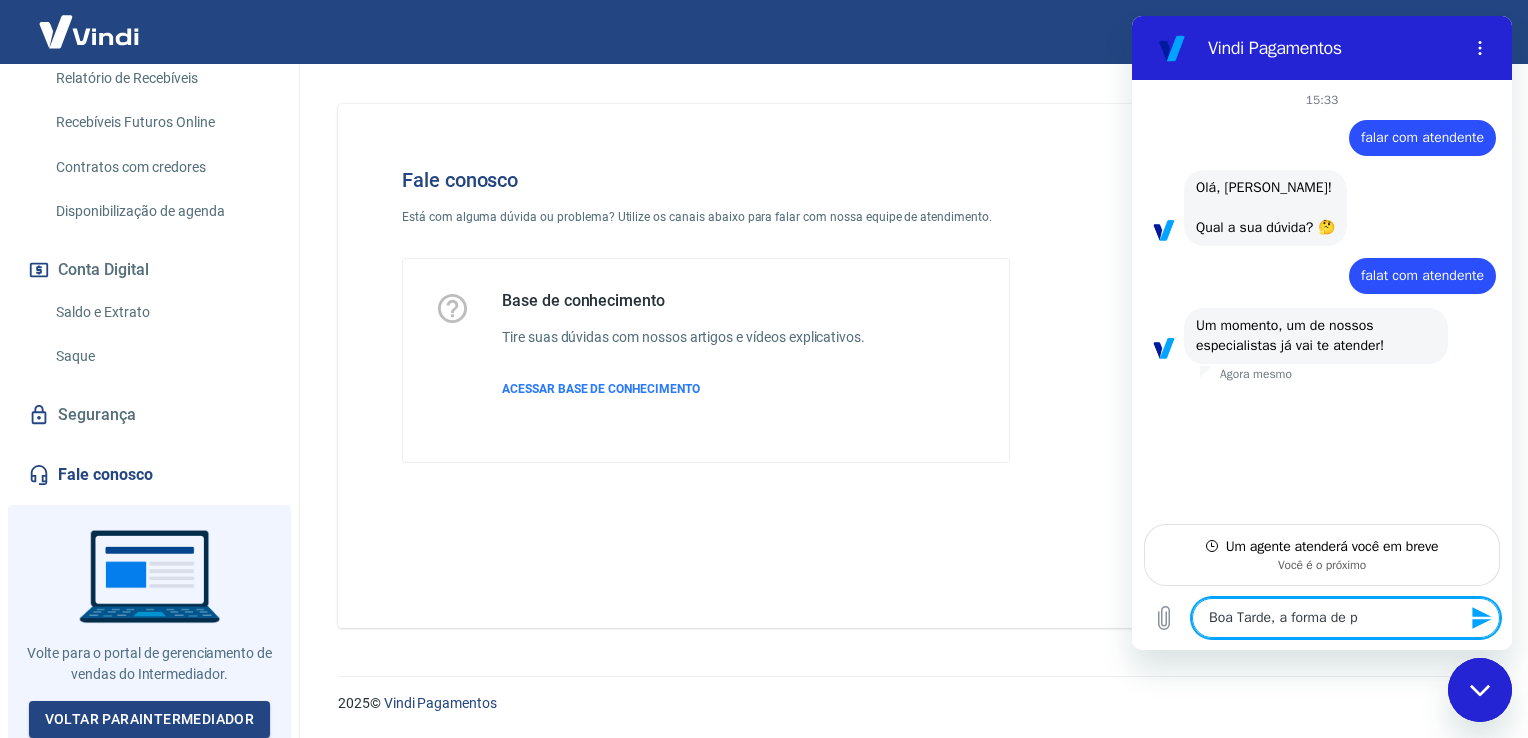 type on "Boa Tarde, a forma de pa" 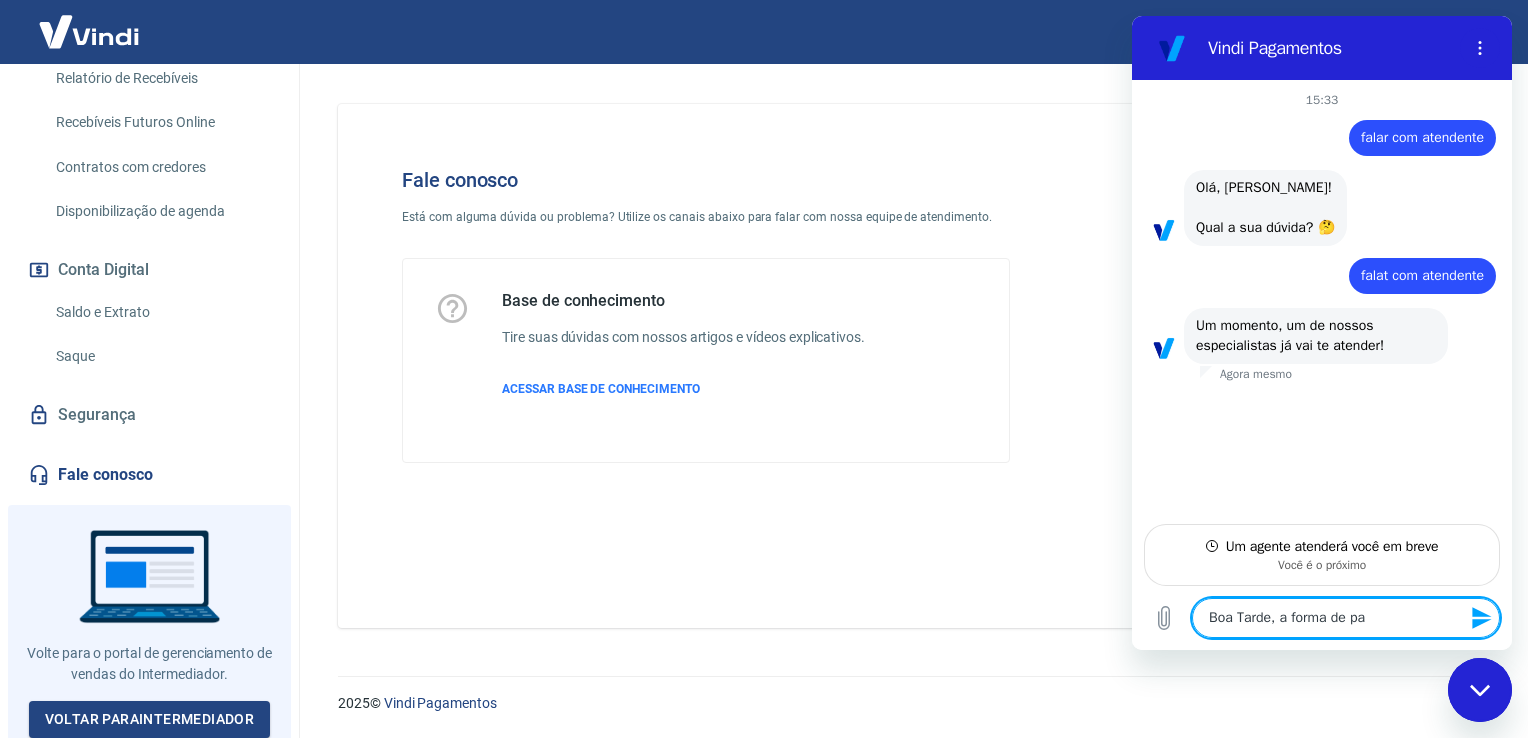 type on "Boa Tarde, a forma de pag" 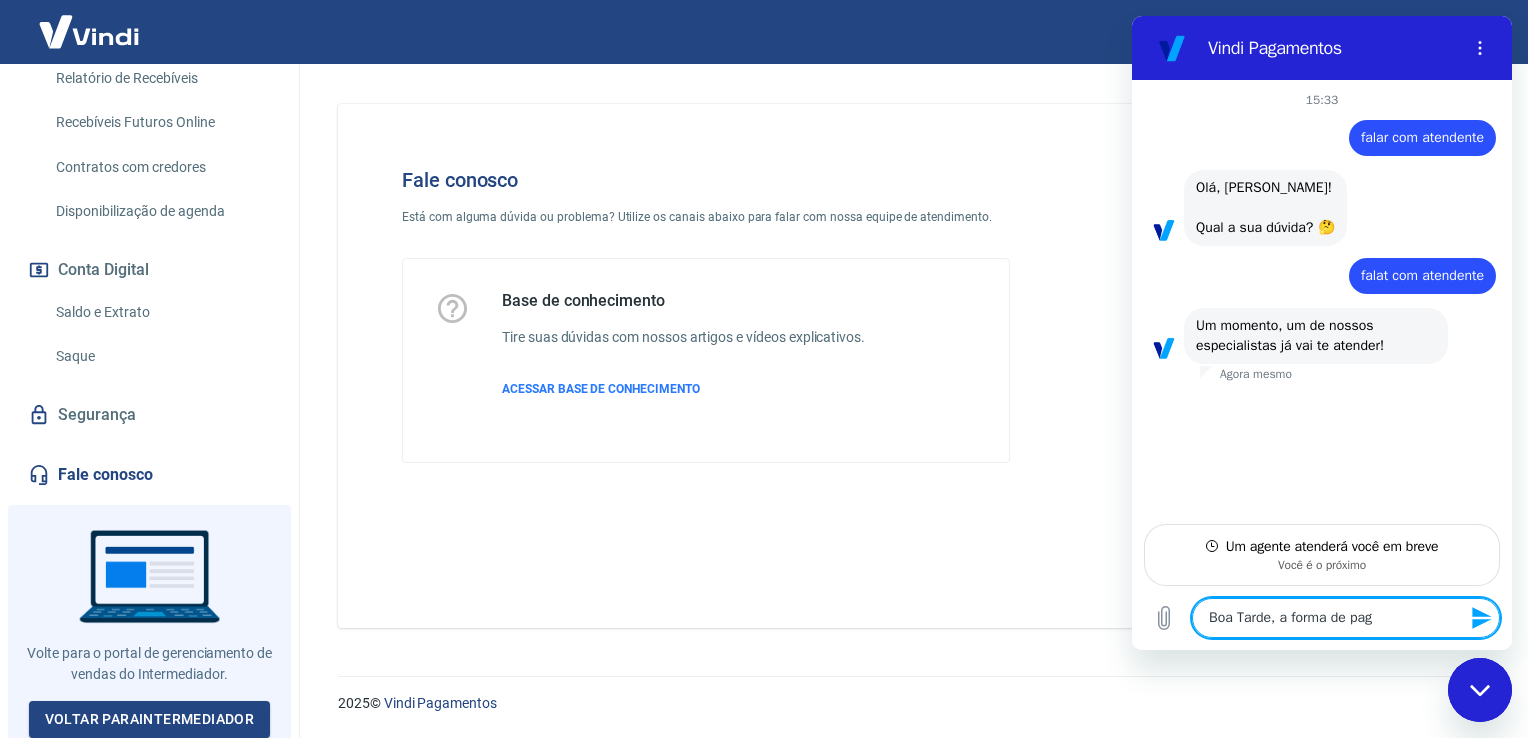 type on "Boa Tarde, a forma de paga" 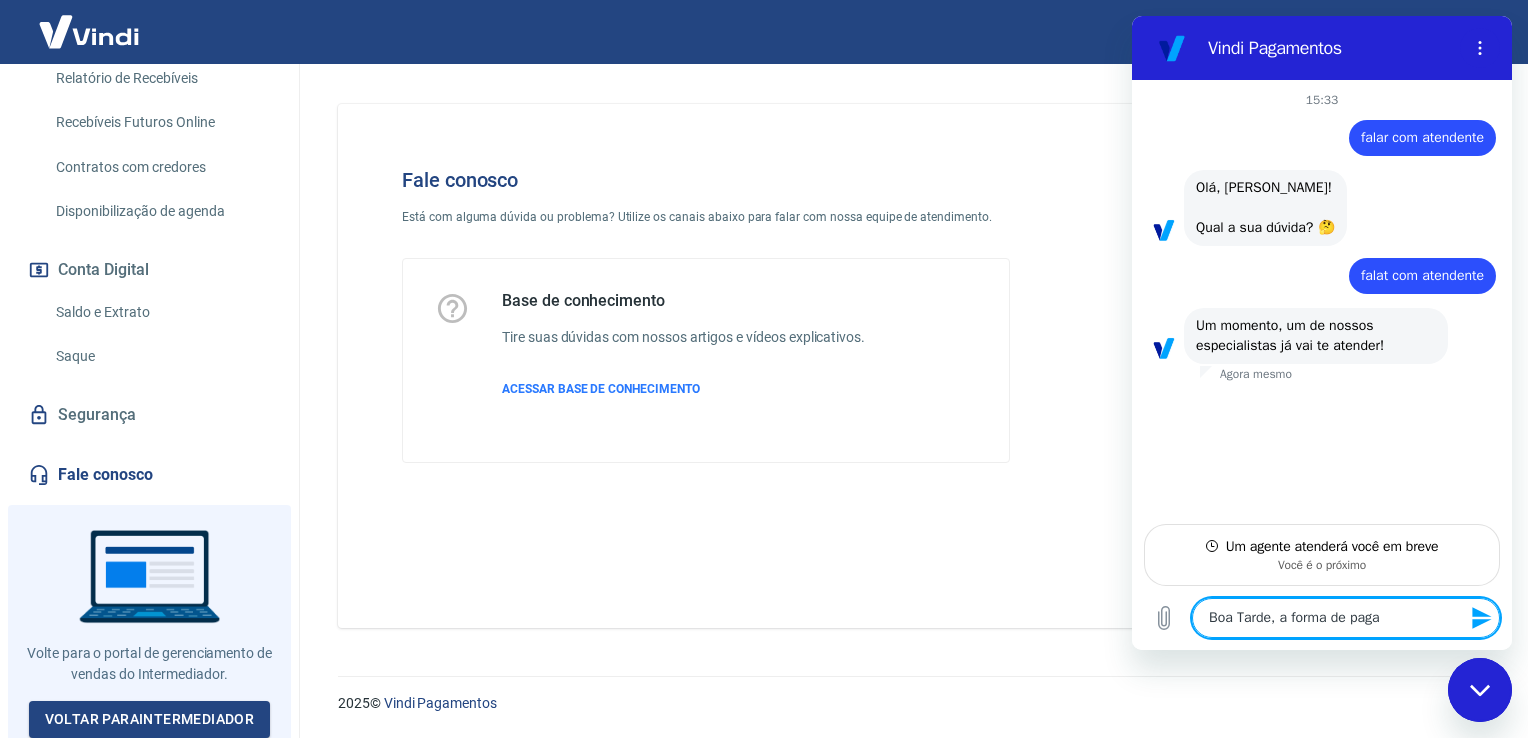 type on "Boa Tarde, a forma de pagam" 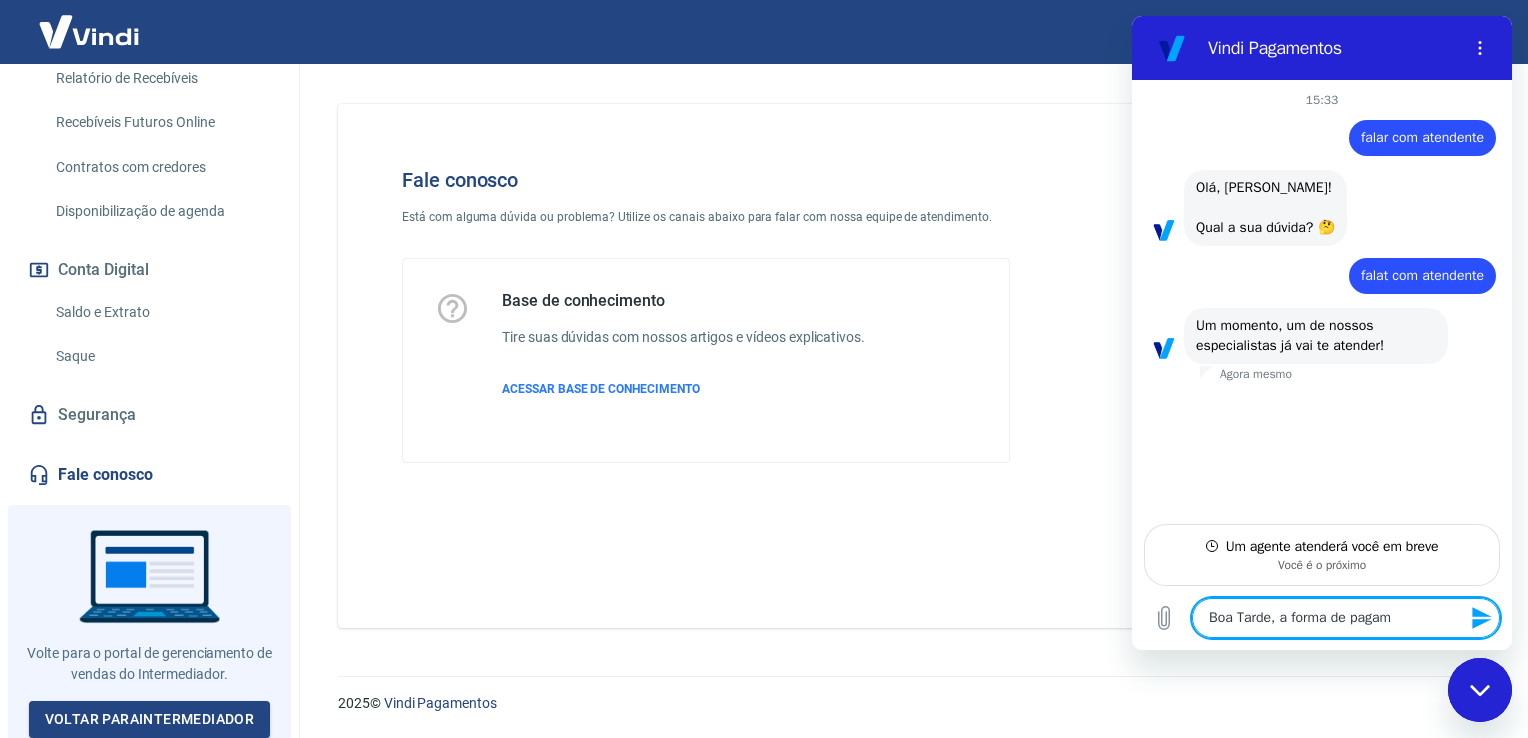 type on "Boa Tarde, a forma de pagame" 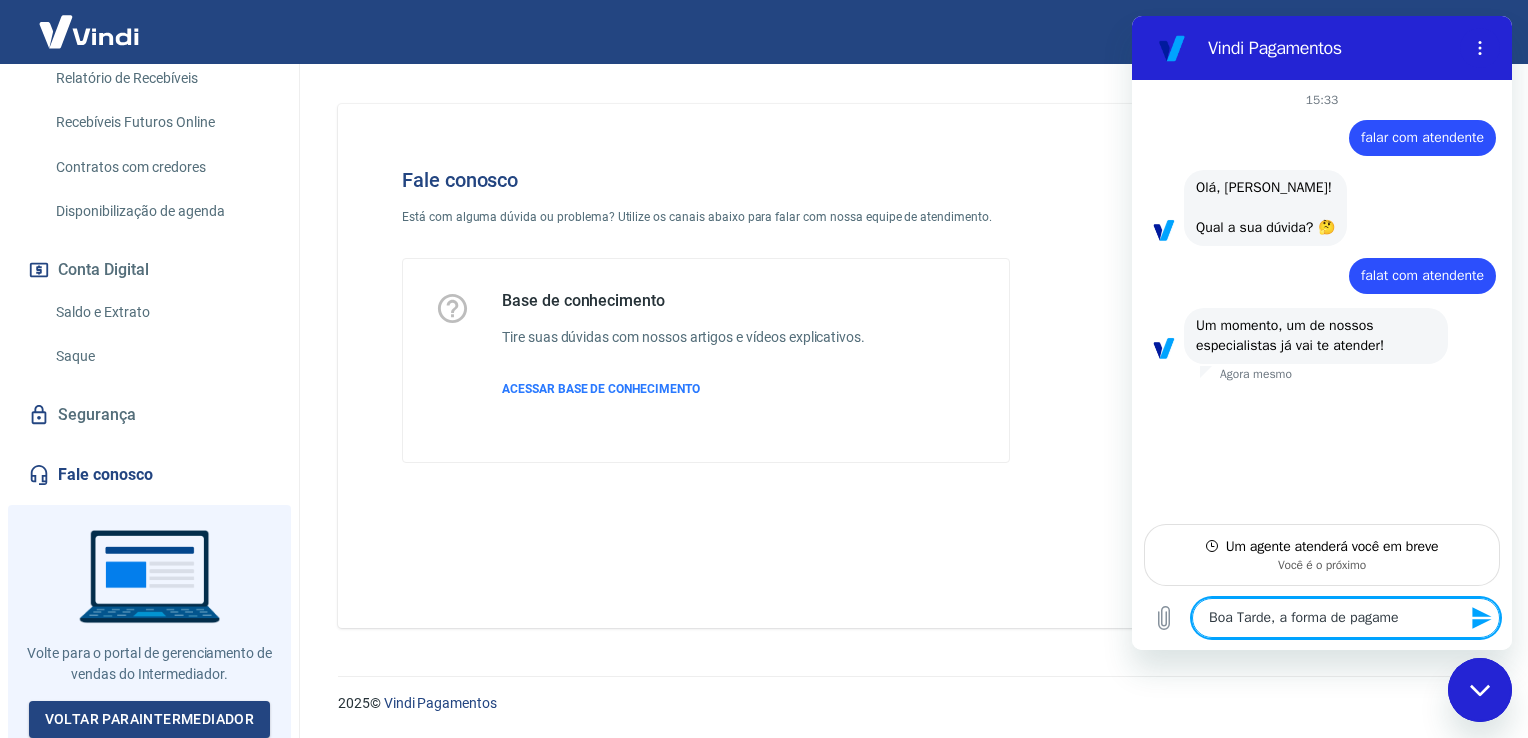 type on "x" 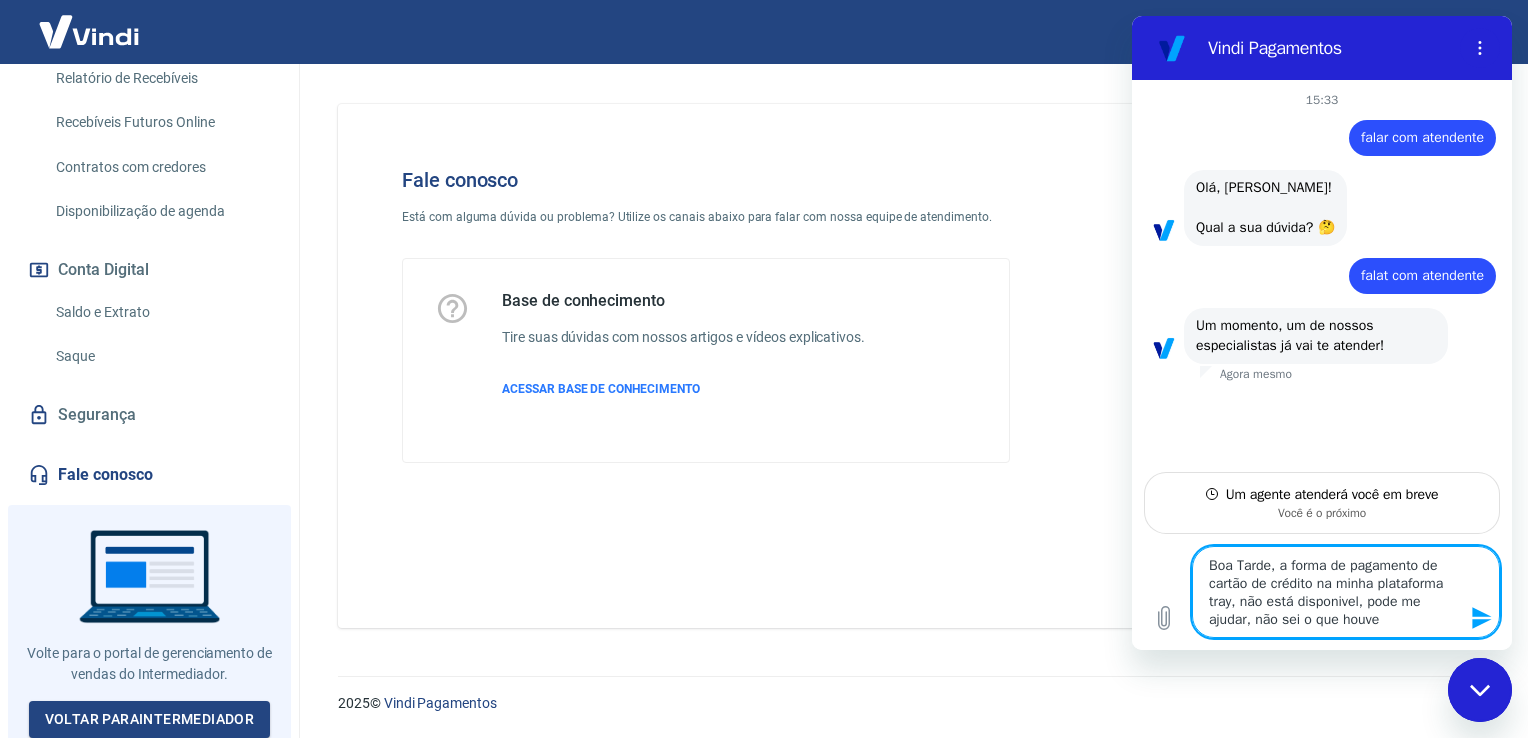 drag, startPoint x: 181, startPoint y: 595, endPoint x: 1006, endPoint y: 558, distance: 825.8293 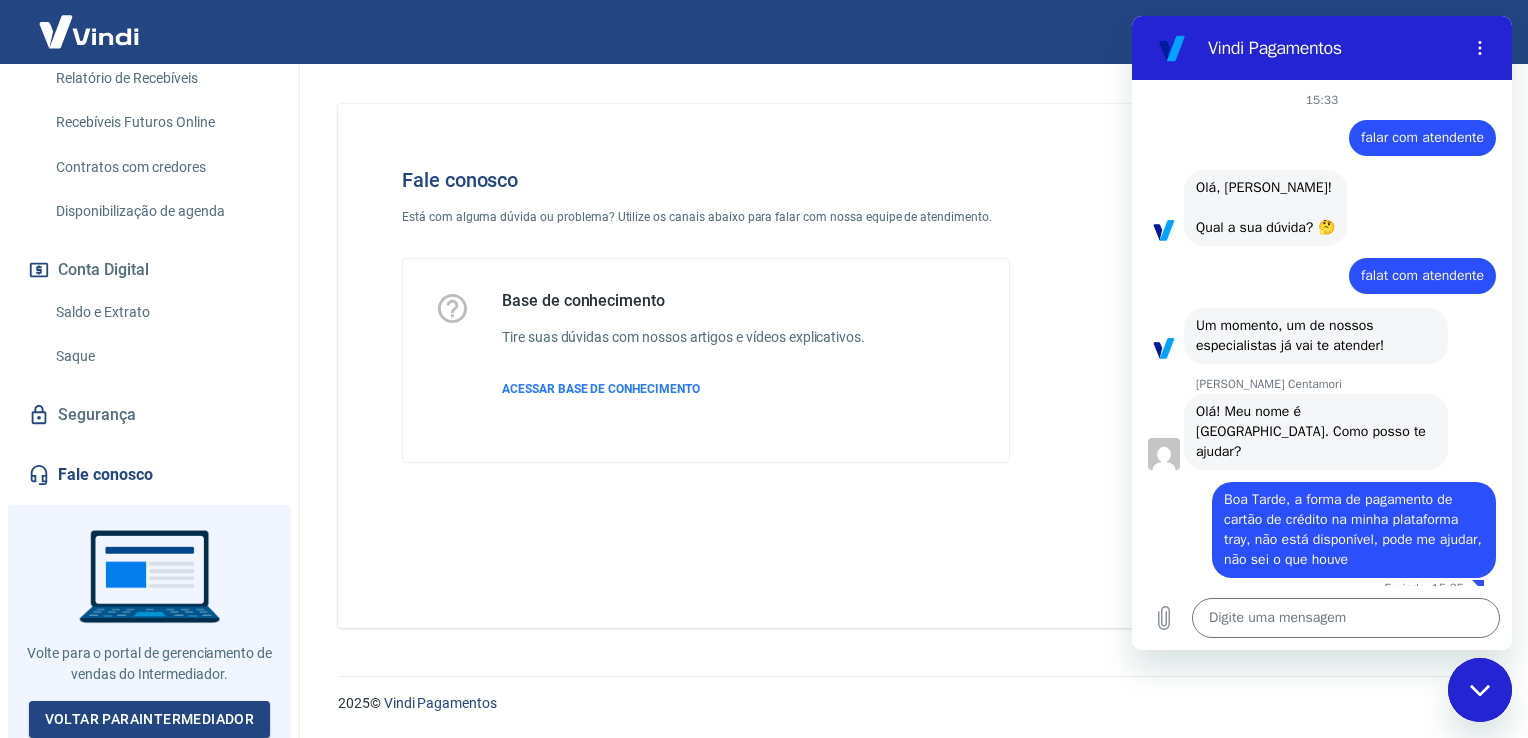 drag, startPoint x: 200, startPoint y: 489, endPoint x: 945, endPoint y: 382, distance: 752.64465 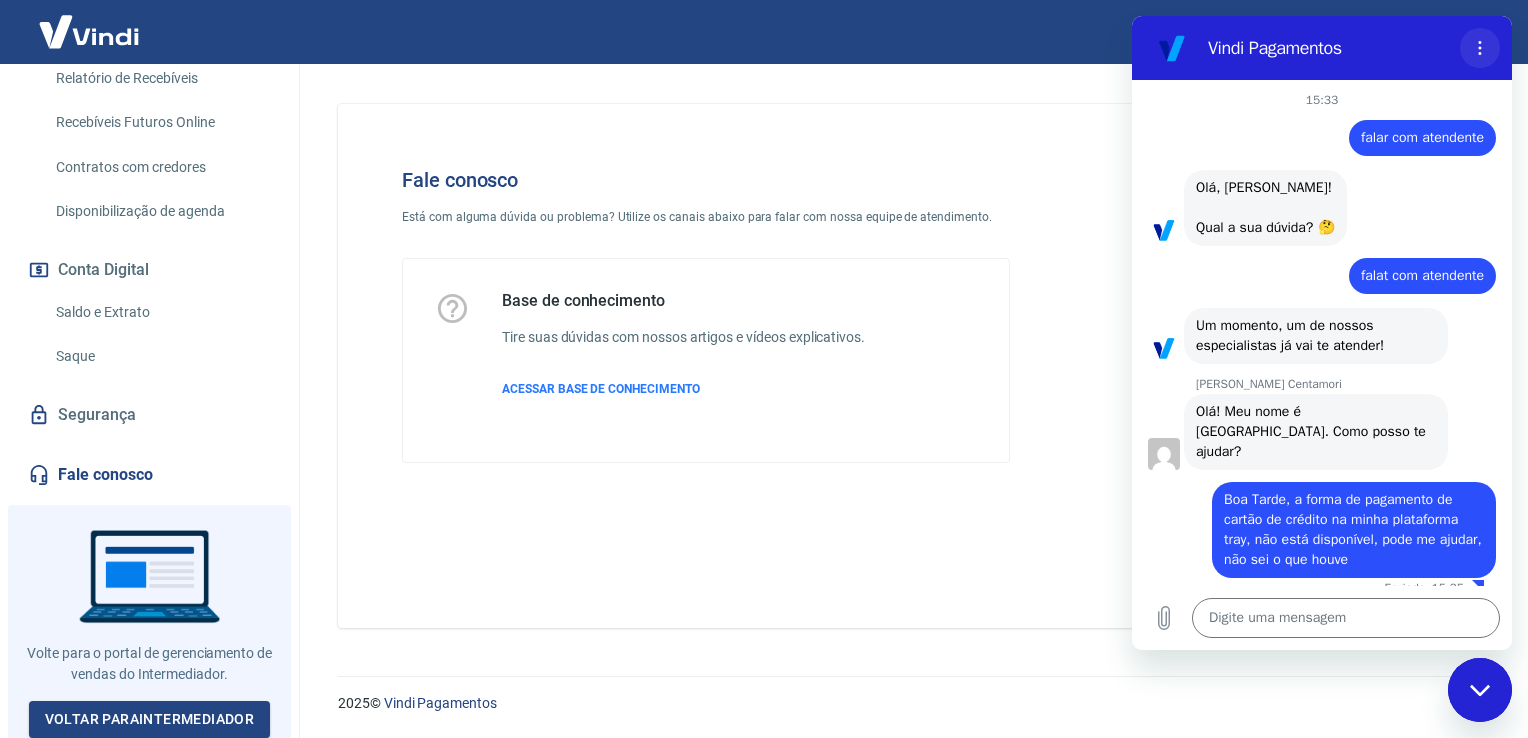 click 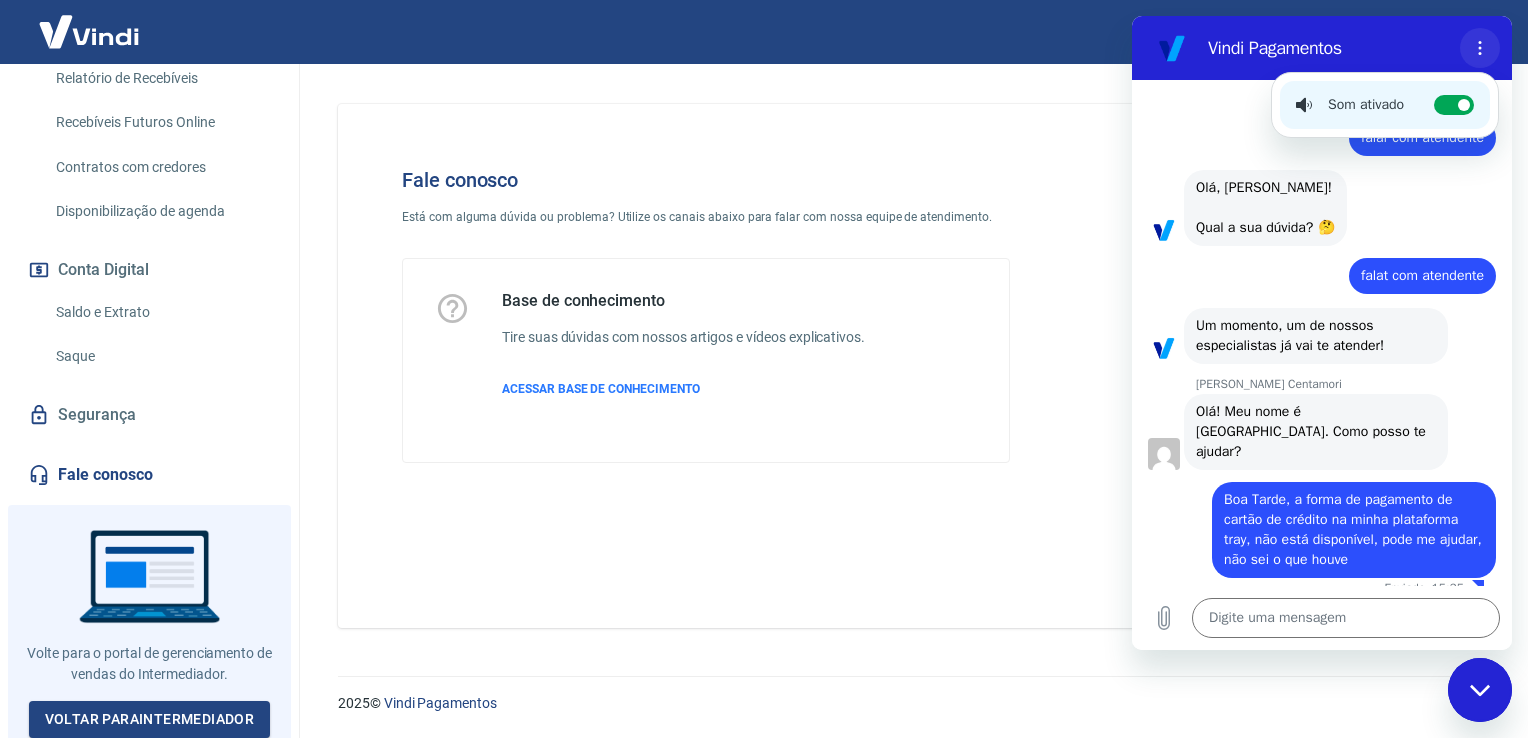 click 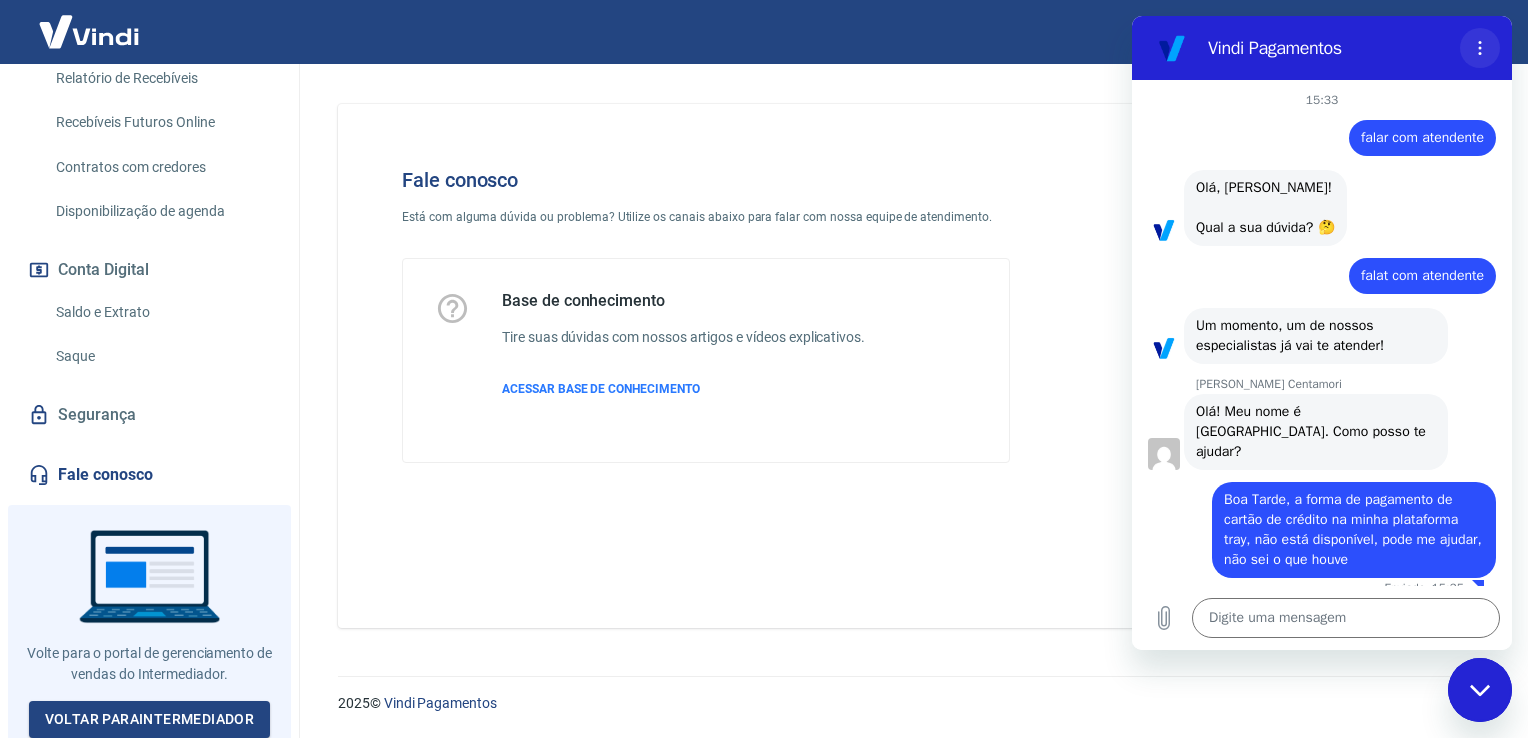 click 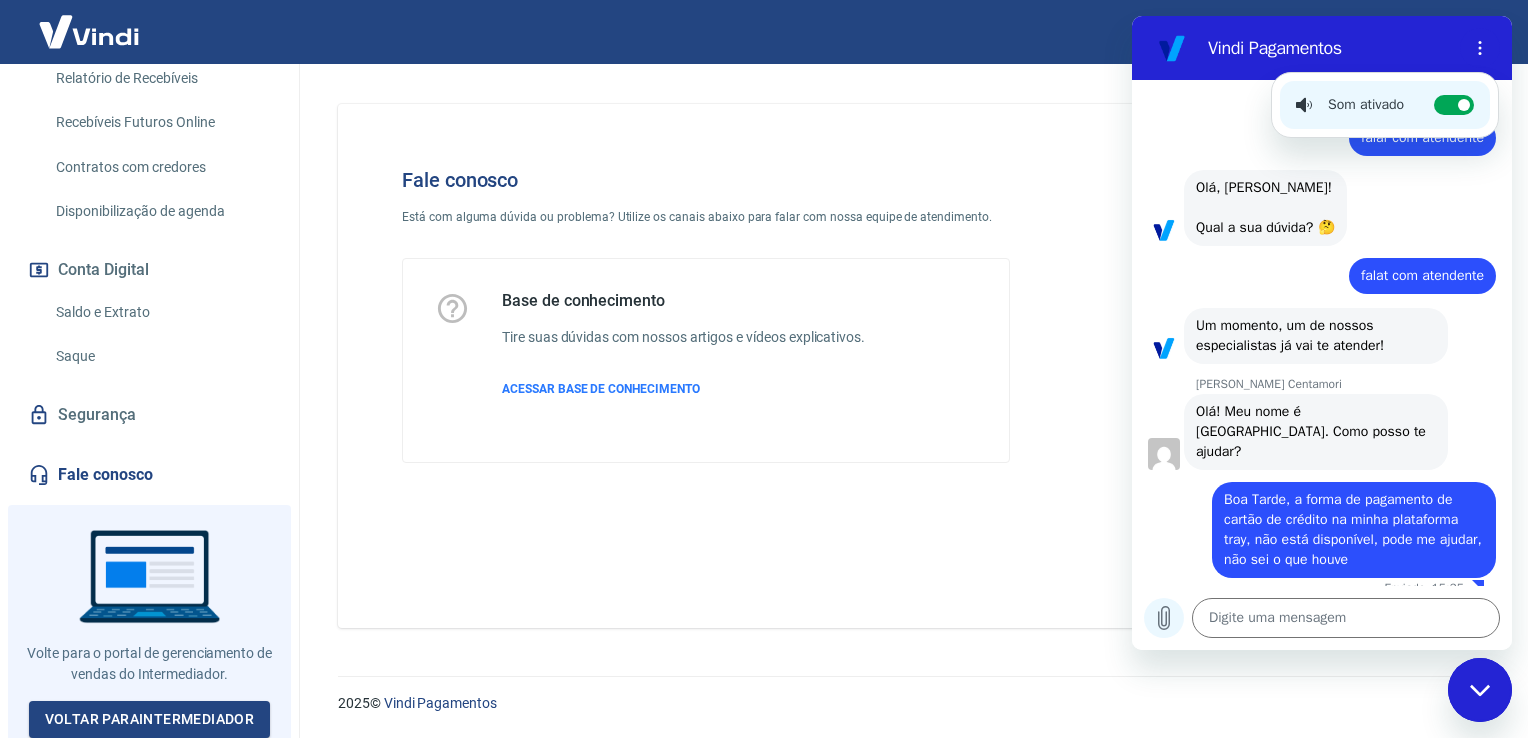 click 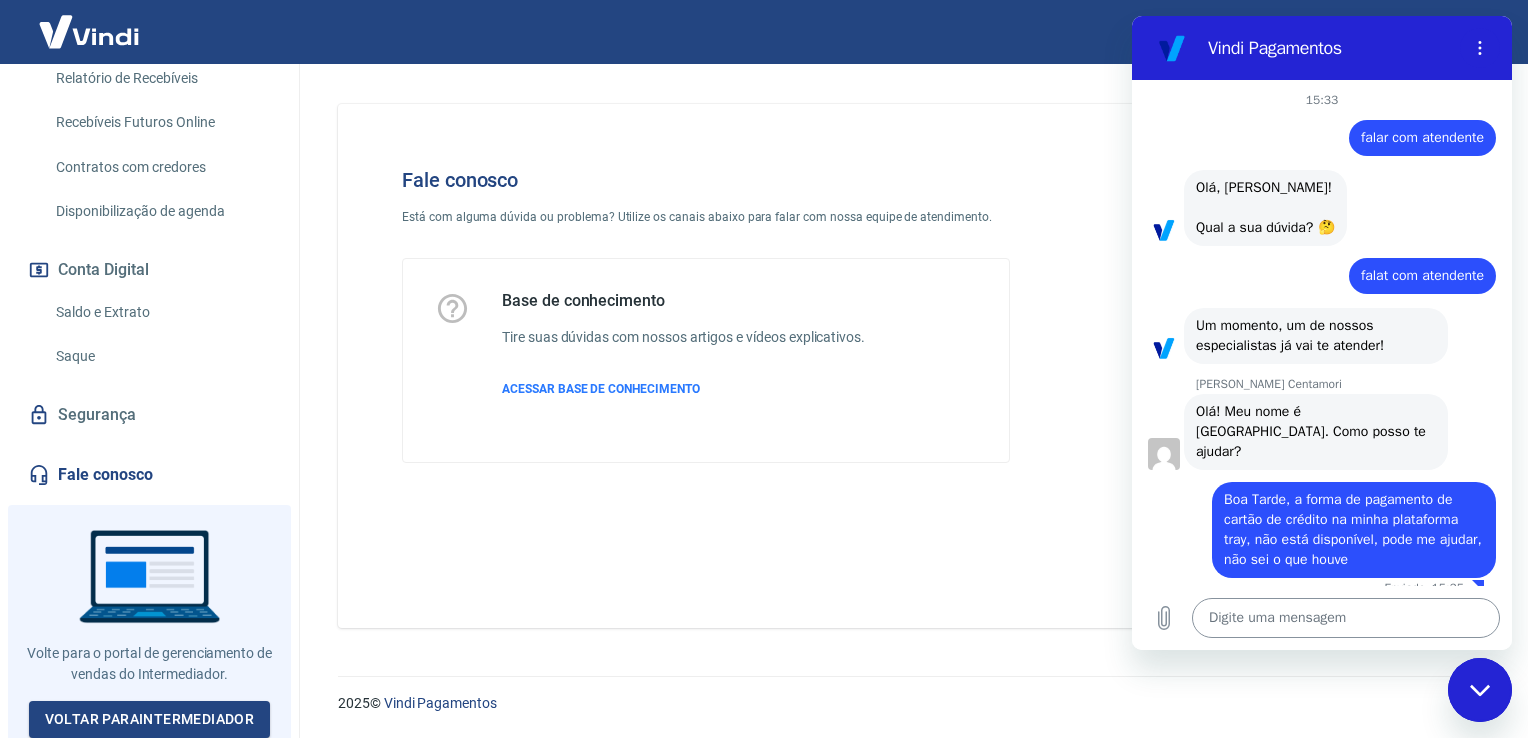 click at bounding box center (1346, 618) 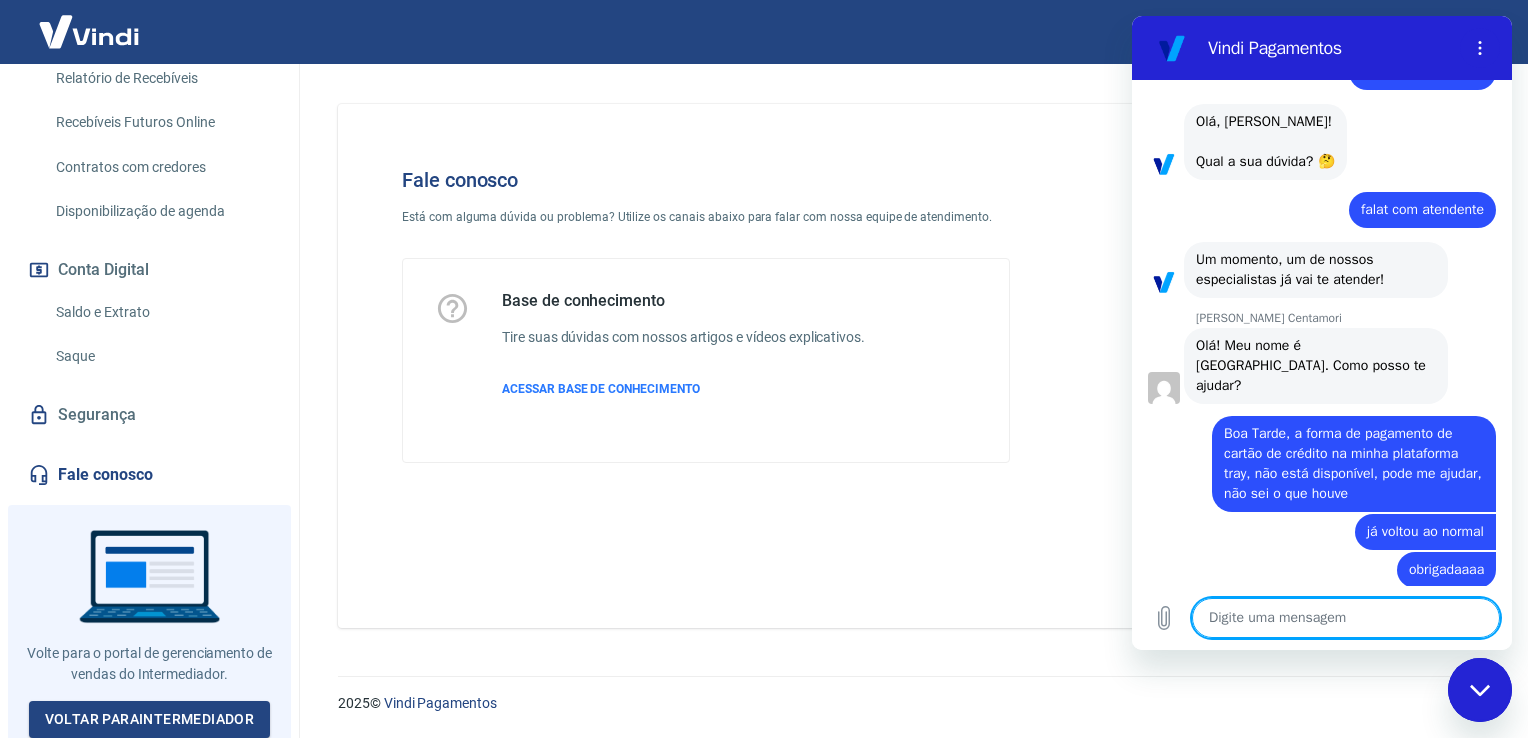 scroll, scrollTop: 70, scrollLeft: 0, axis: vertical 